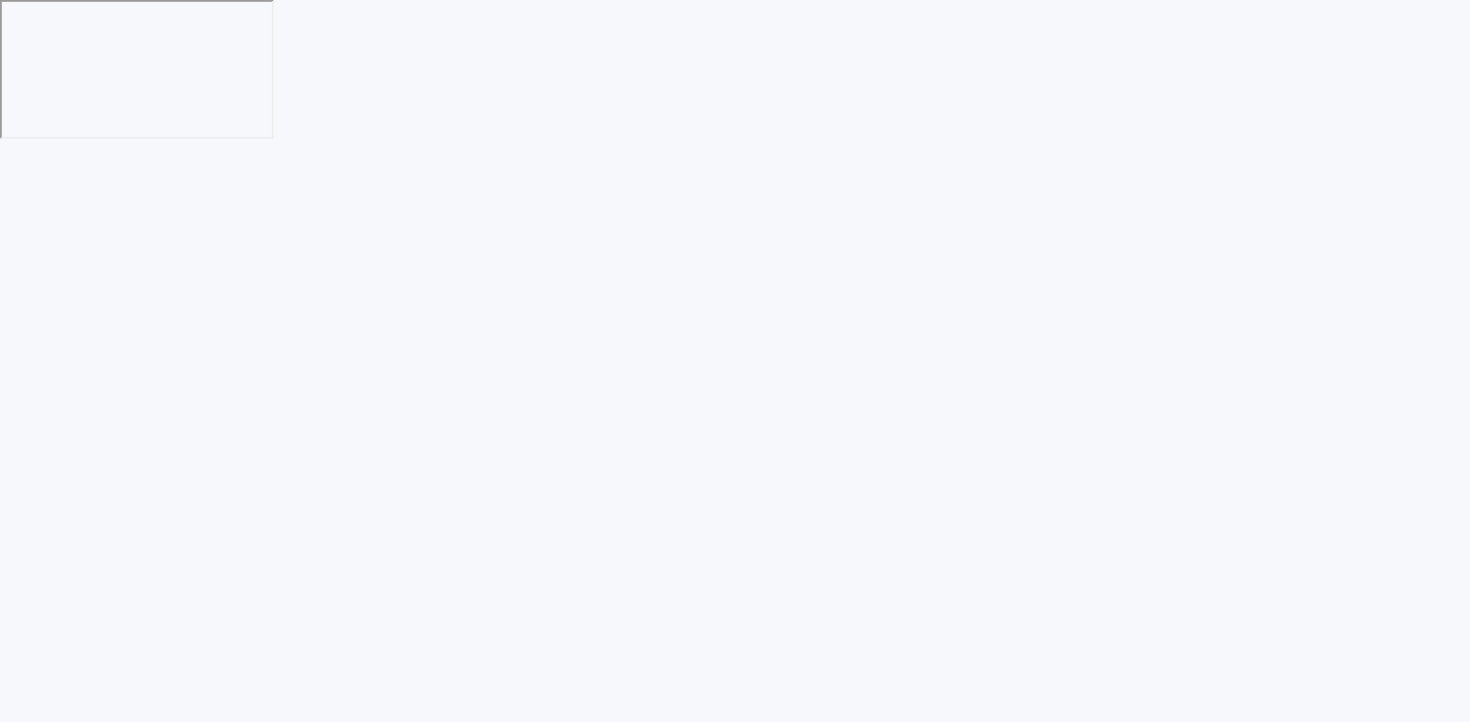 scroll, scrollTop: 0, scrollLeft: 0, axis: both 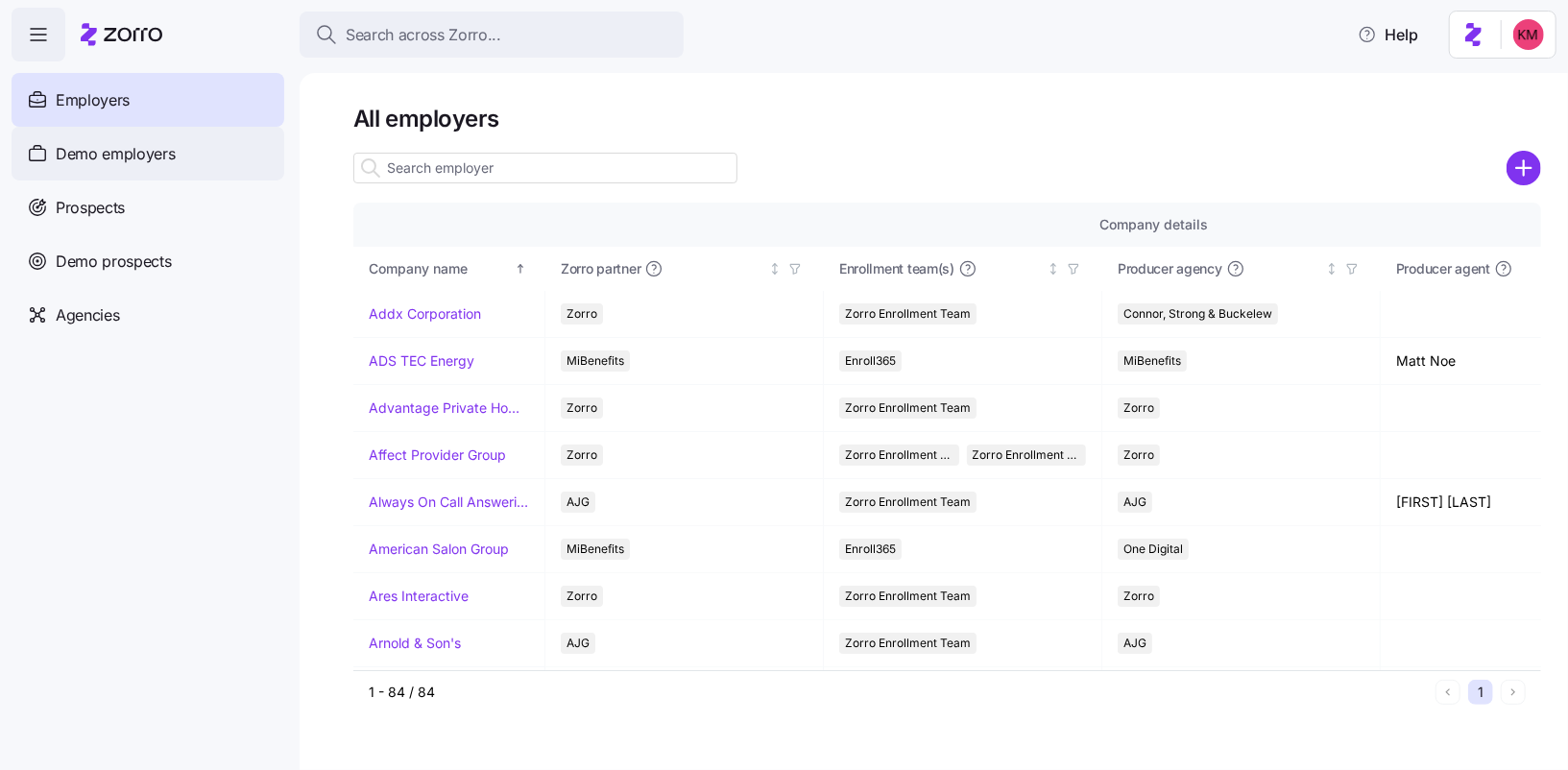 click on "Demo employers" at bounding box center [148, 154] 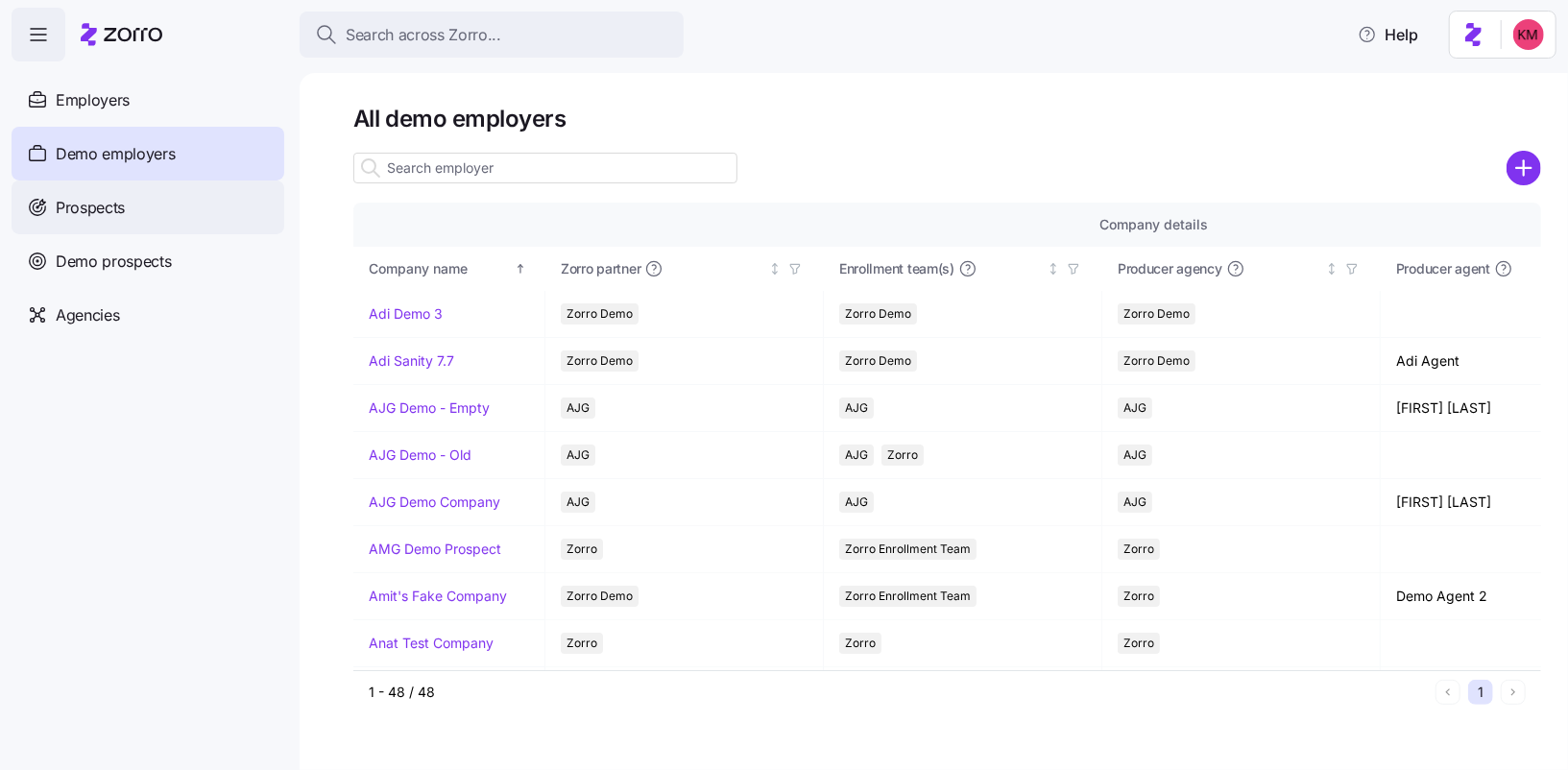 click on "Prospects" at bounding box center (148, 207) 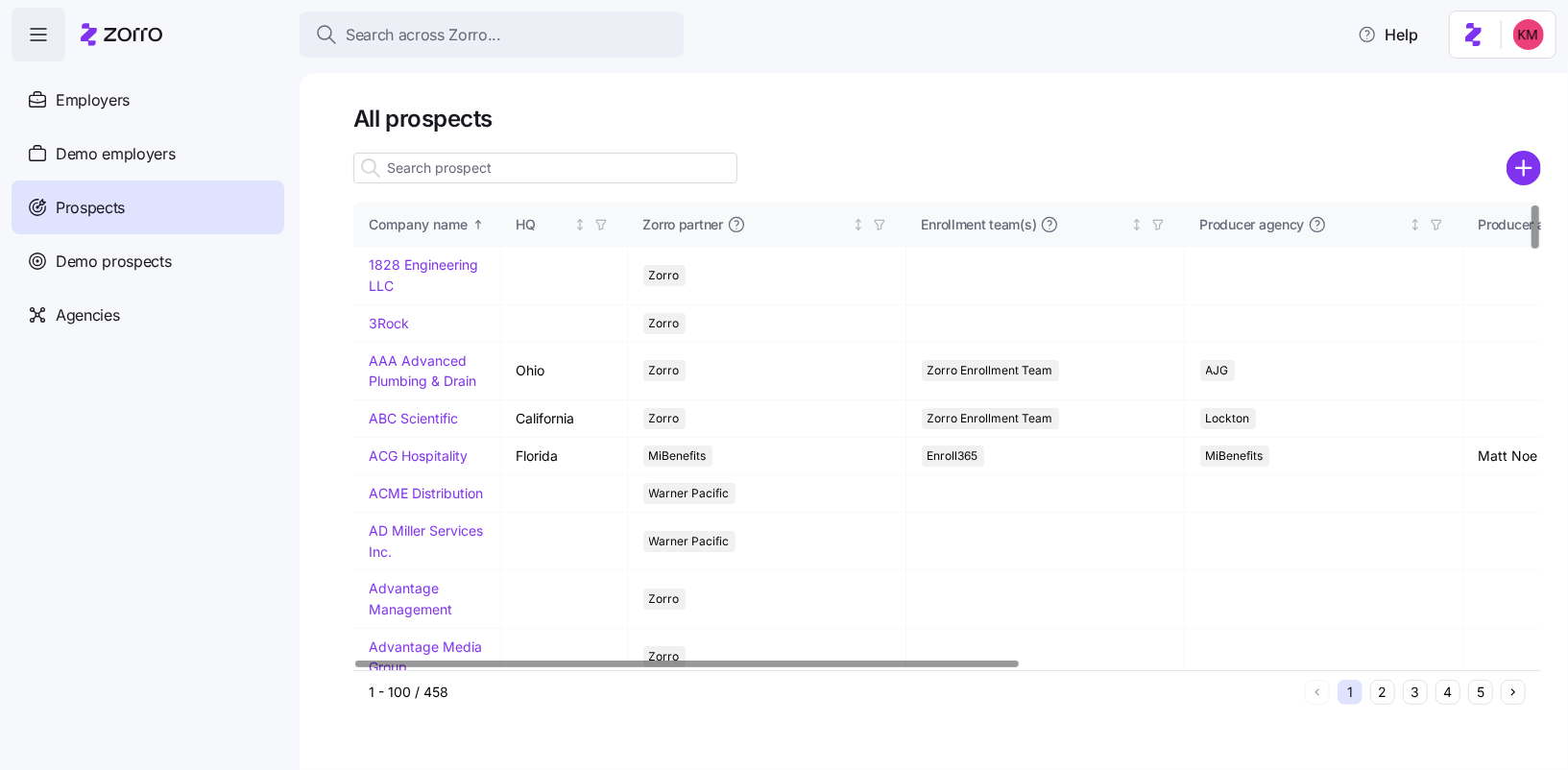click at bounding box center [545, 168] 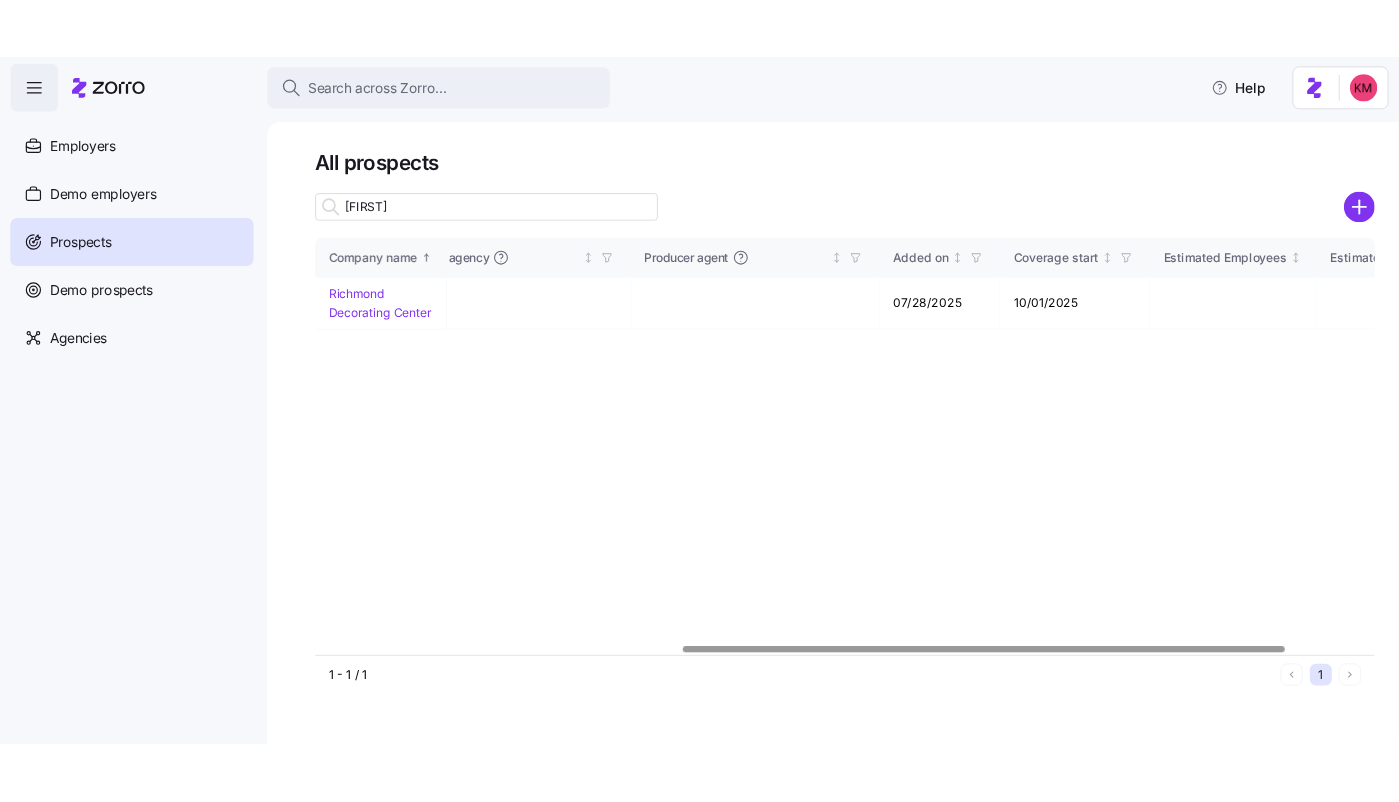 scroll, scrollTop: 0, scrollLeft: 913, axis: horizontal 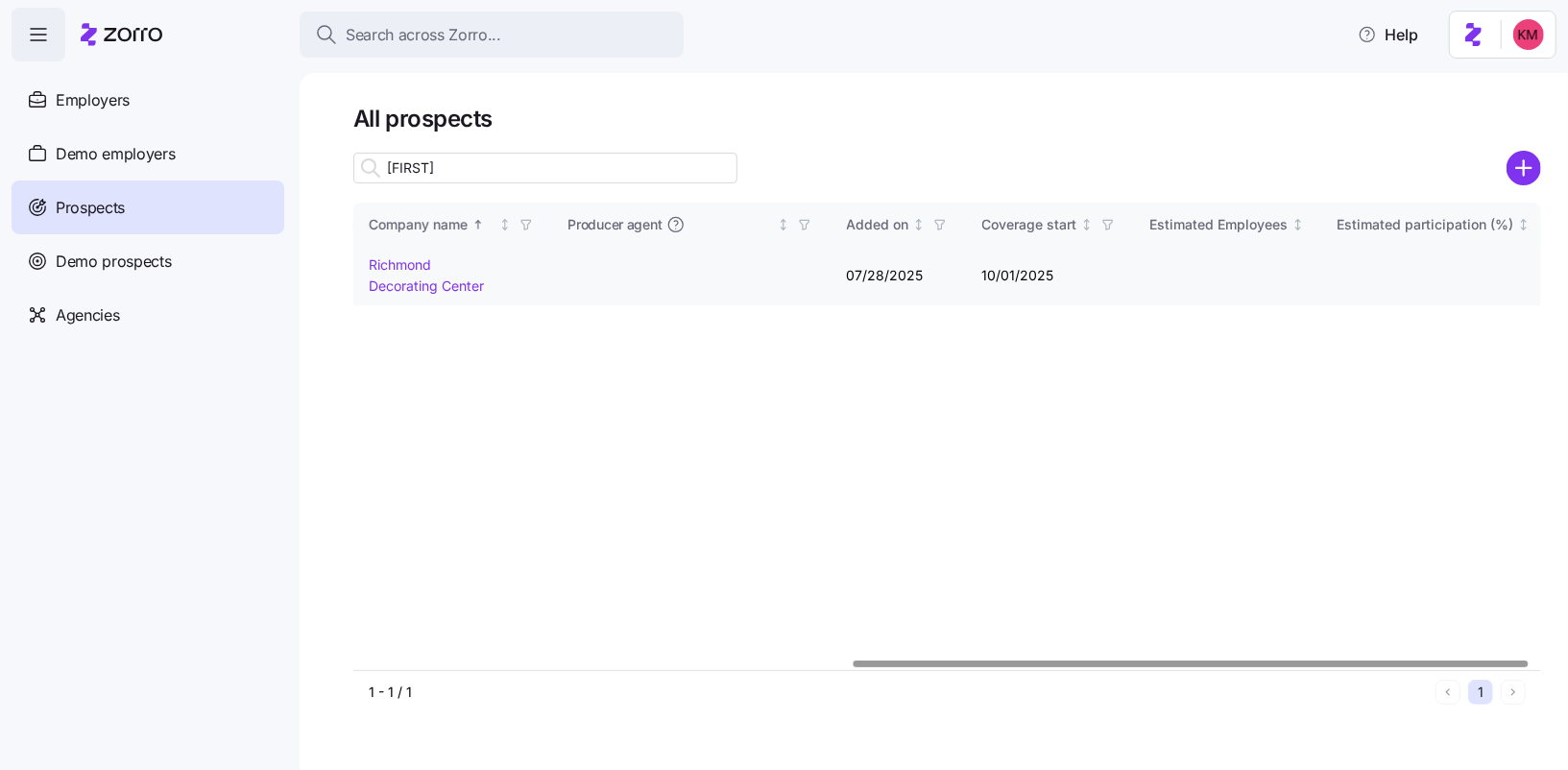 type on "[FIRST]" 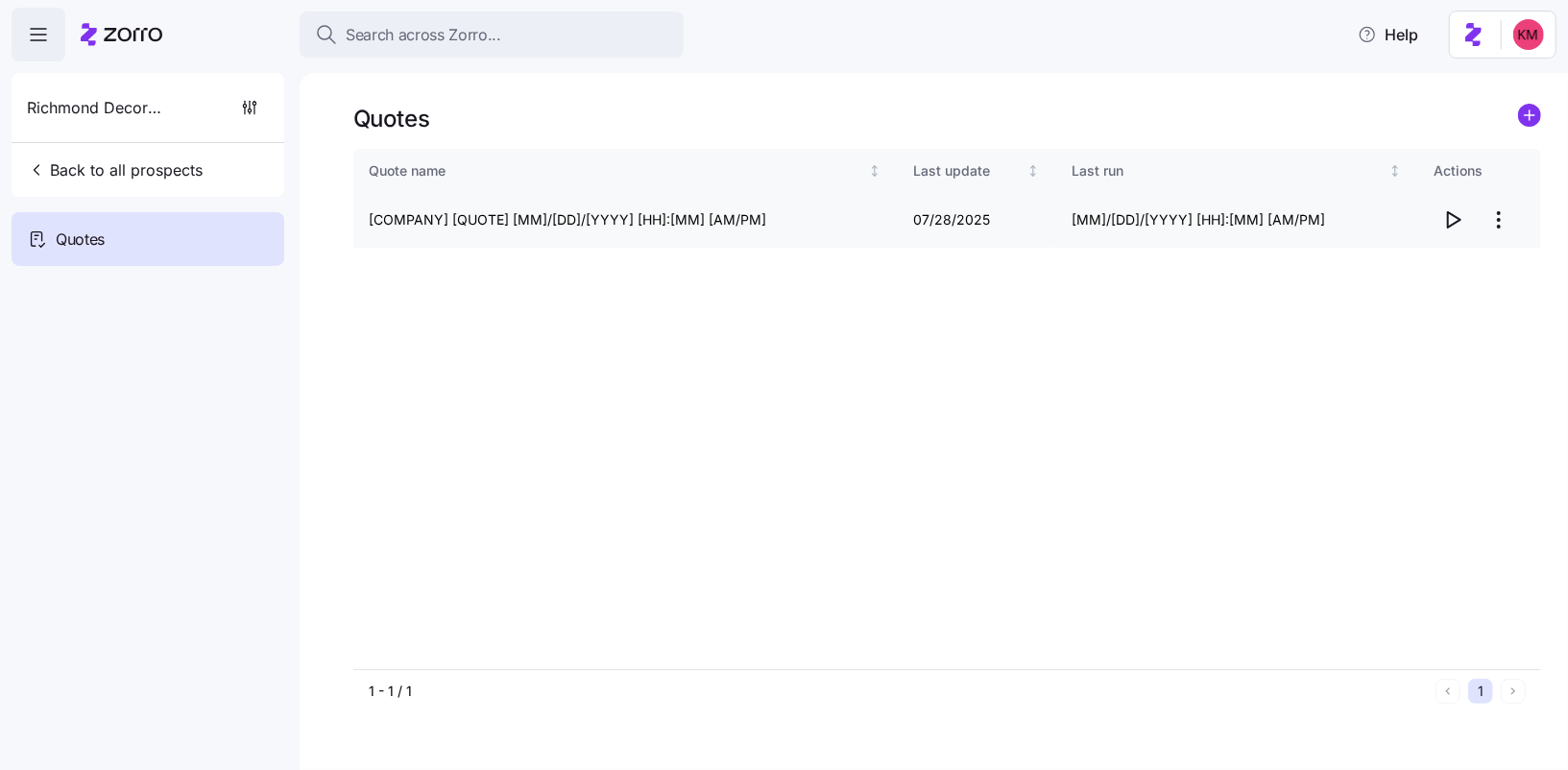 click on "Search across Zorro... Help [COMPANY] Back to all prospects Quotes Quotes Quote name Last update Last run Actions [COMPANY] Quote [MM]/[DD]/[YYYY] [HH]:[MM] [AM/PM] [MM]/[DD]/[YYYY] [MM]/[DD]/[YYYY] [HH]:[MM] [AM/PM] 1 - 1 / 1 1 Quotes" at bounding box center (784, 553) 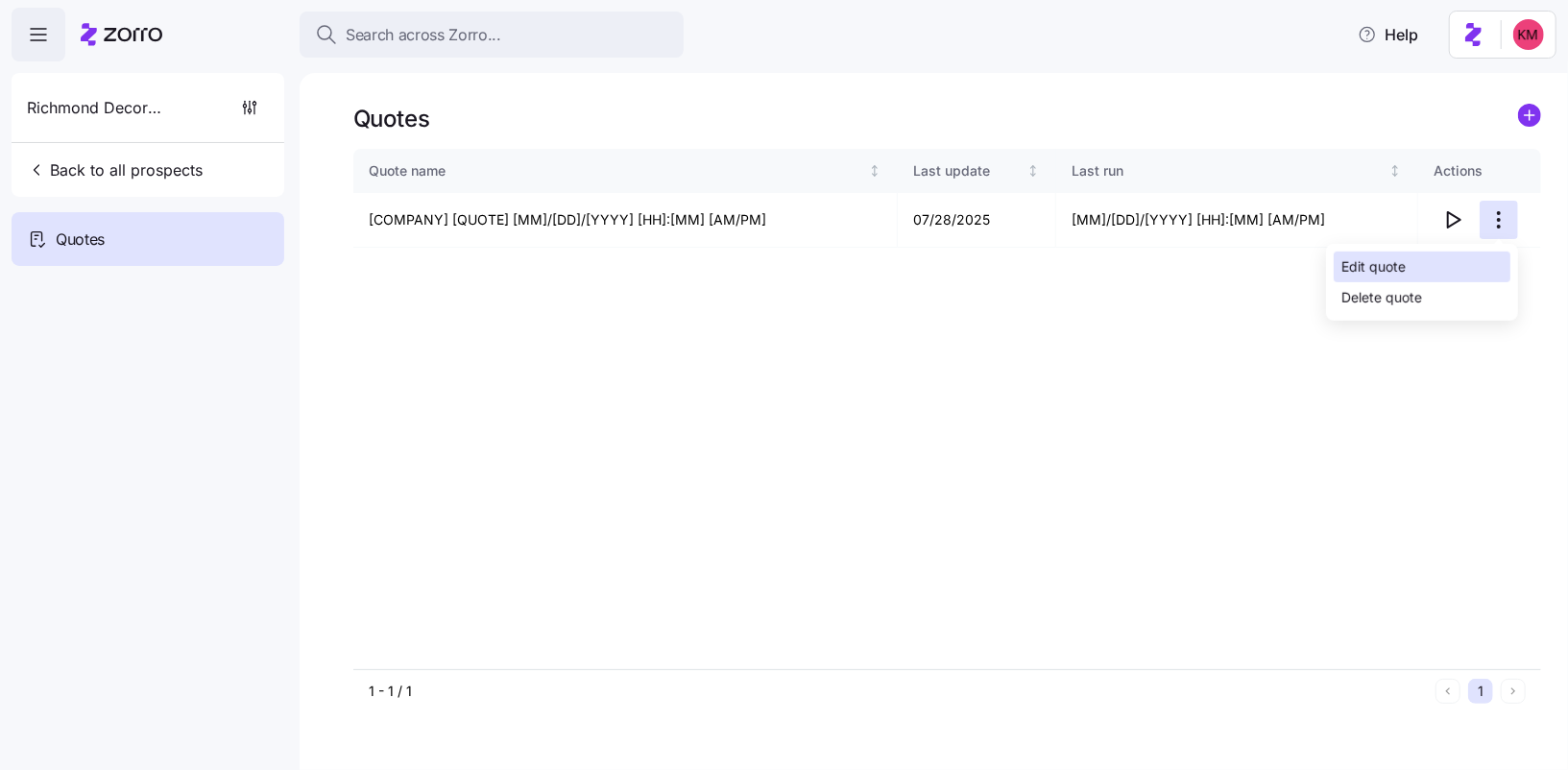 click on "Edit quote" at bounding box center (1422, 267) 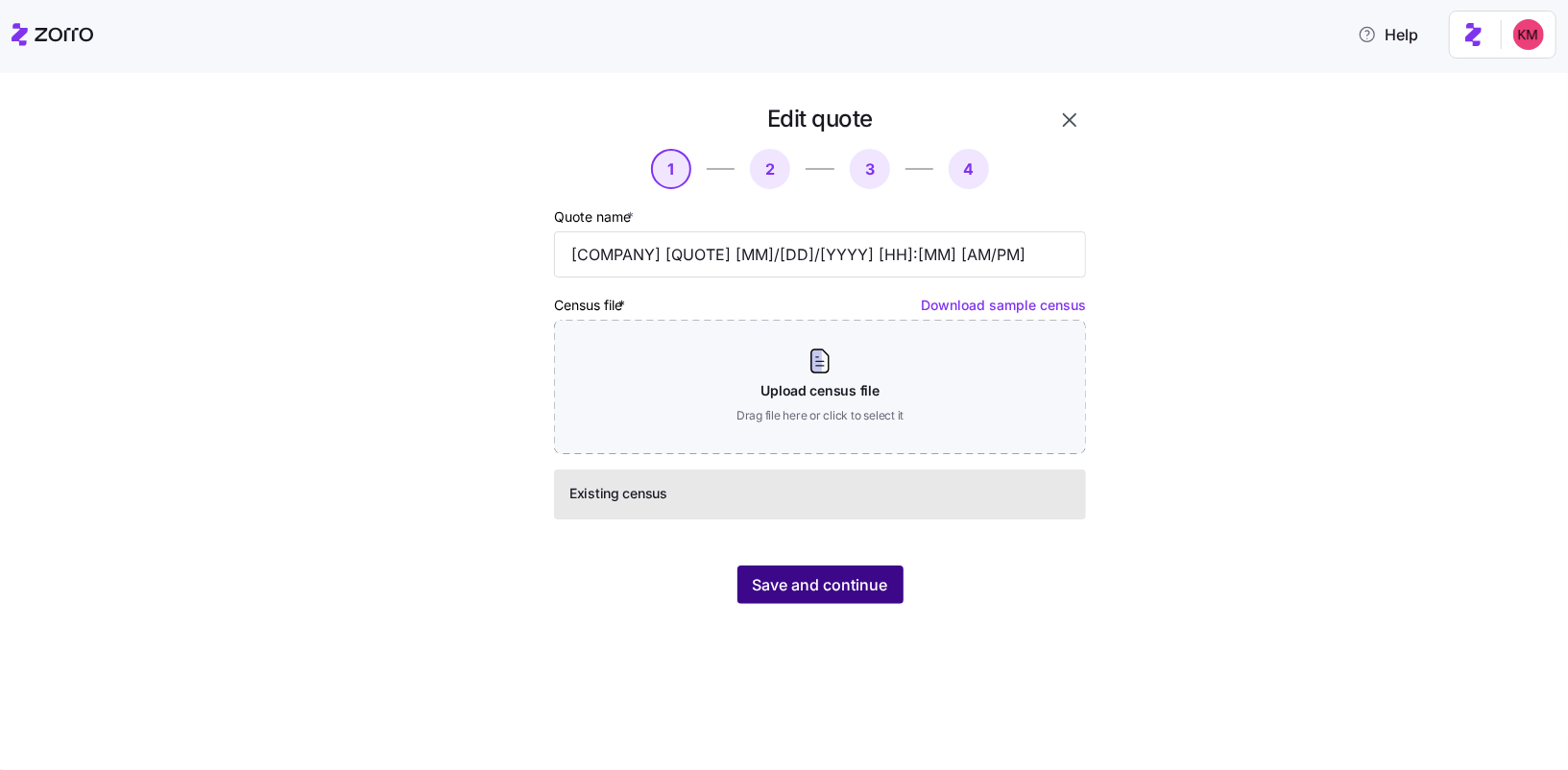 click on "Save and continue" at bounding box center (820, 585) 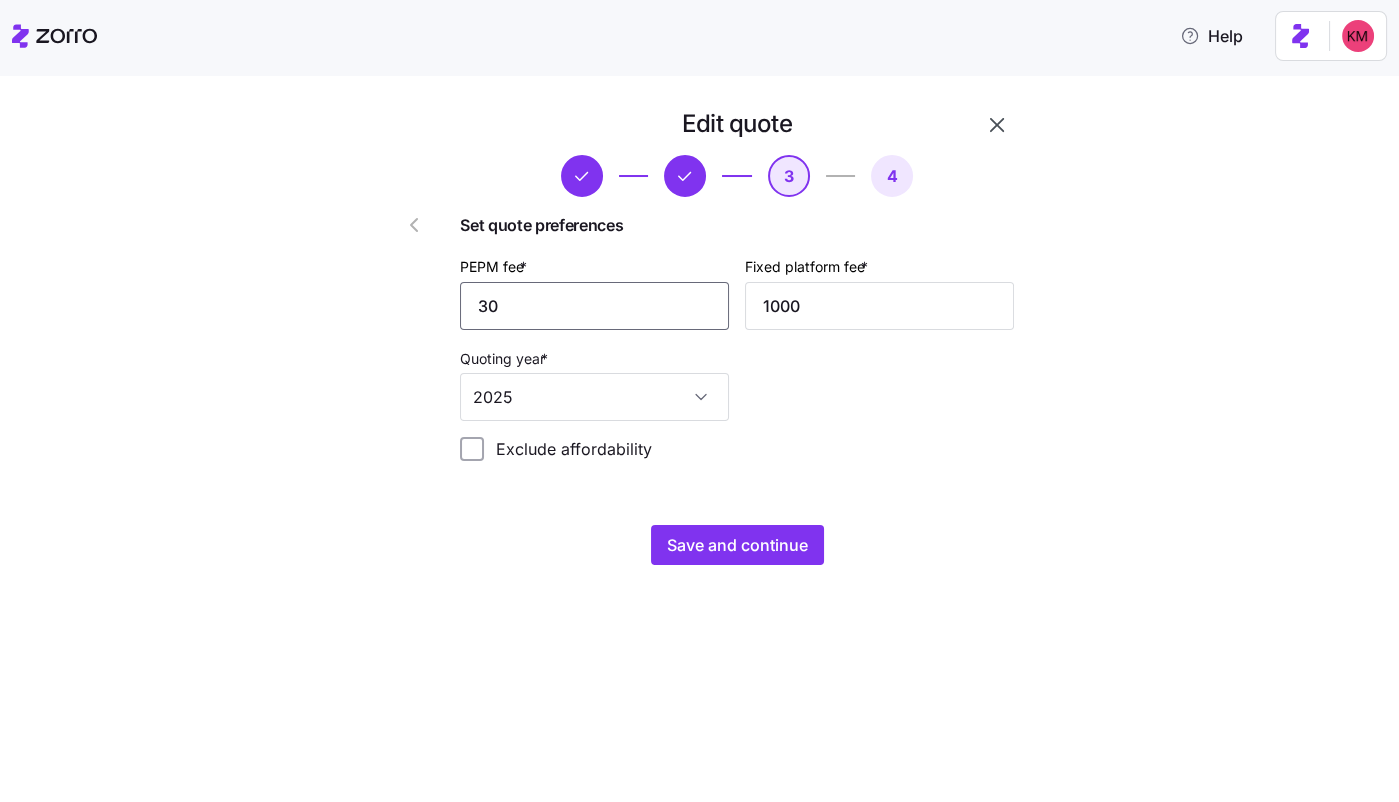 click on "30" at bounding box center [594, 306] 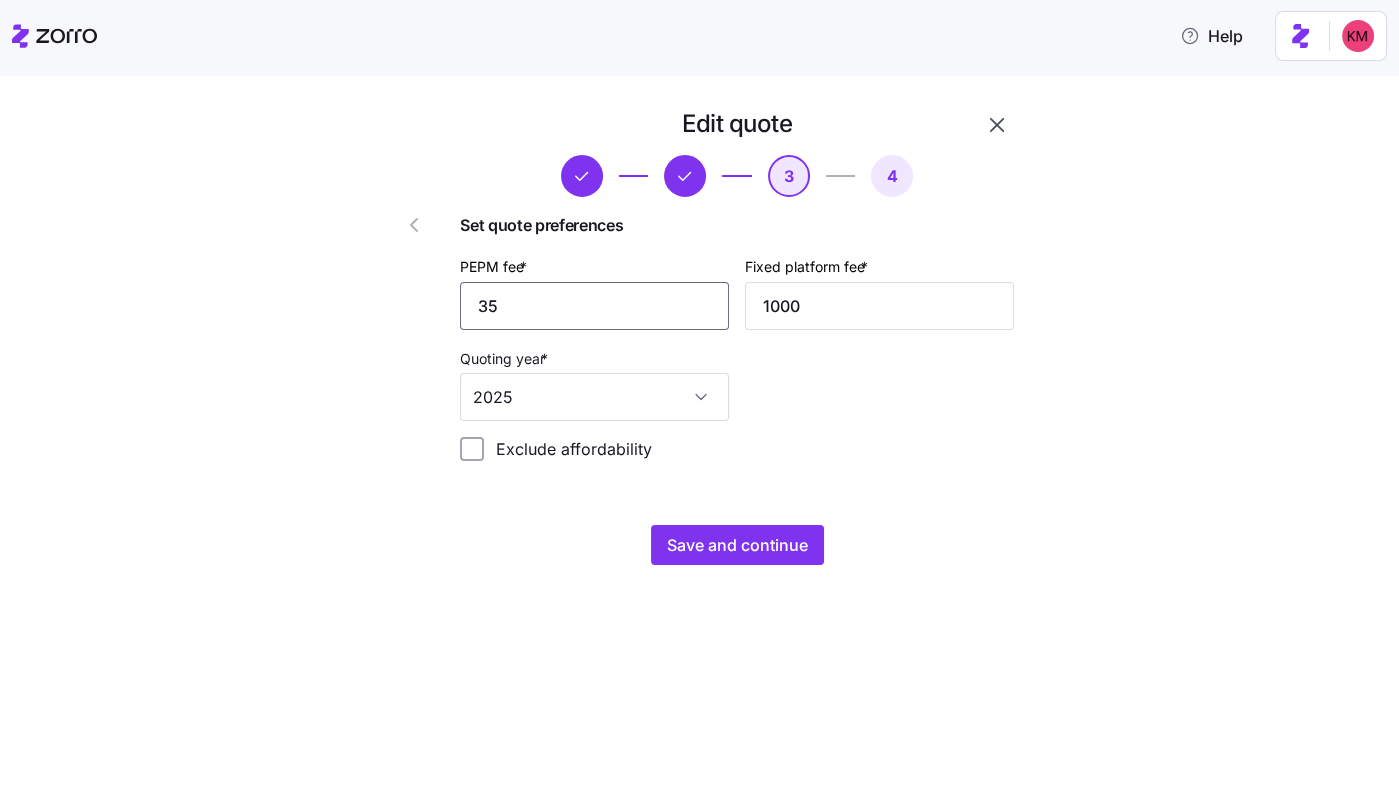 type on "35" 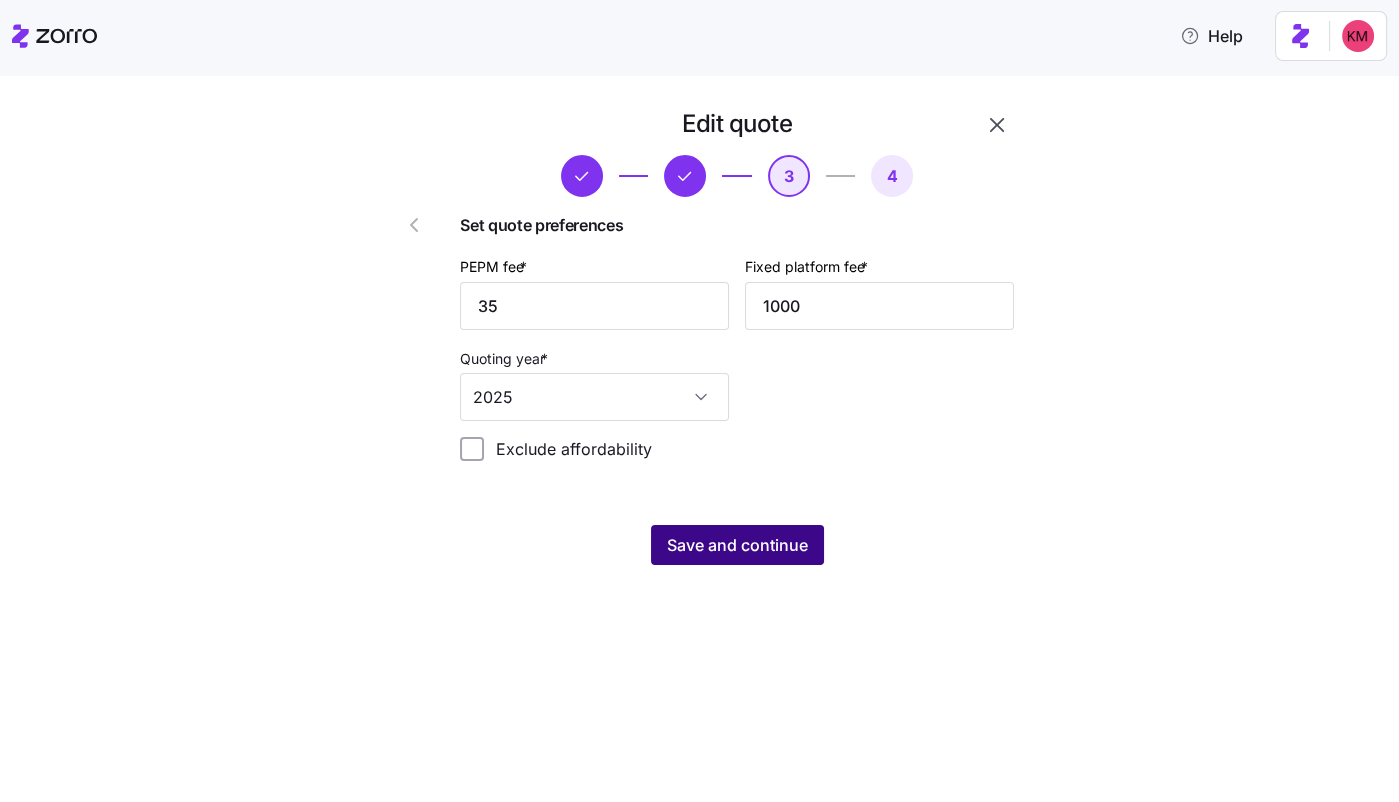 click on "Save and continue" at bounding box center (737, 545) 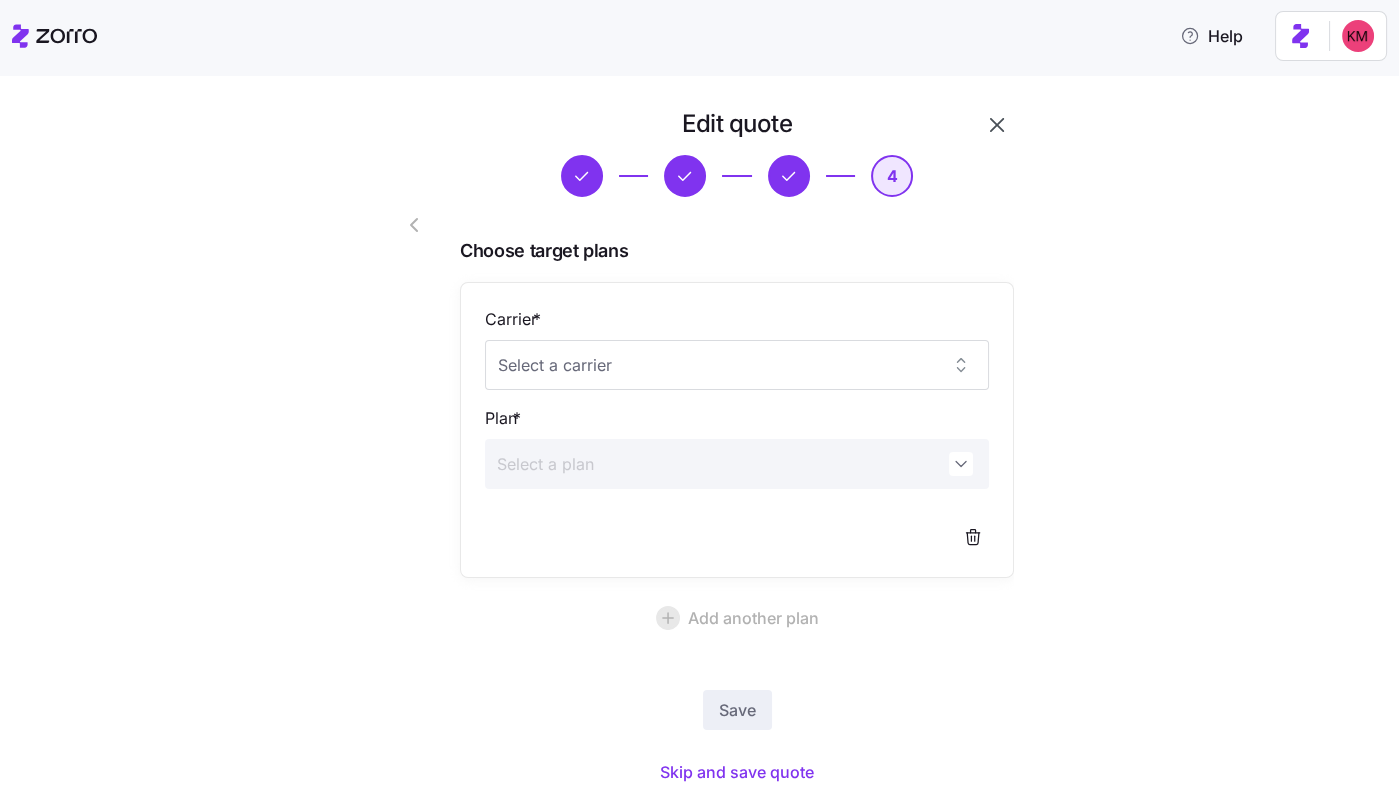 scroll, scrollTop: 58, scrollLeft: 0, axis: vertical 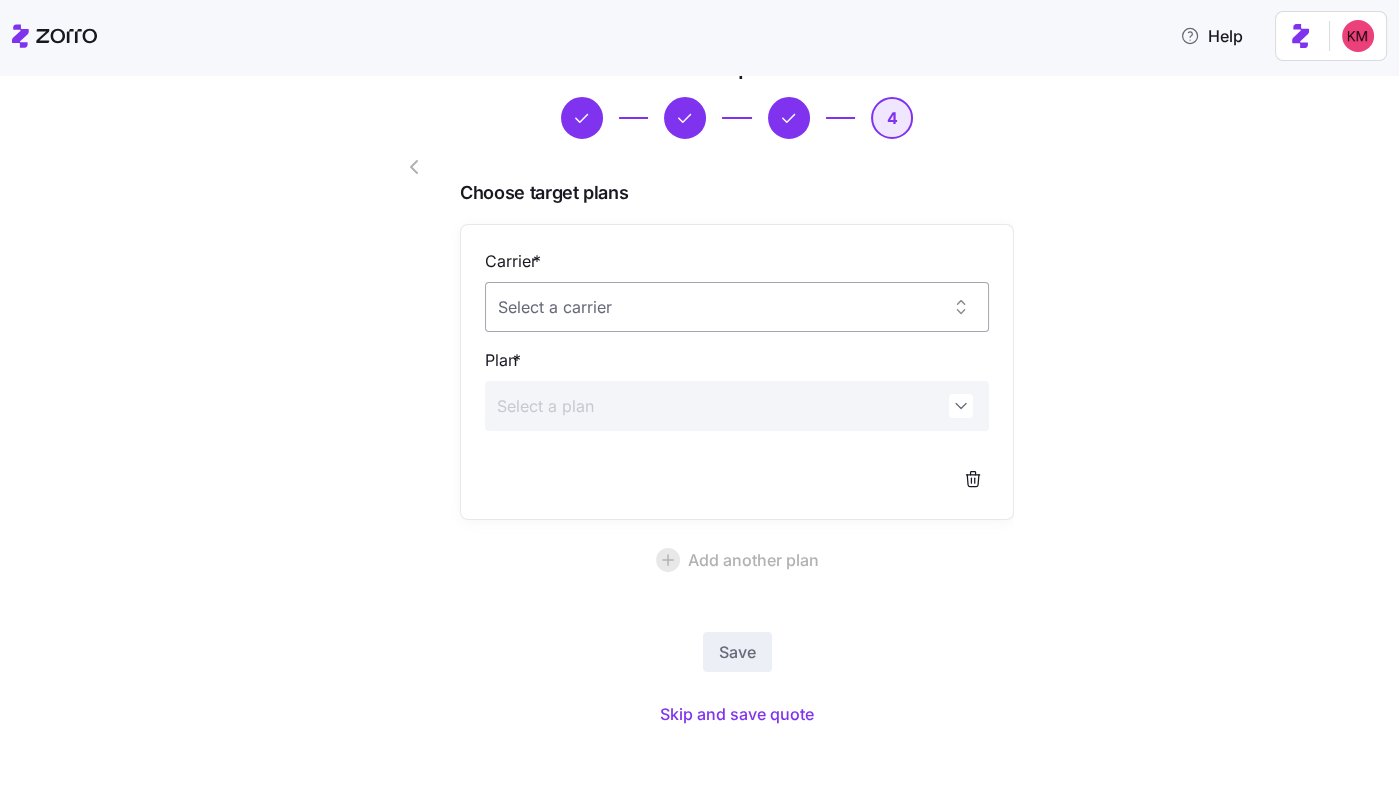 click on "Carrier  *" at bounding box center (737, 307) 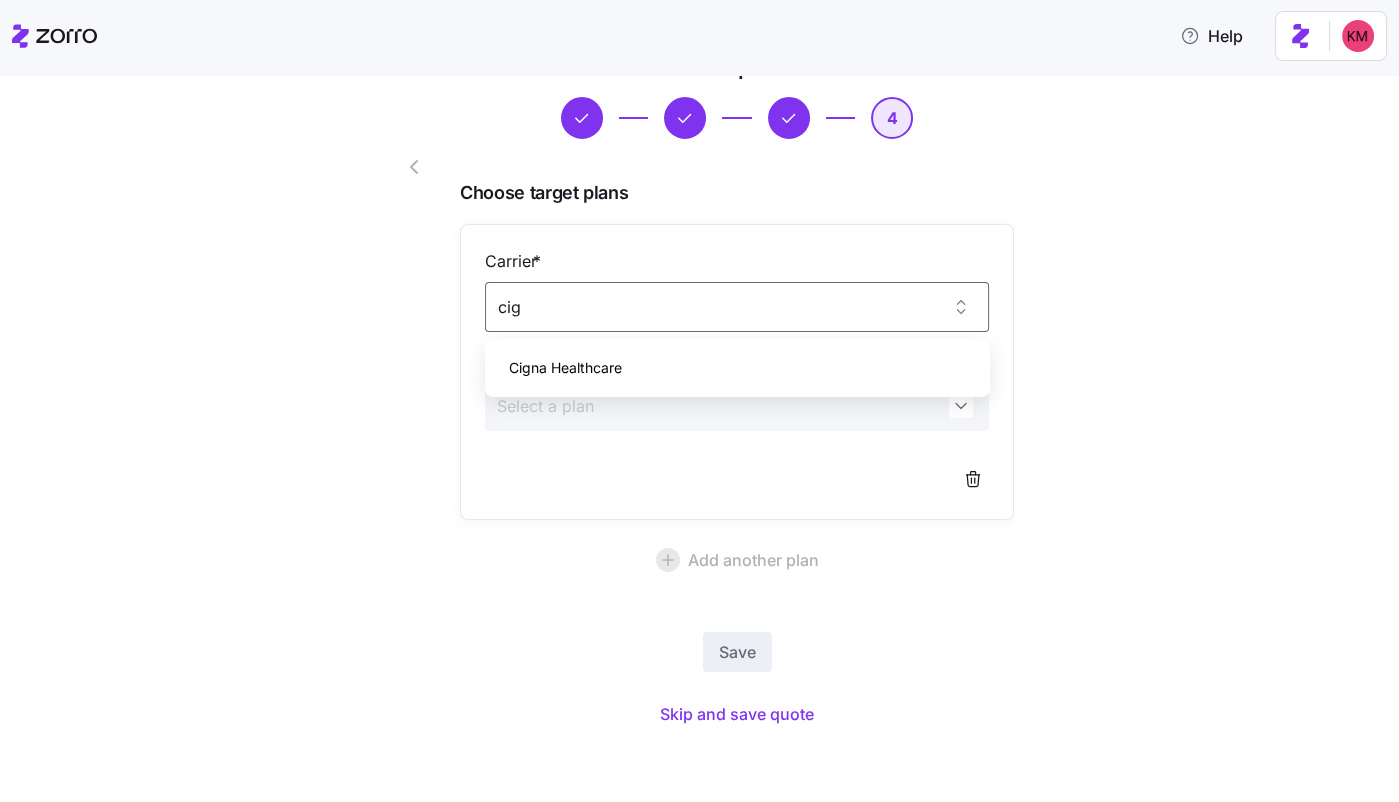 click on "Cigna Healthcare" at bounding box center (737, 368) 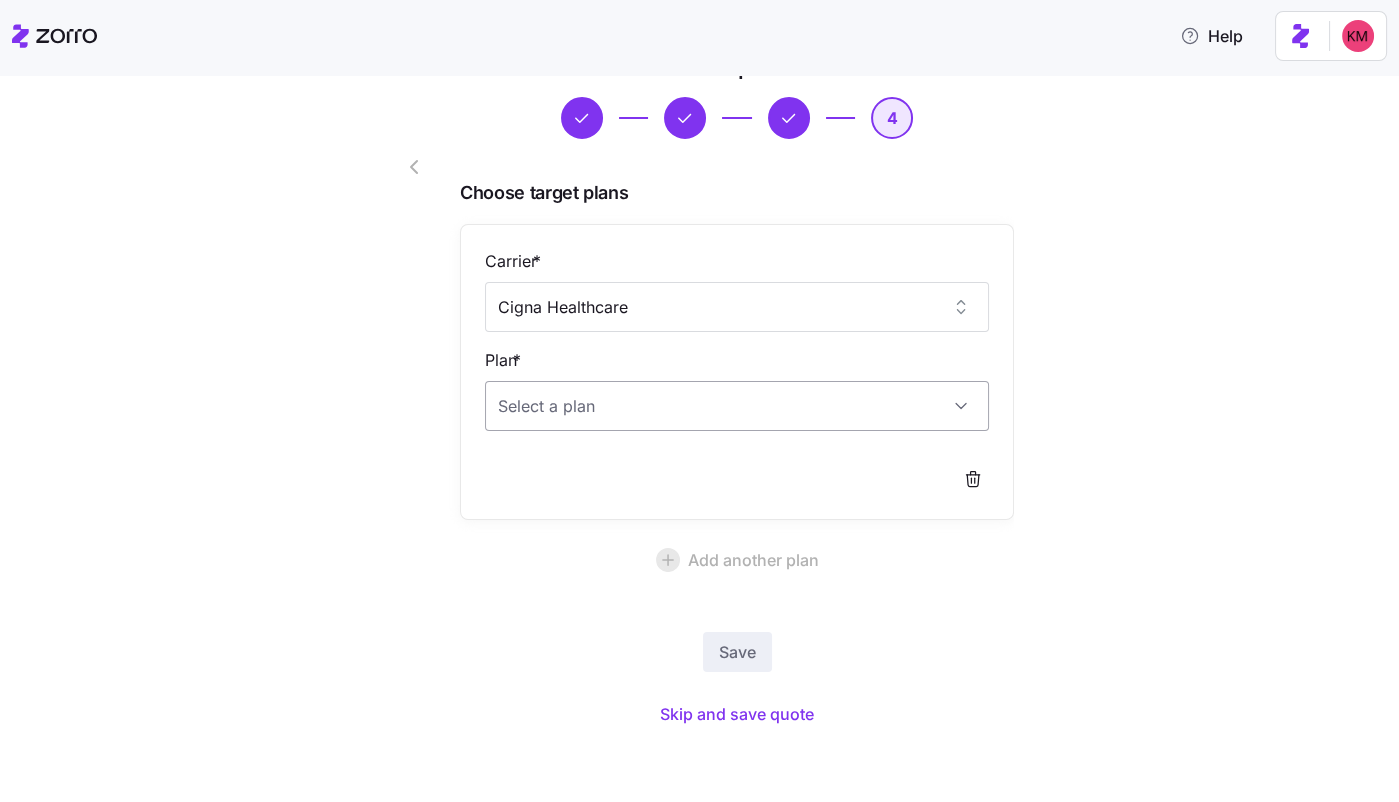 type on "Cigna Healthcare" 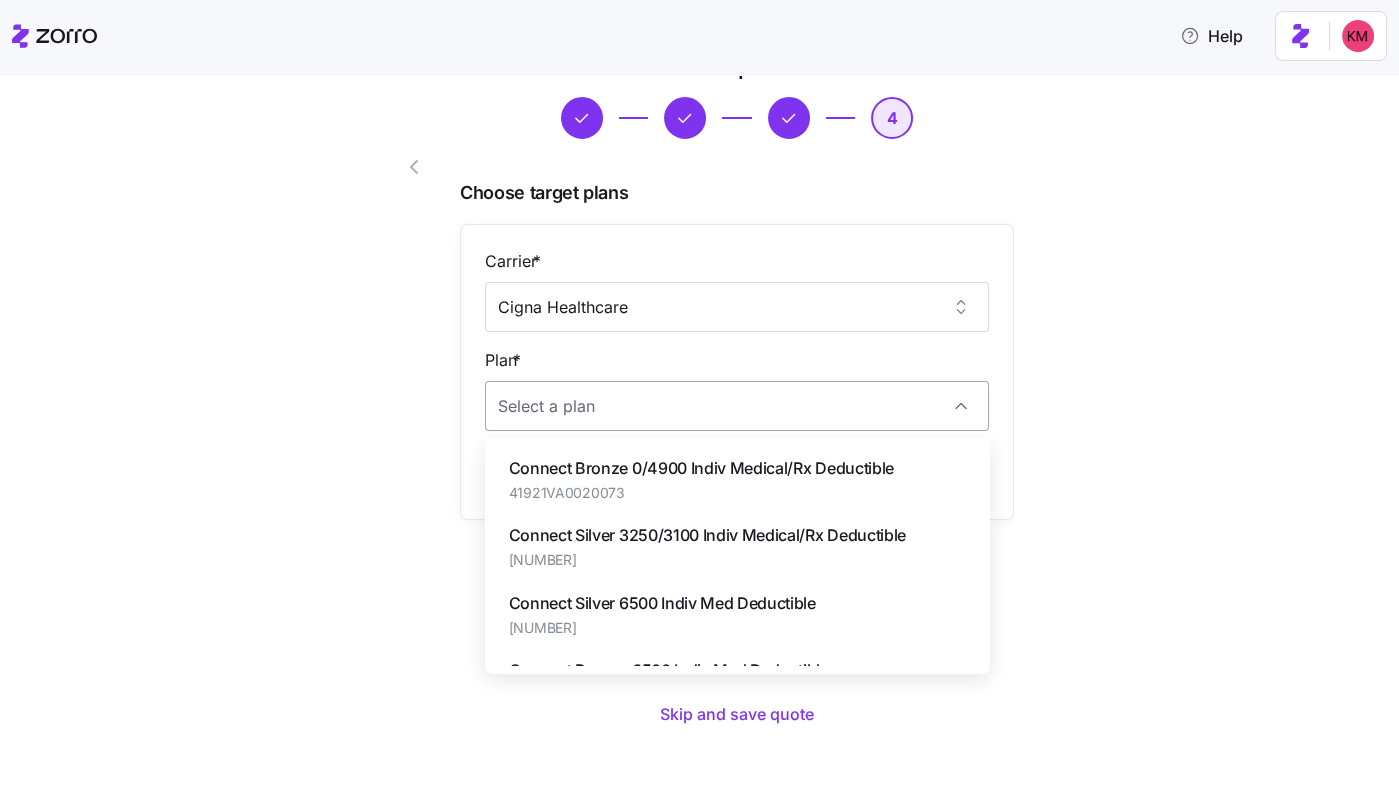 click on "Plan  *" at bounding box center (737, 406) 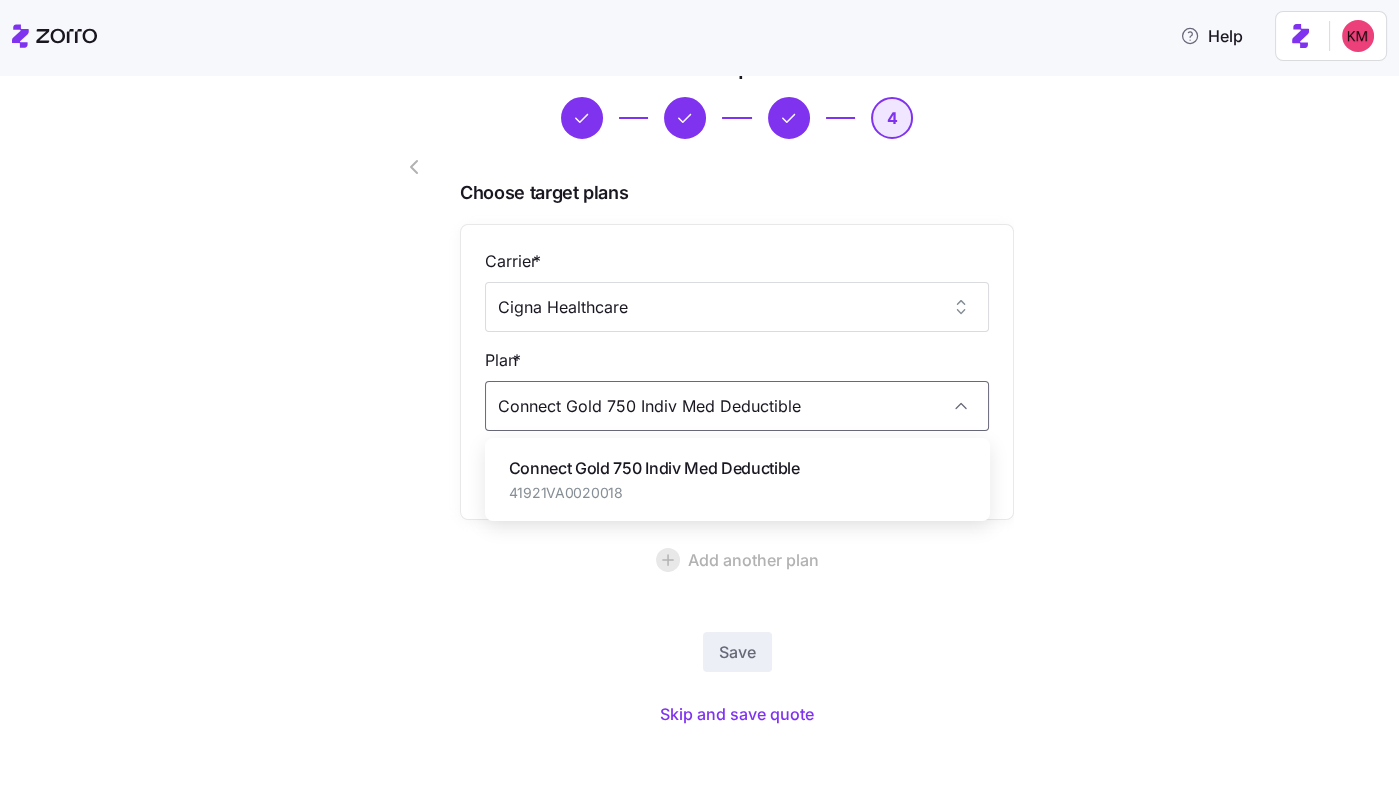 click on "Connect Gold 750 Indiv Med Deductible" at bounding box center (654, 468) 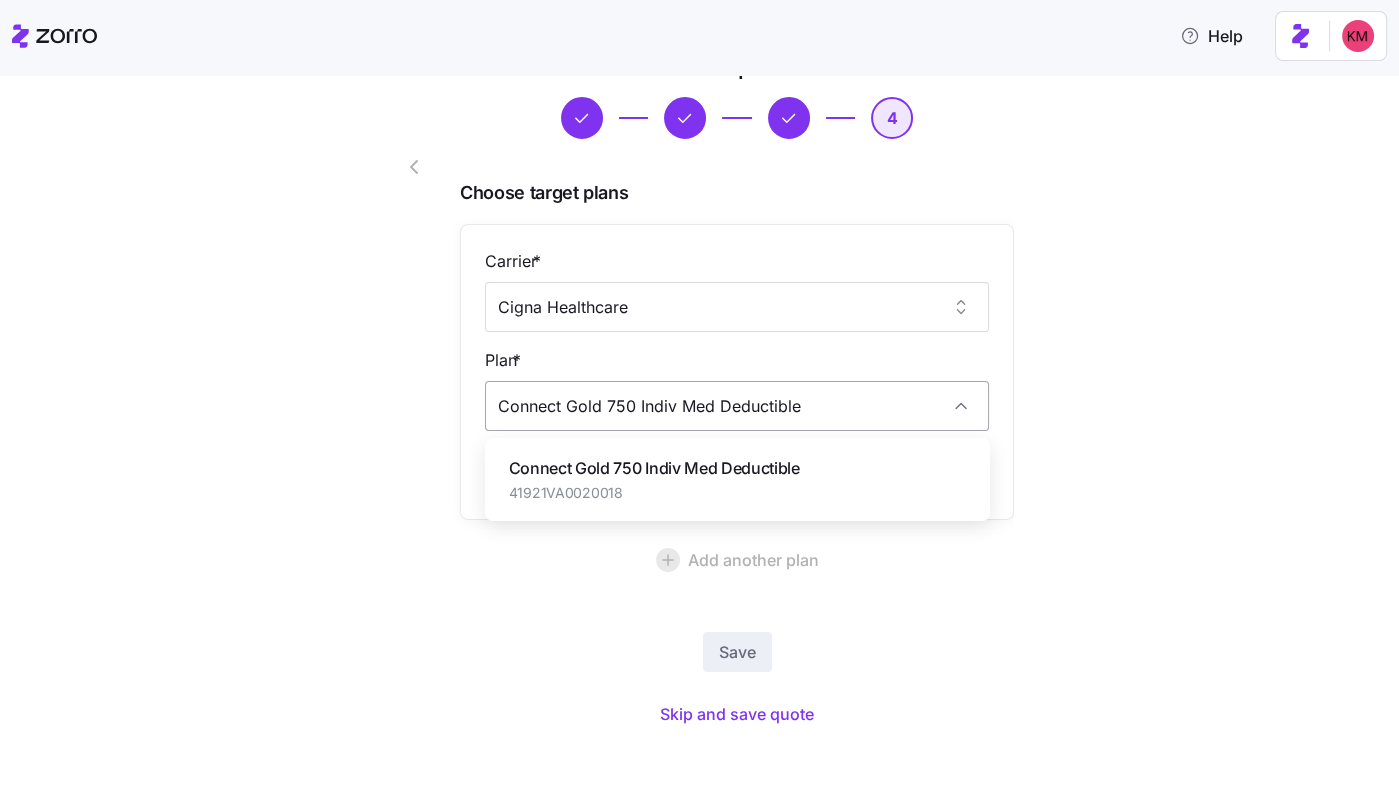 scroll, scrollTop: 0, scrollLeft: 0, axis: both 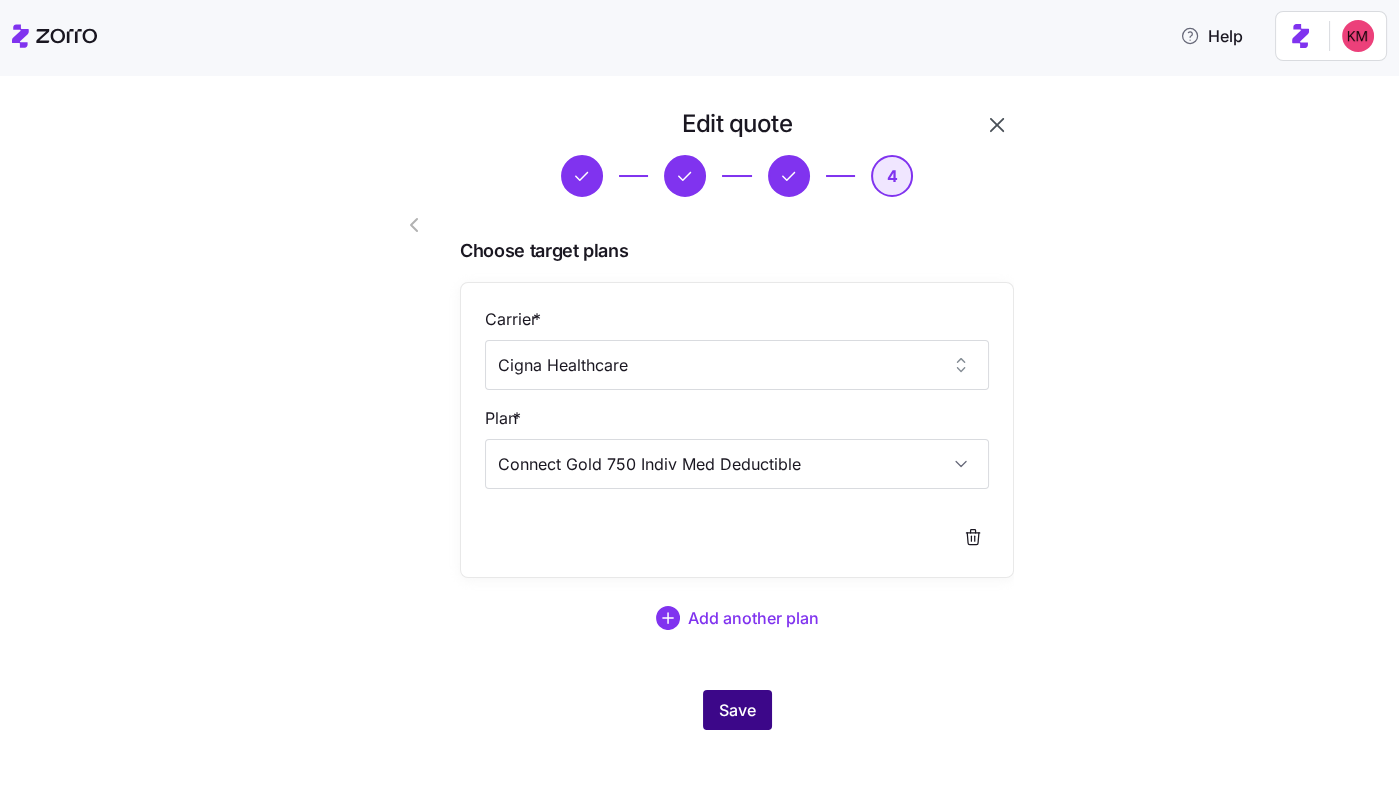 type on "Connect Gold 750 Indiv Med Deductible" 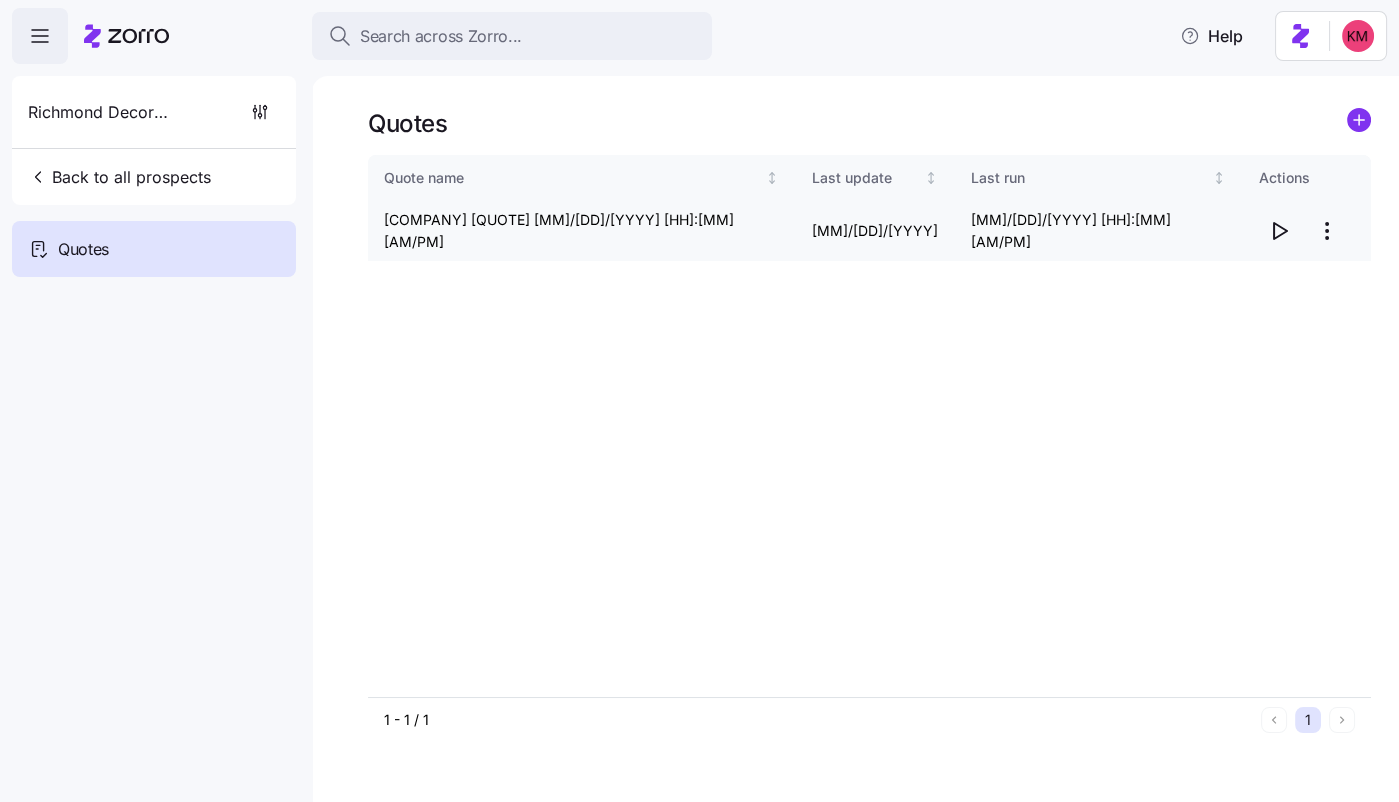 click 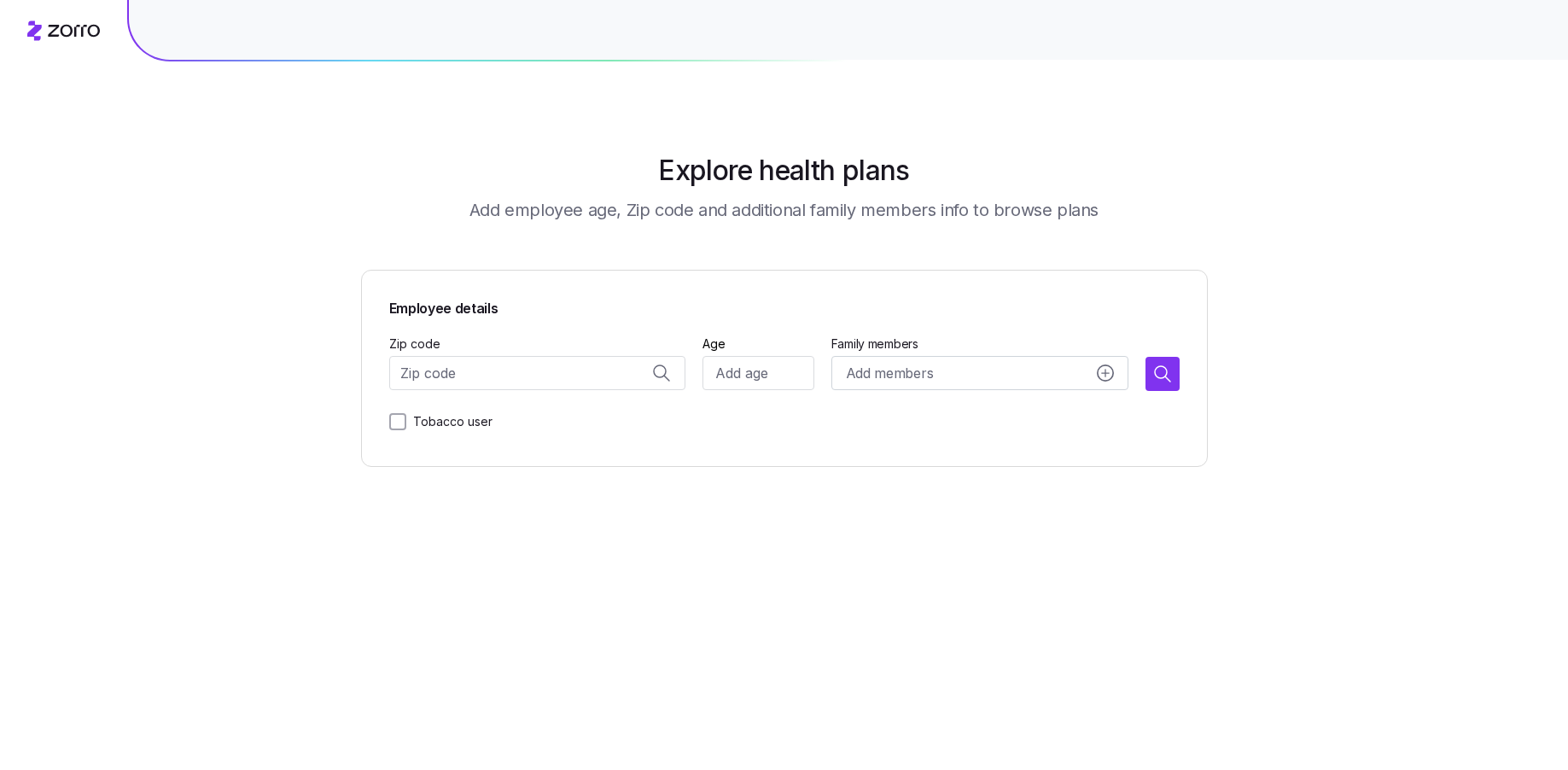 scroll, scrollTop: 0, scrollLeft: 0, axis: both 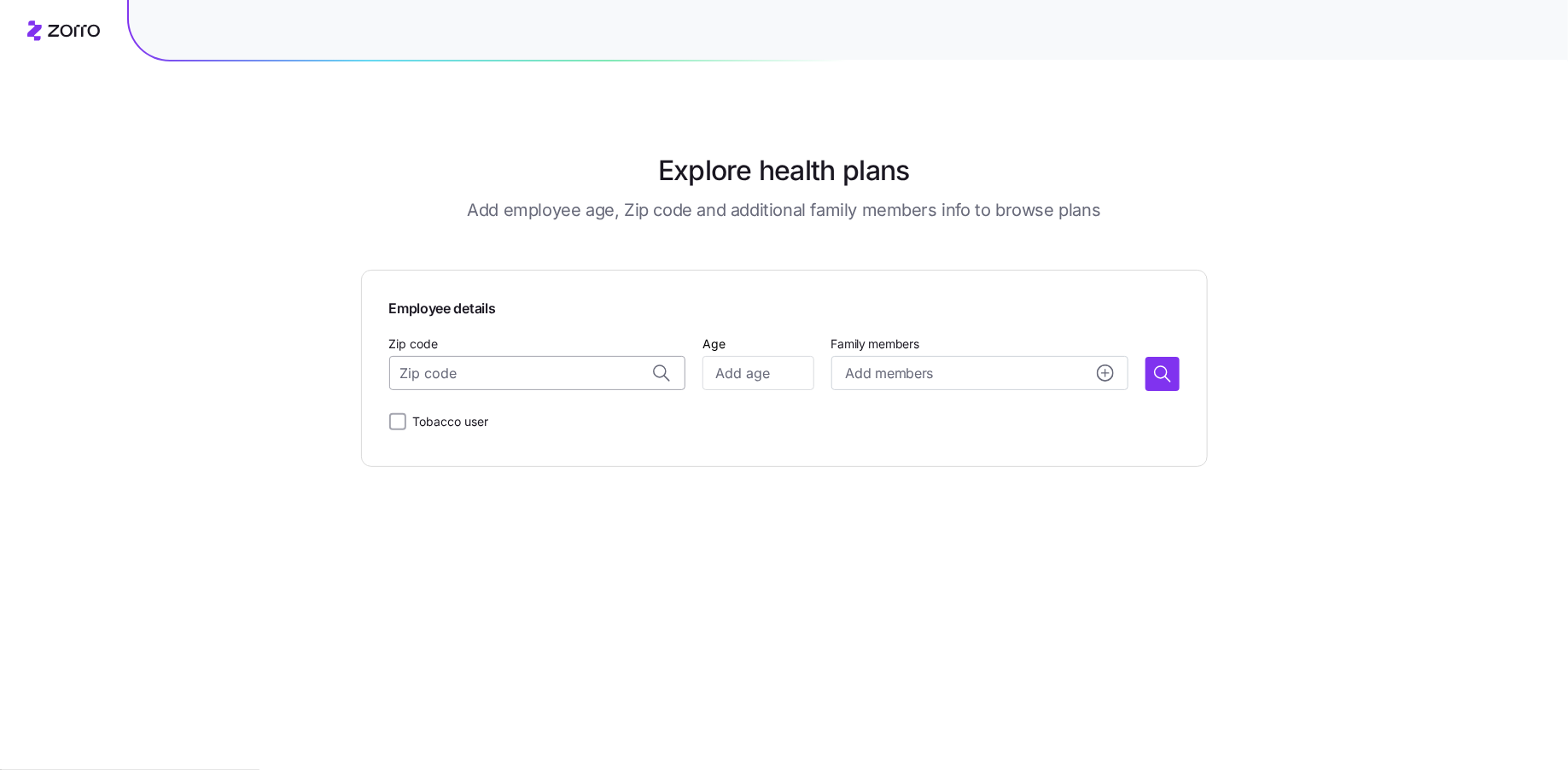 click on "Zip code" at bounding box center (538, 373) 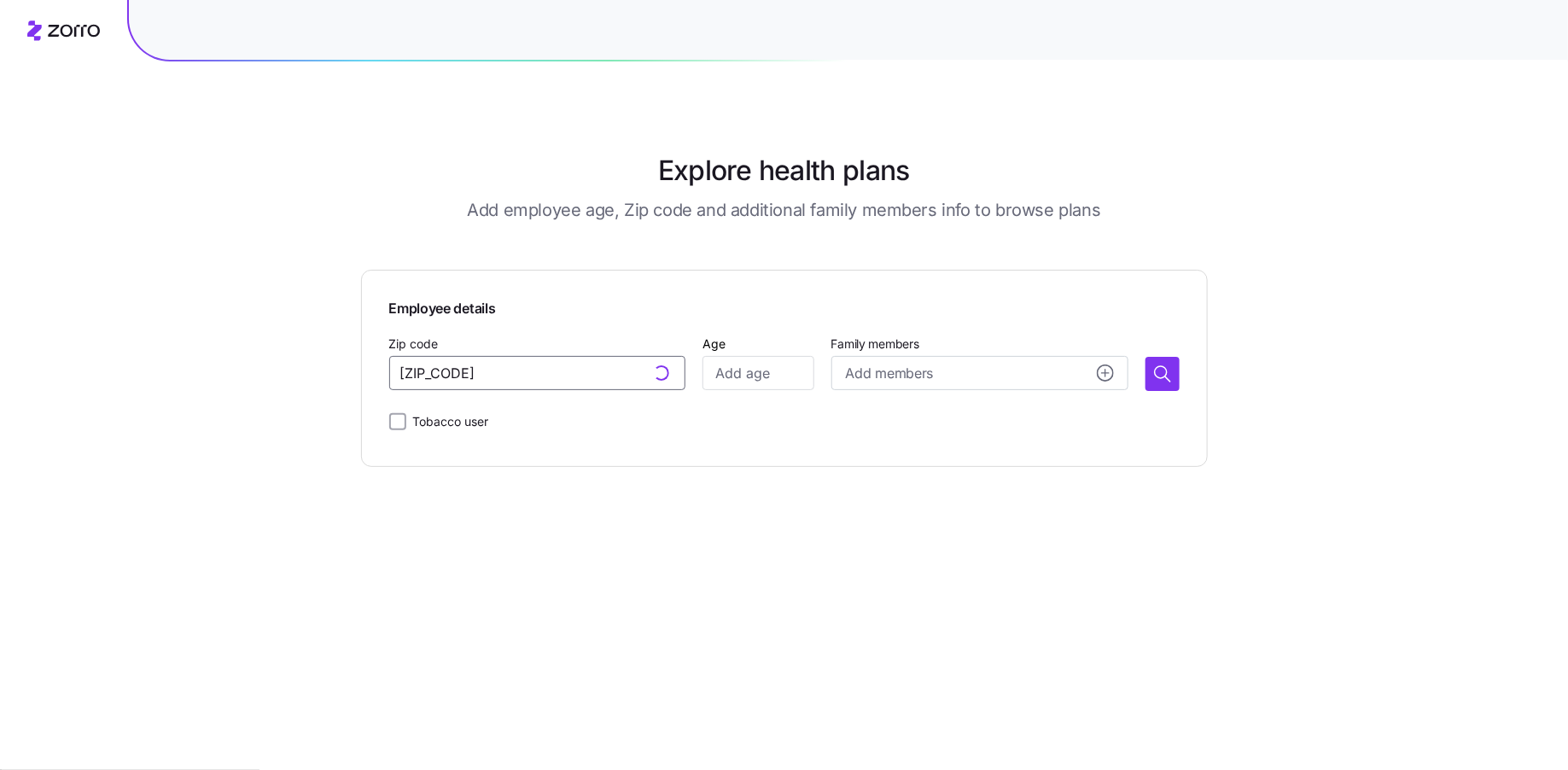 type on "23238" 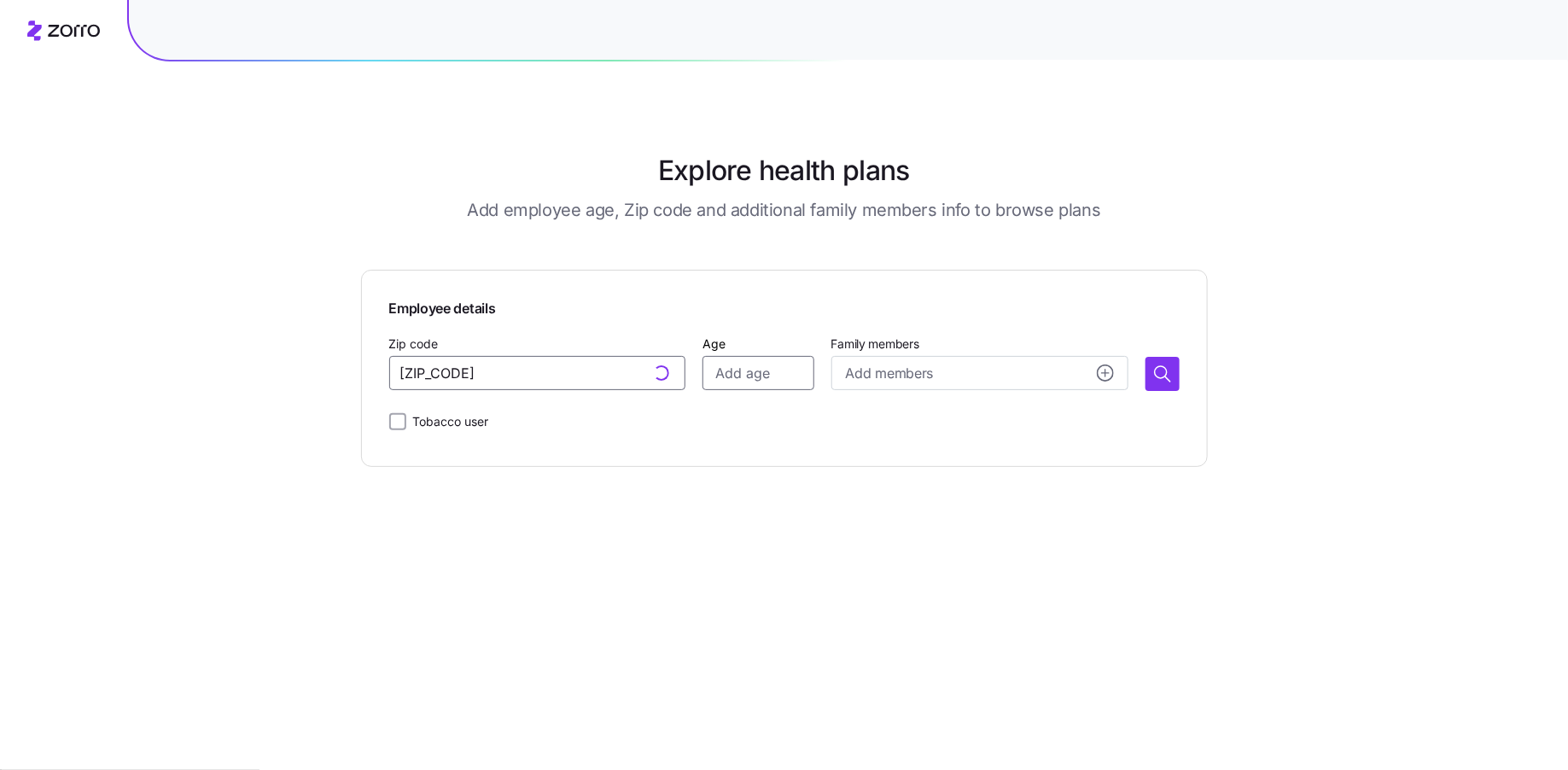 type 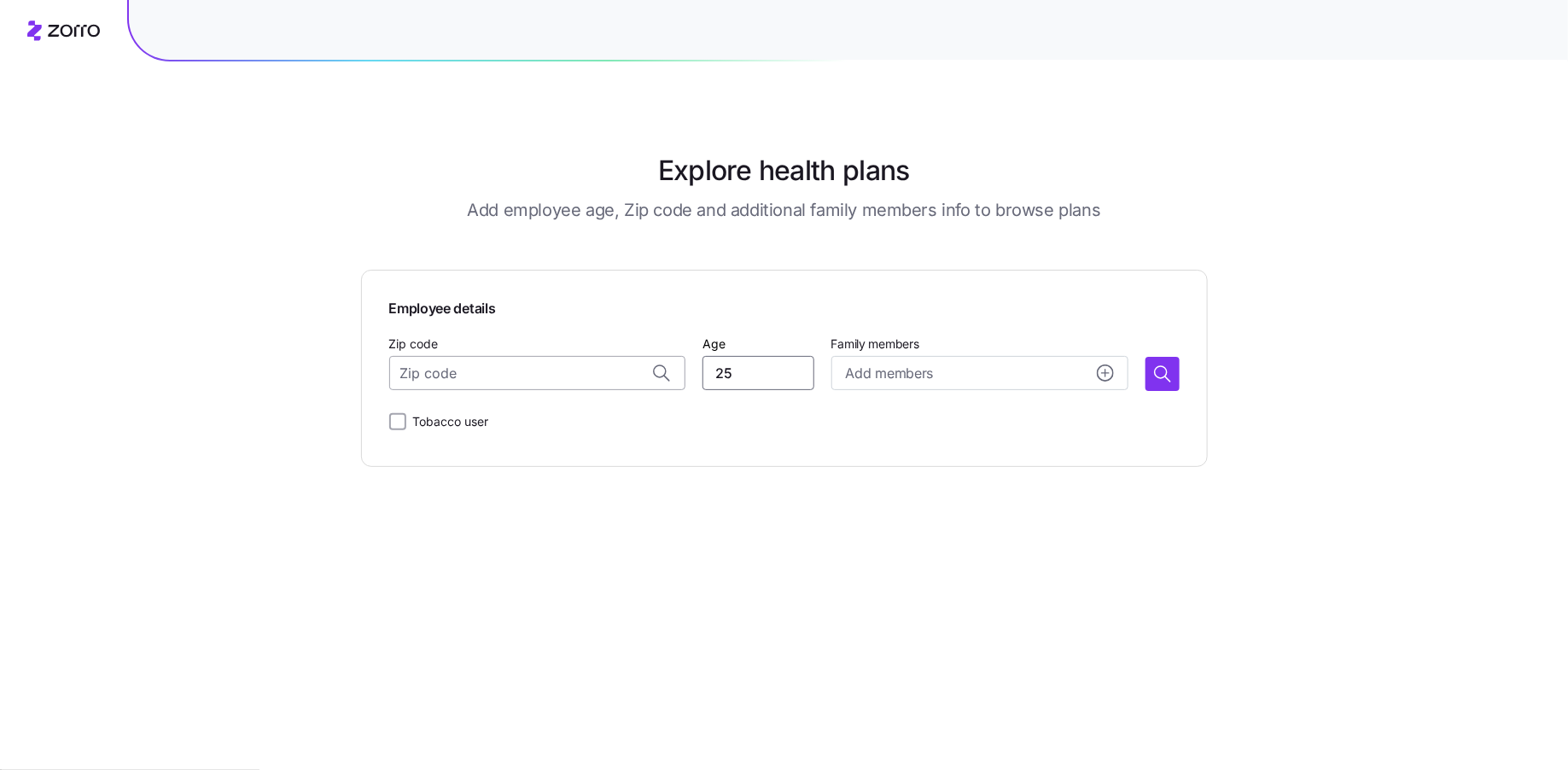type on "25" 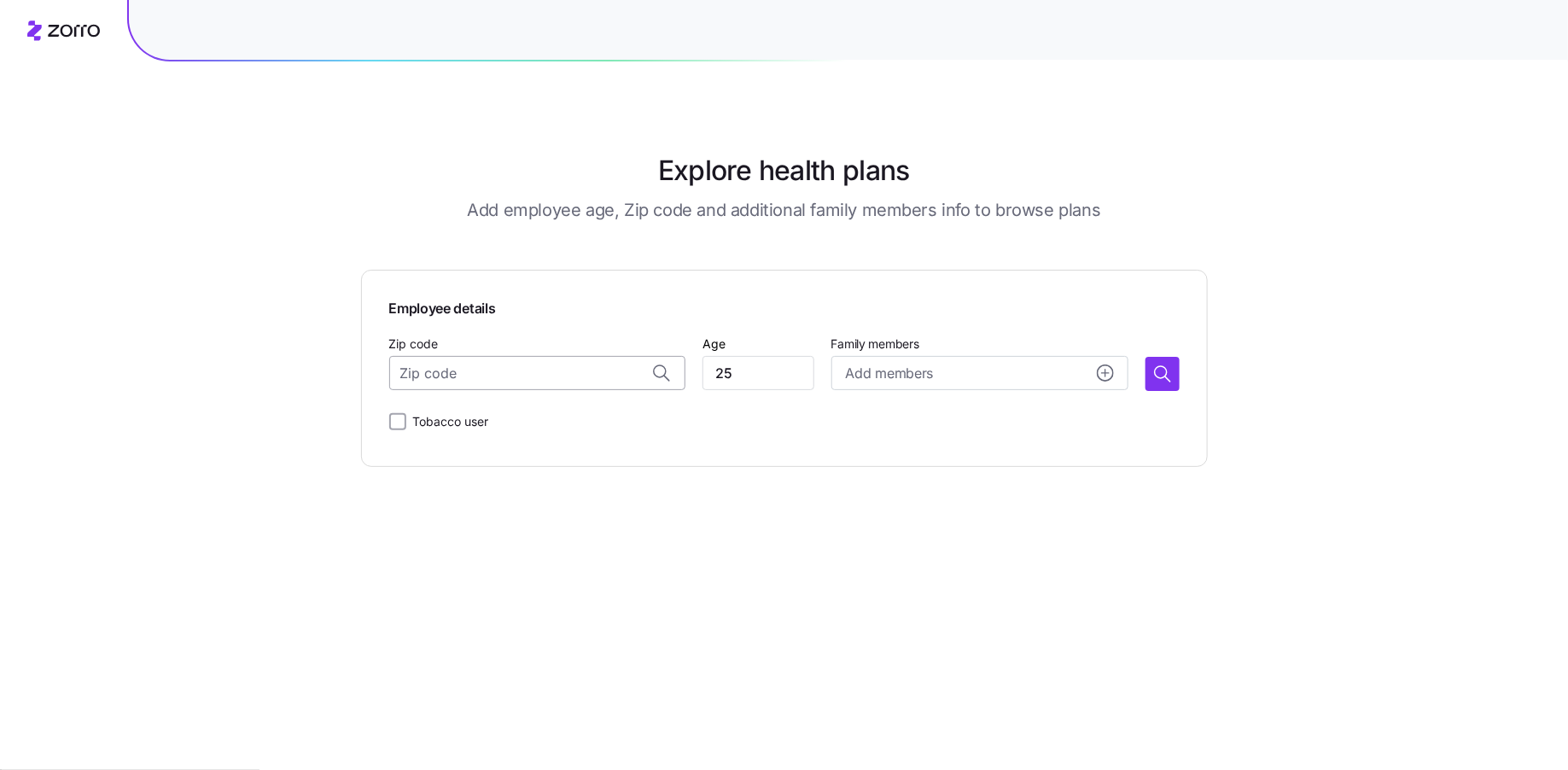 click on "Zip code" at bounding box center [538, 373] 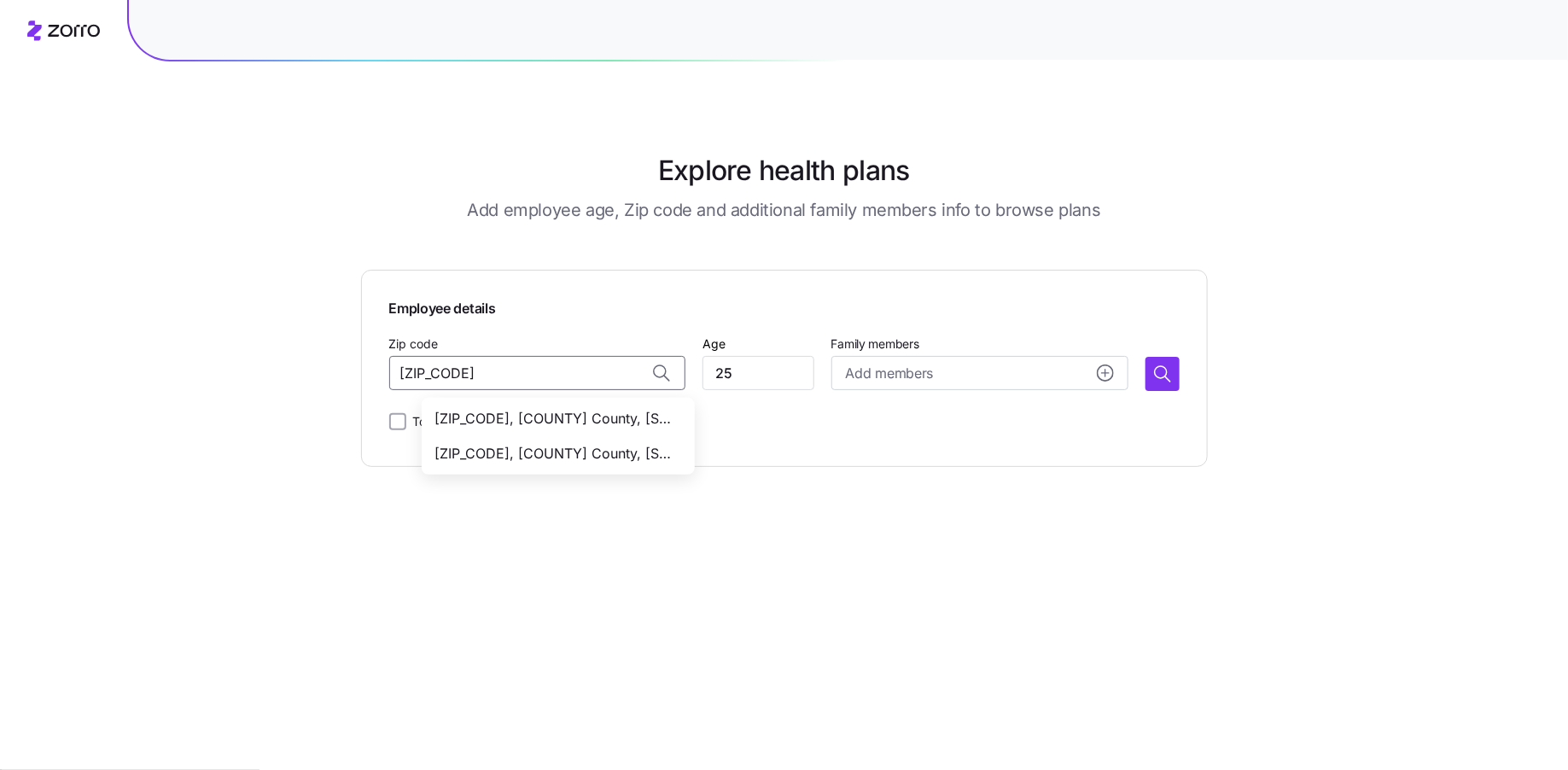 click on "23238, Goochland County, VA" at bounding box center [558, 418] 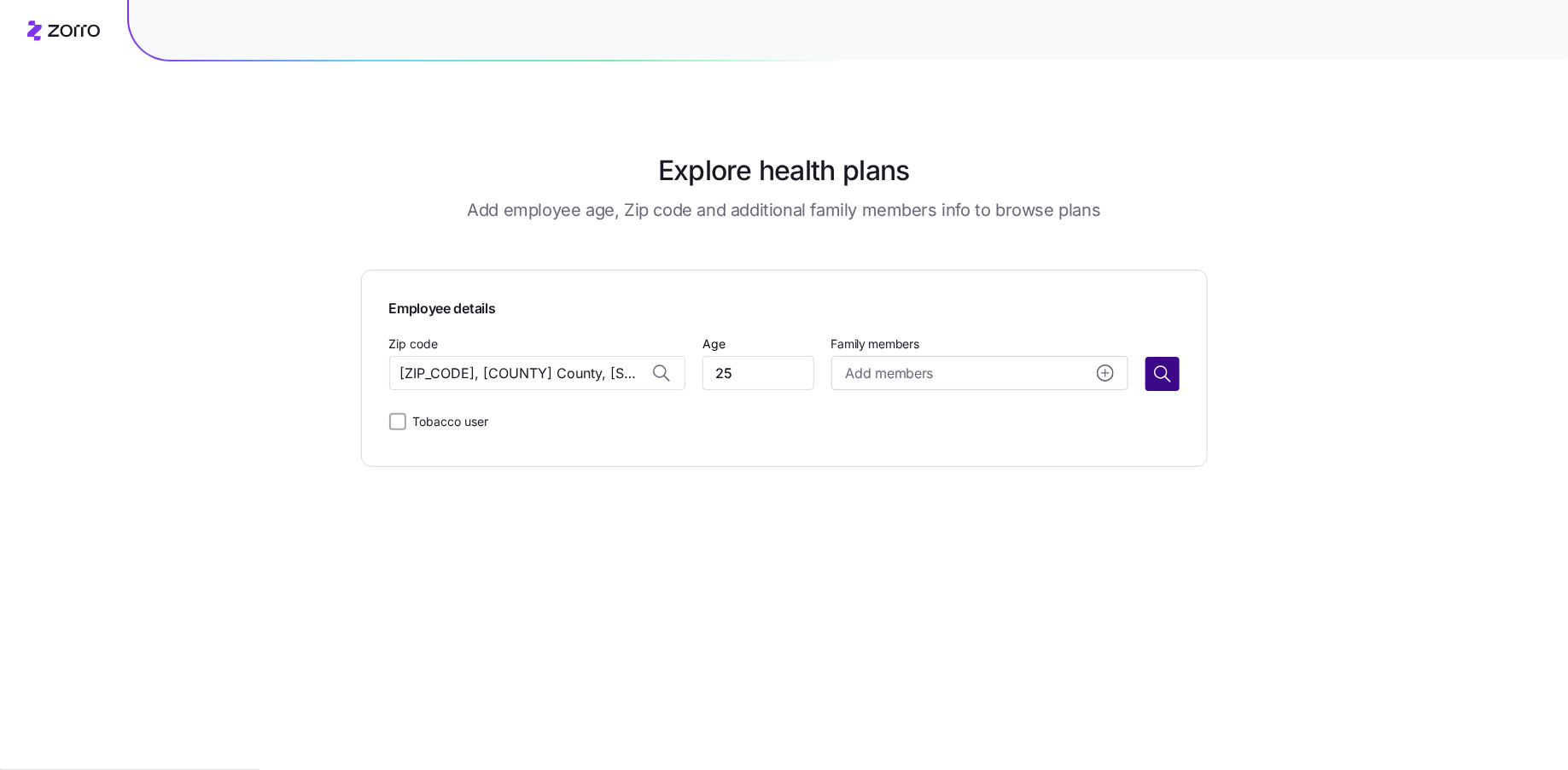 type on "23238, Goochland County, VA" 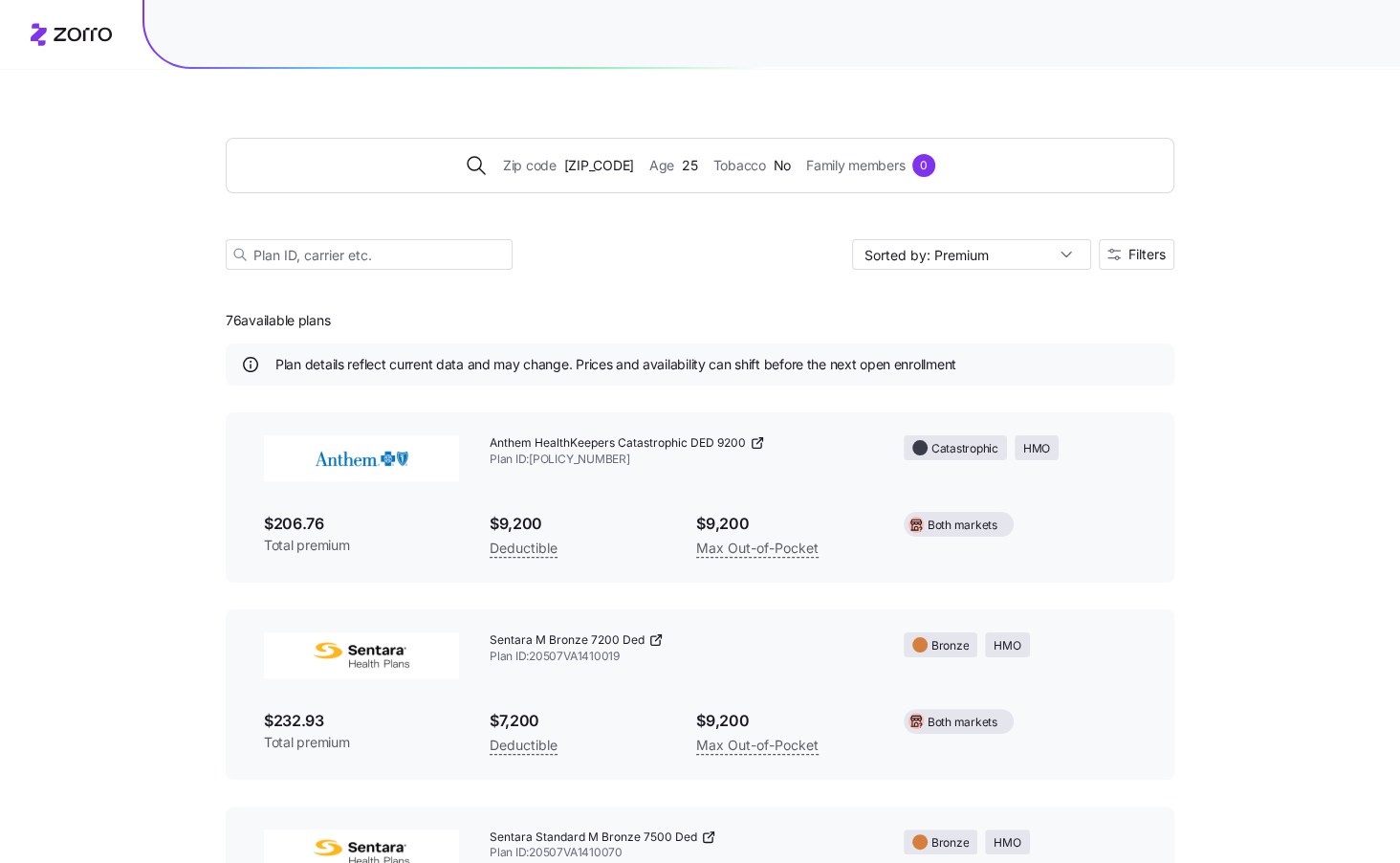 click on "Zip code 23238 Age 25 Tobacco No Family members 0 Sorted by: Premium Filters" at bounding box center (700, 181) 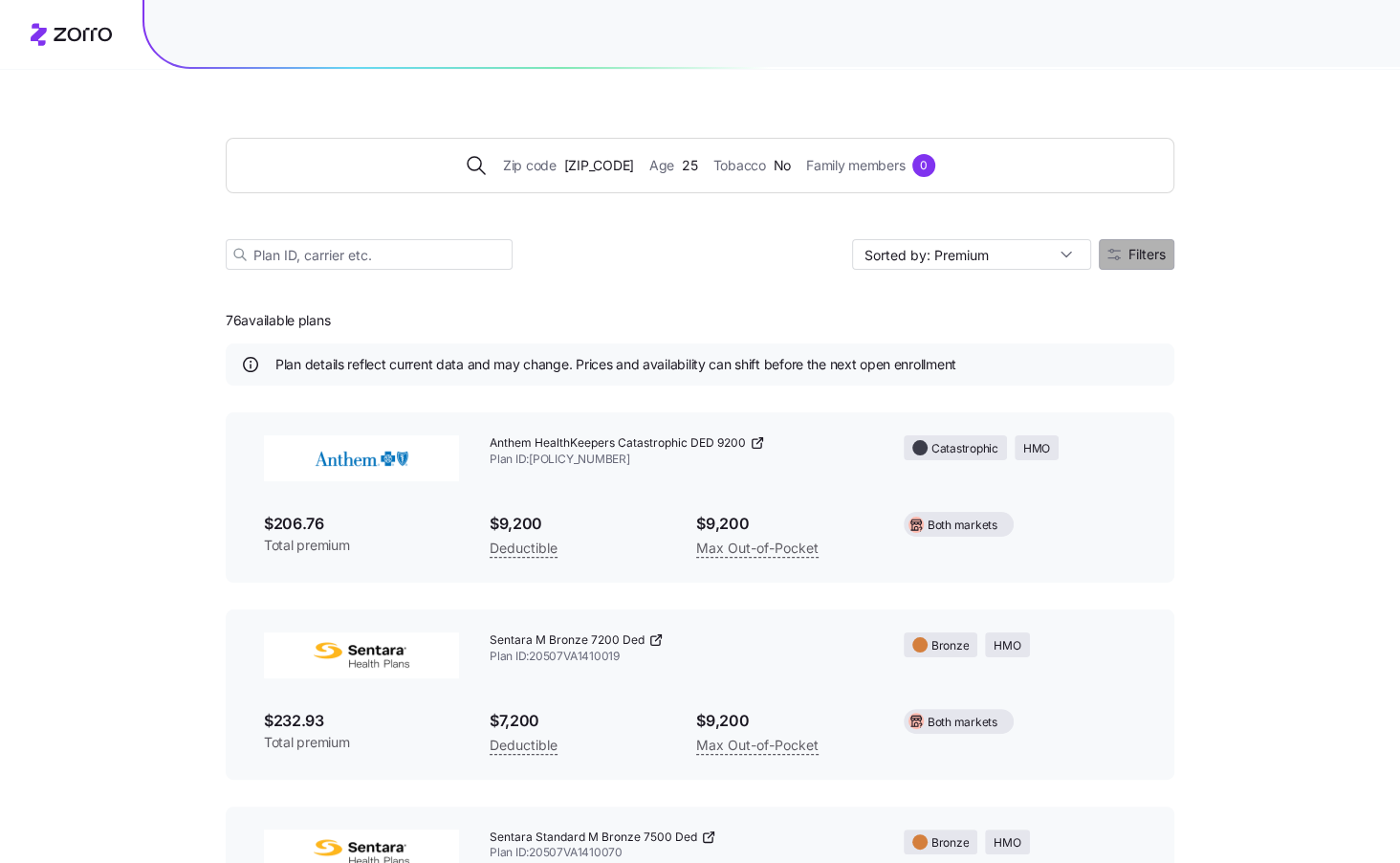 click on "Filters" at bounding box center (1136, 254) 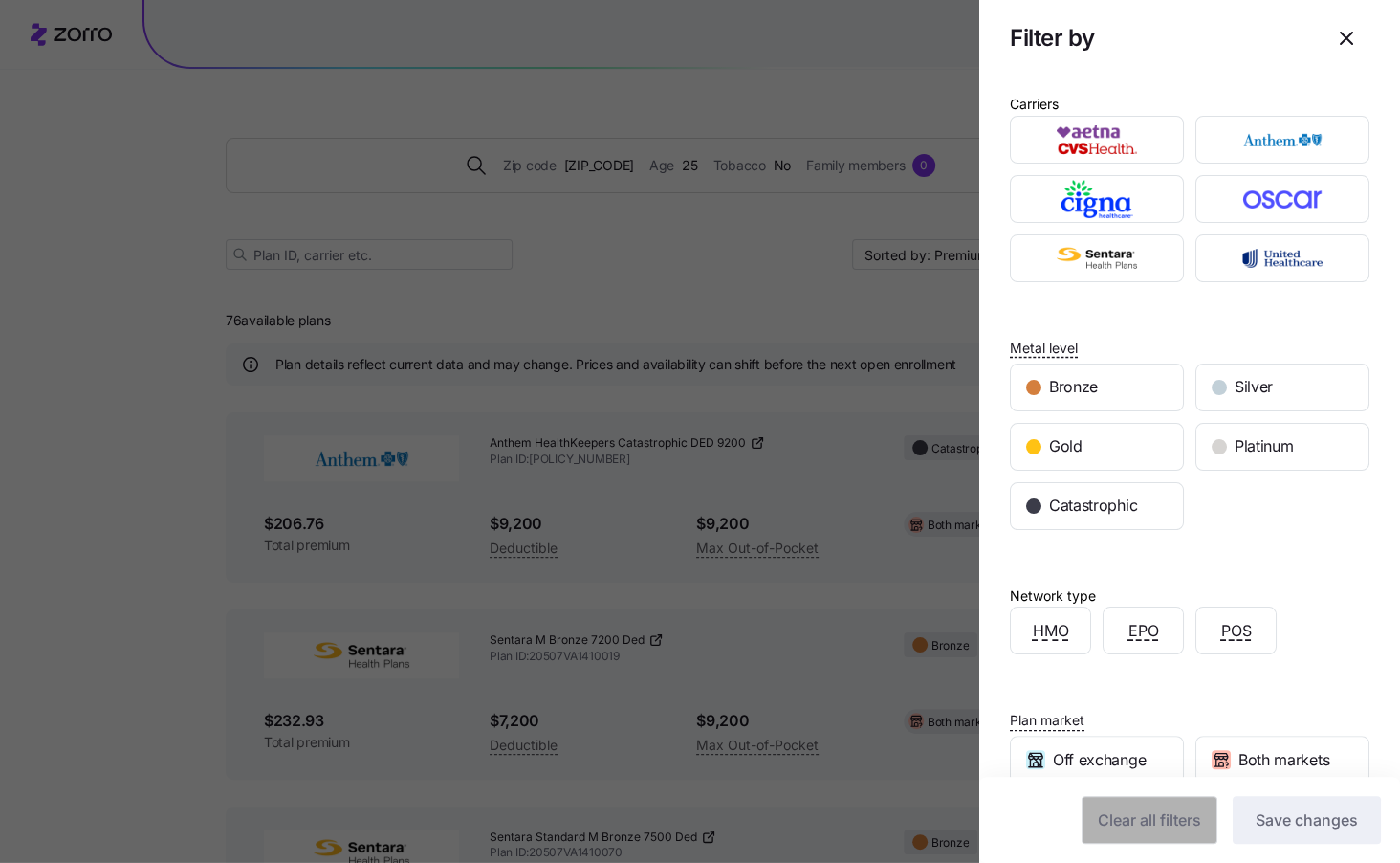 click at bounding box center (1097, 258) 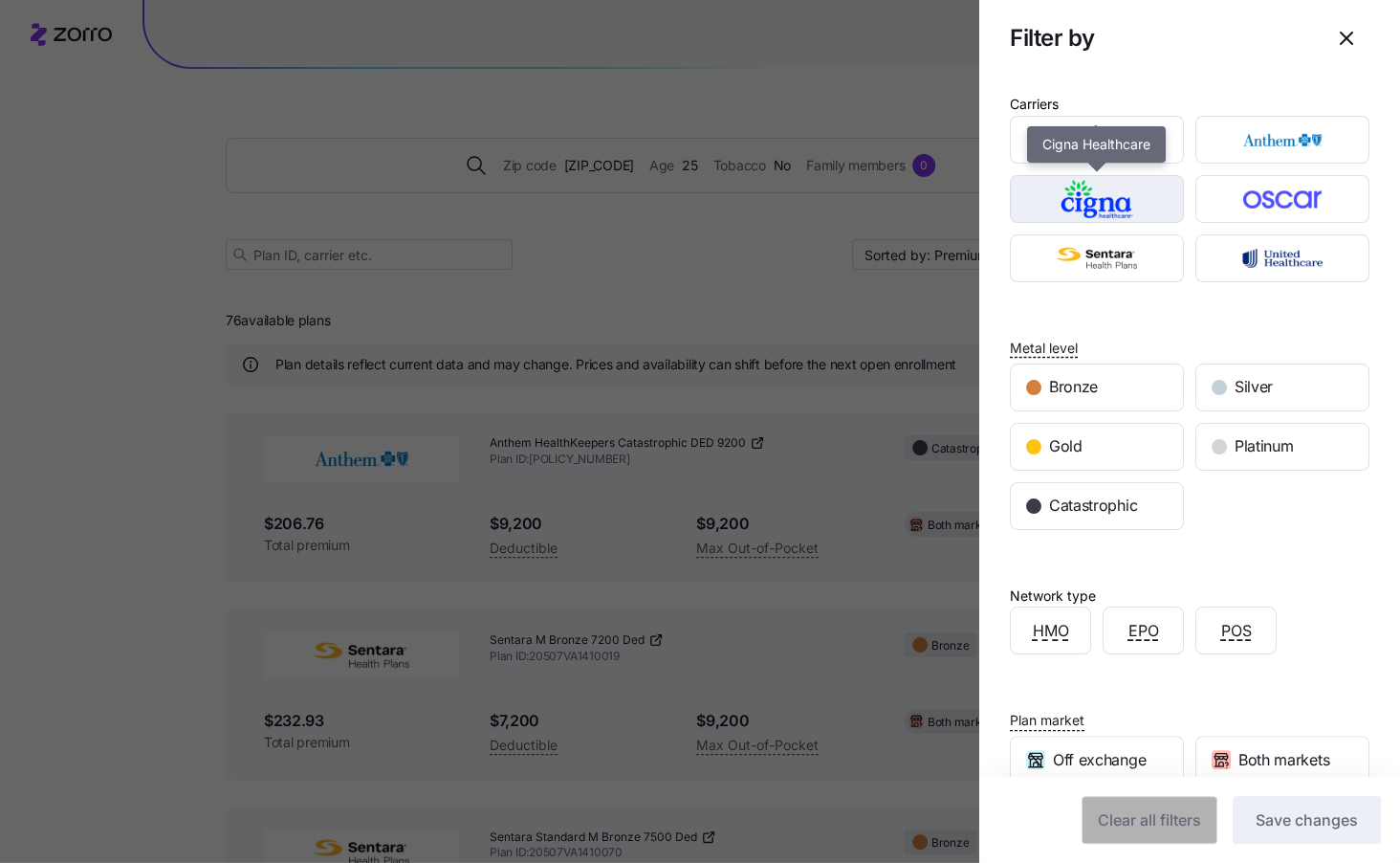 click at bounding box center (1097, 199) 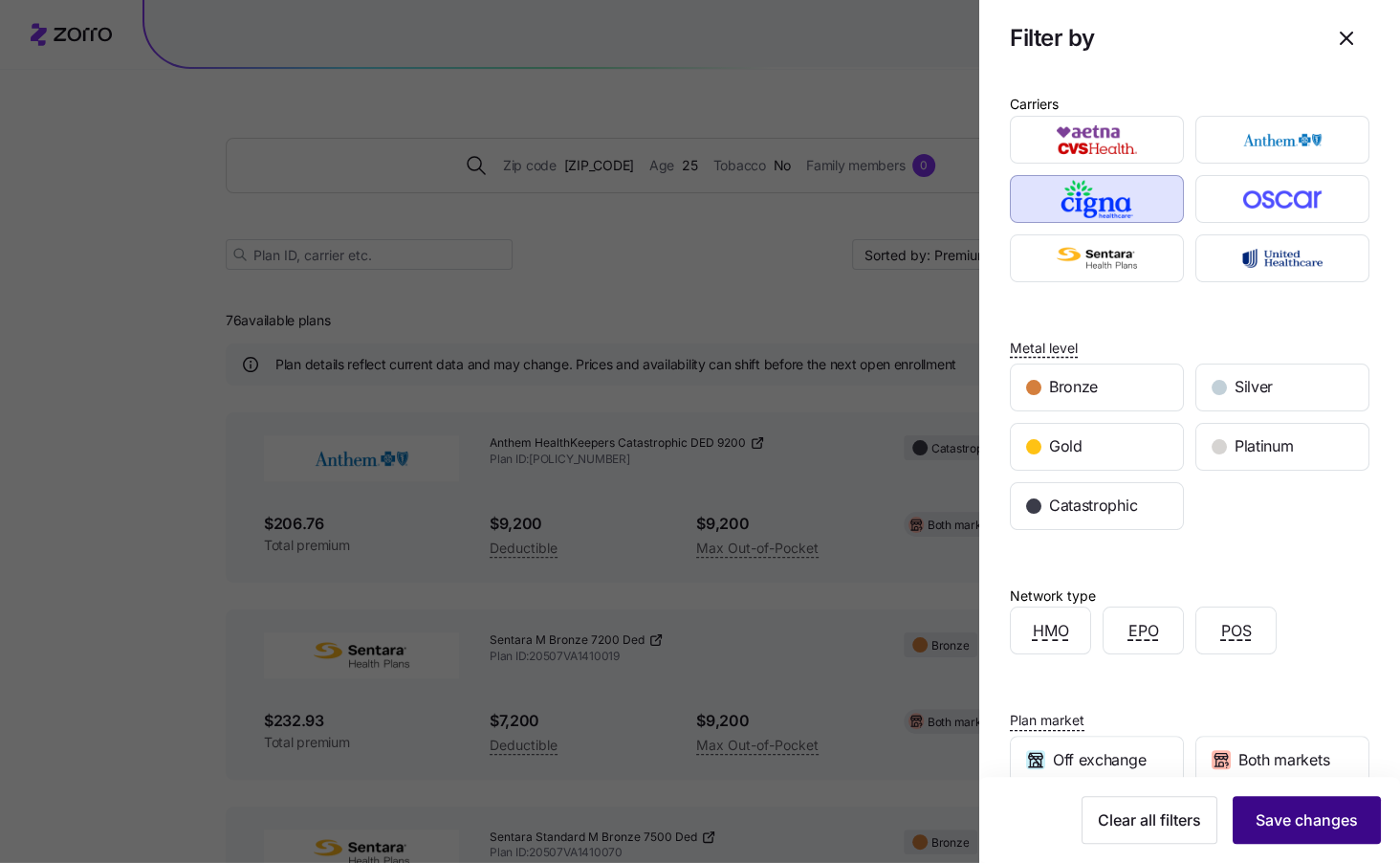 click on "Save changes" at bounding box center (1306, 820) 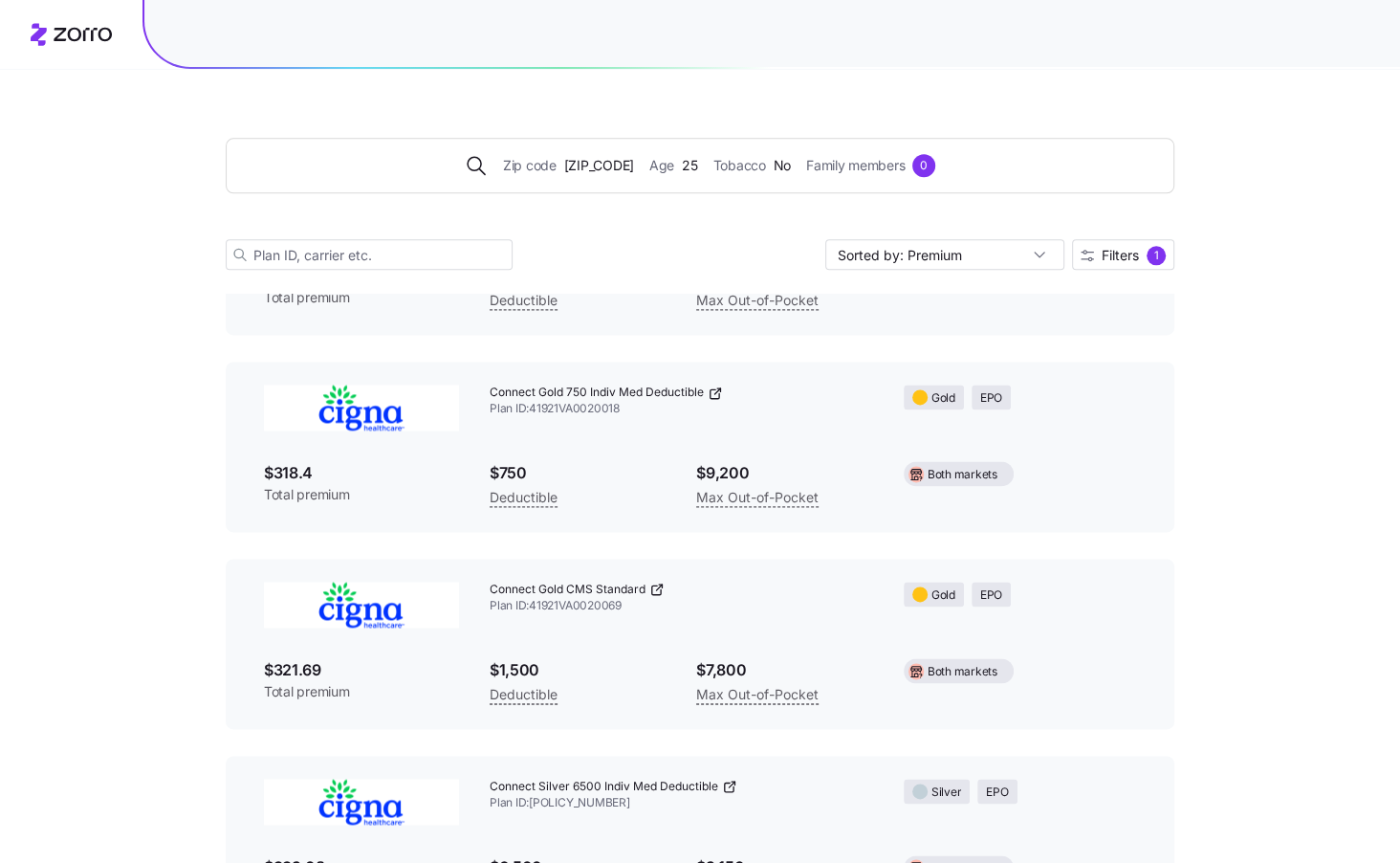 scroll, scrollTop: 1808, scrollLeft: 0, axis: vertical 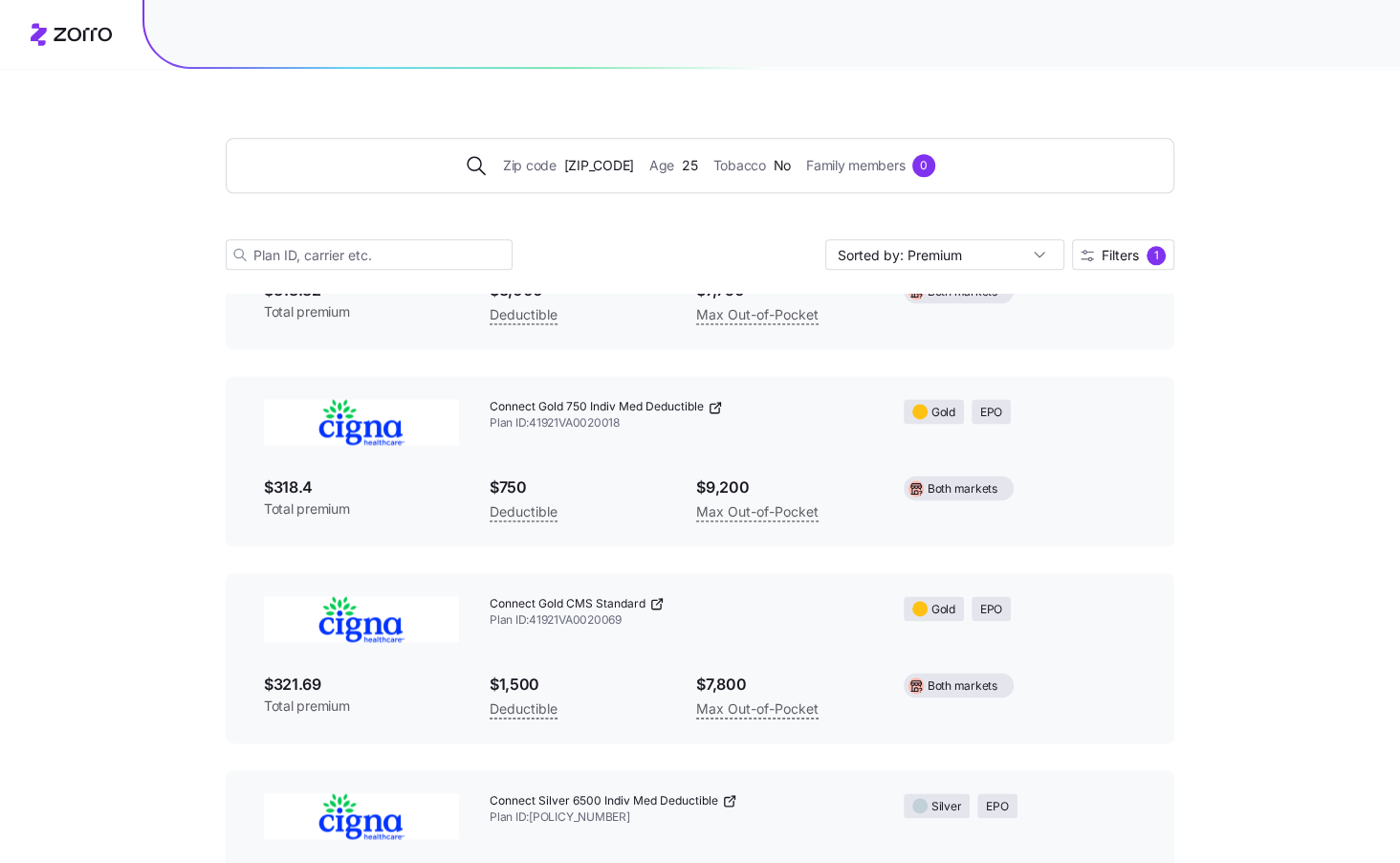click on "Connect Gold 750 Indiv Med Deductible Plan ID:  41921VA0020018" at bounding box center (681, 415) 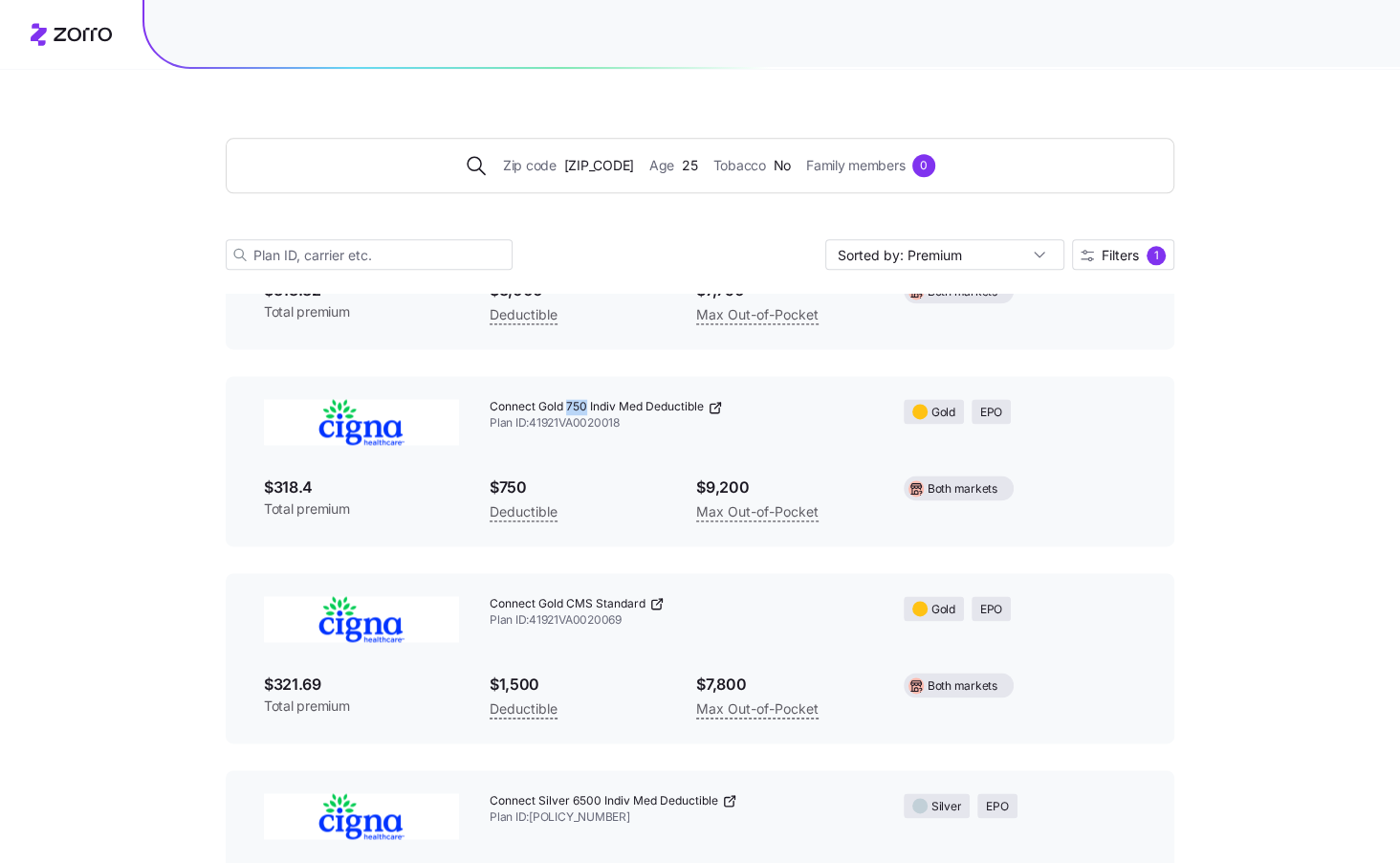 click on "Connect Gold 750 Indiv Med Deductible" at bounding box center (597, 407) 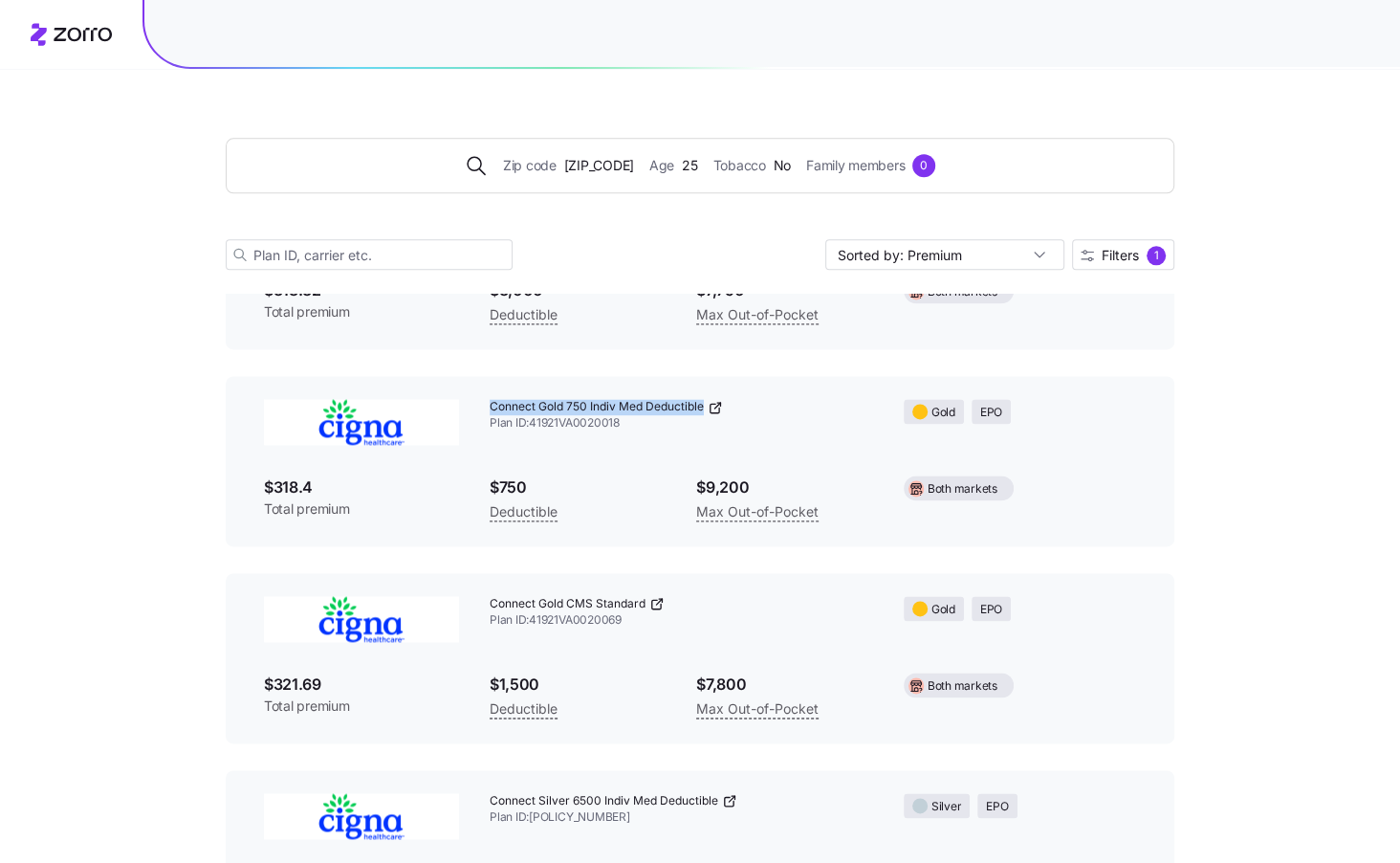 click on "Connect Gold 750 Indiv Med Deductible" at bounding box center [597, 407] 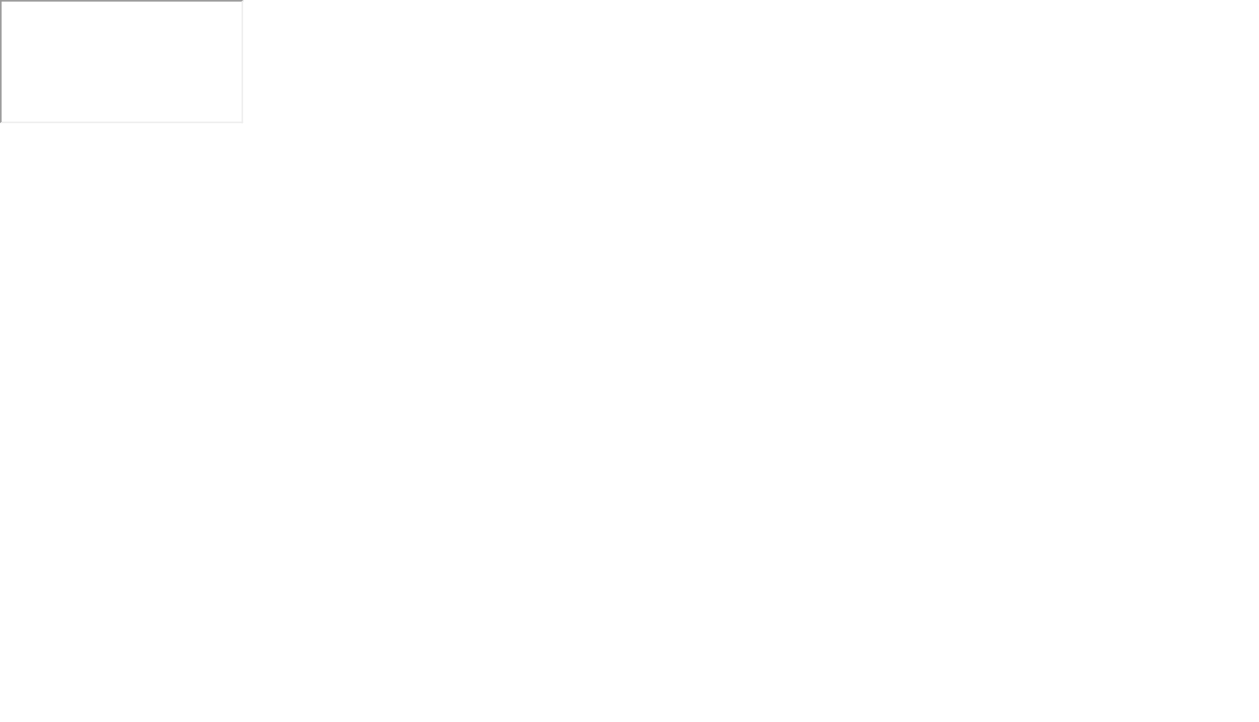 scroll, scrollTop: 0, scrollLeft: 0, axis: both 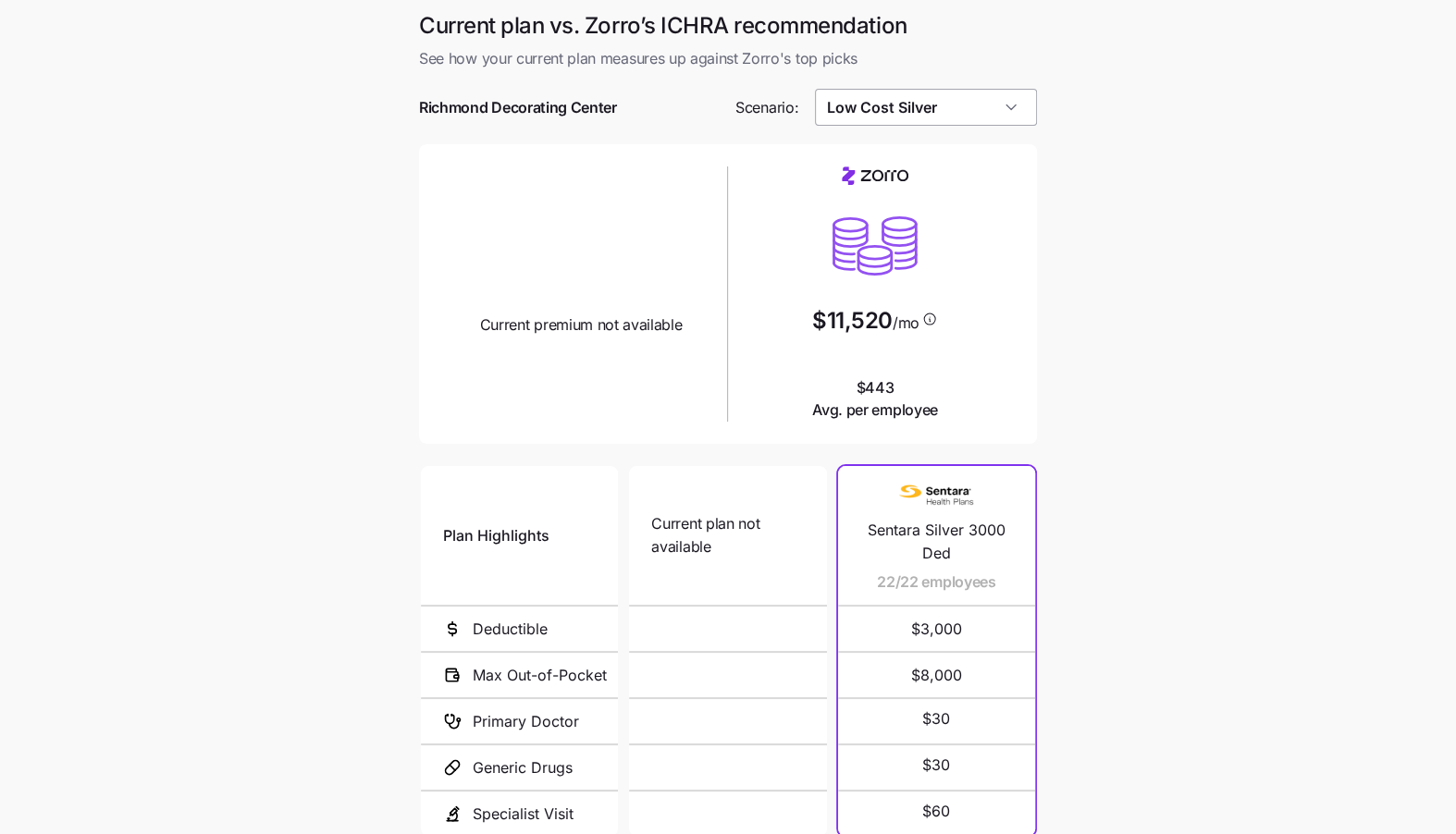 click on "Low Cost Silver" at bounding box center [926, 107] 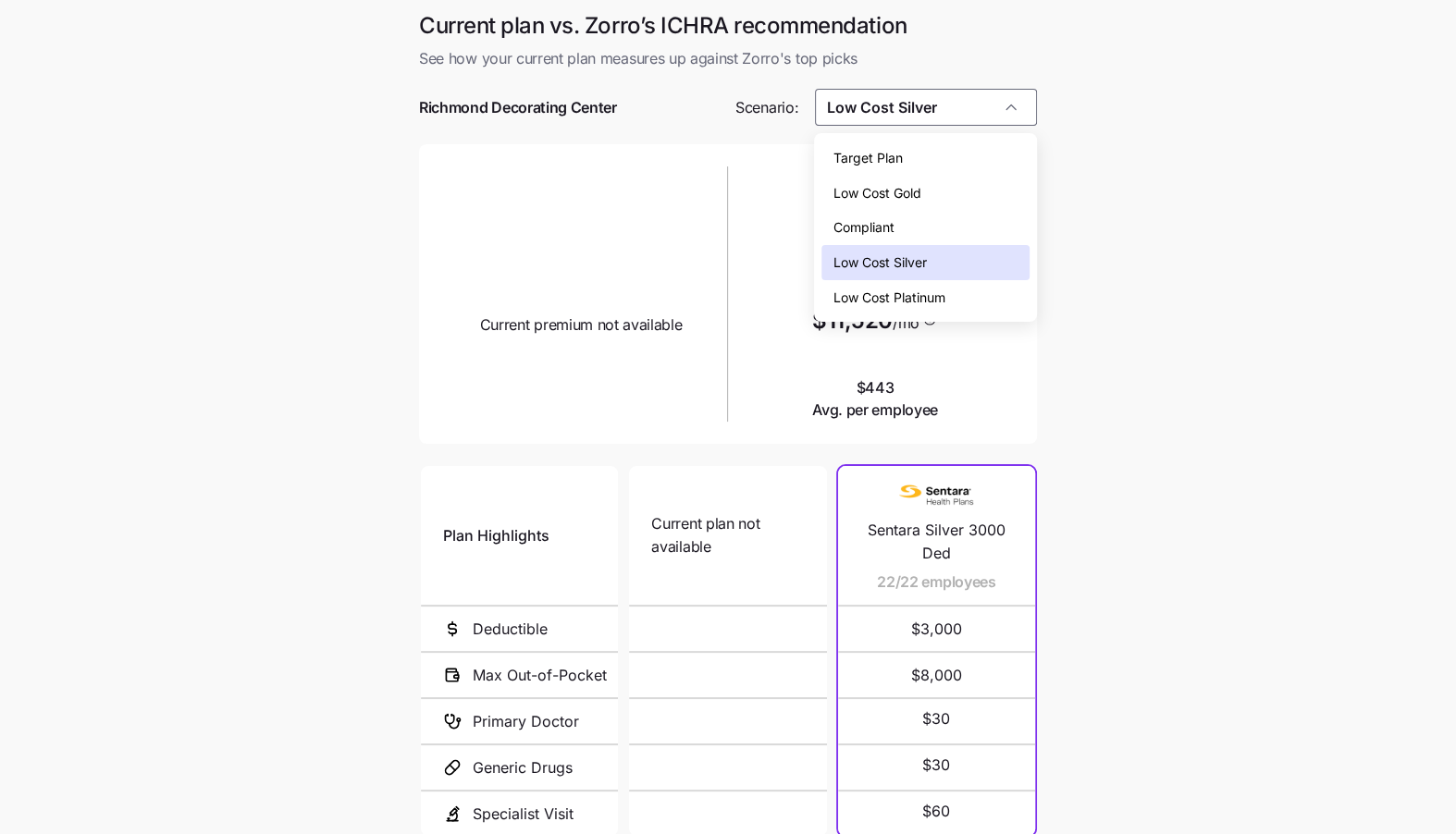 click on "Target Plan" at bounding box center [925, 158] 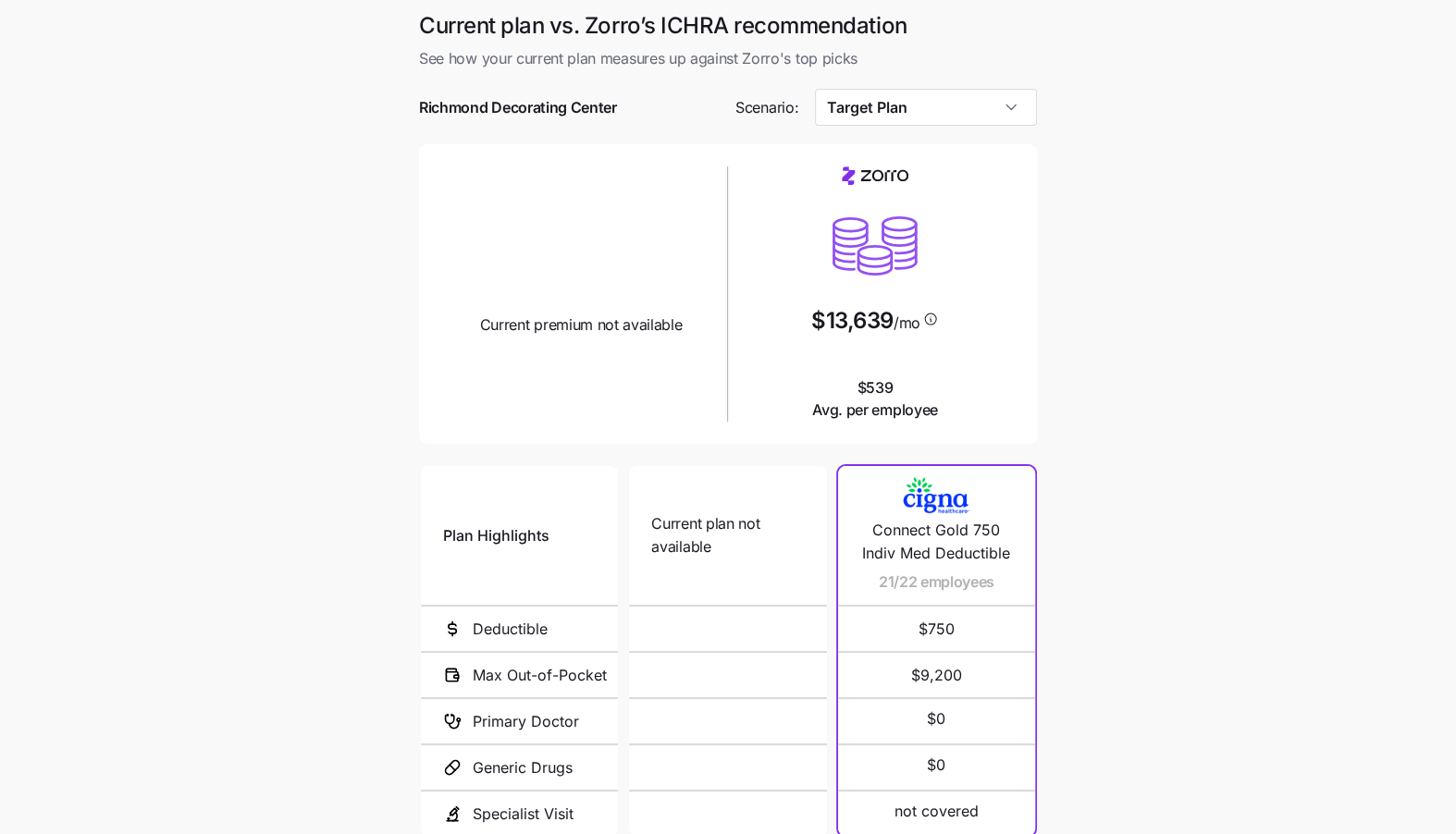 scroll, scrollTop: 174, scrollLeft: 0, axis: vertical 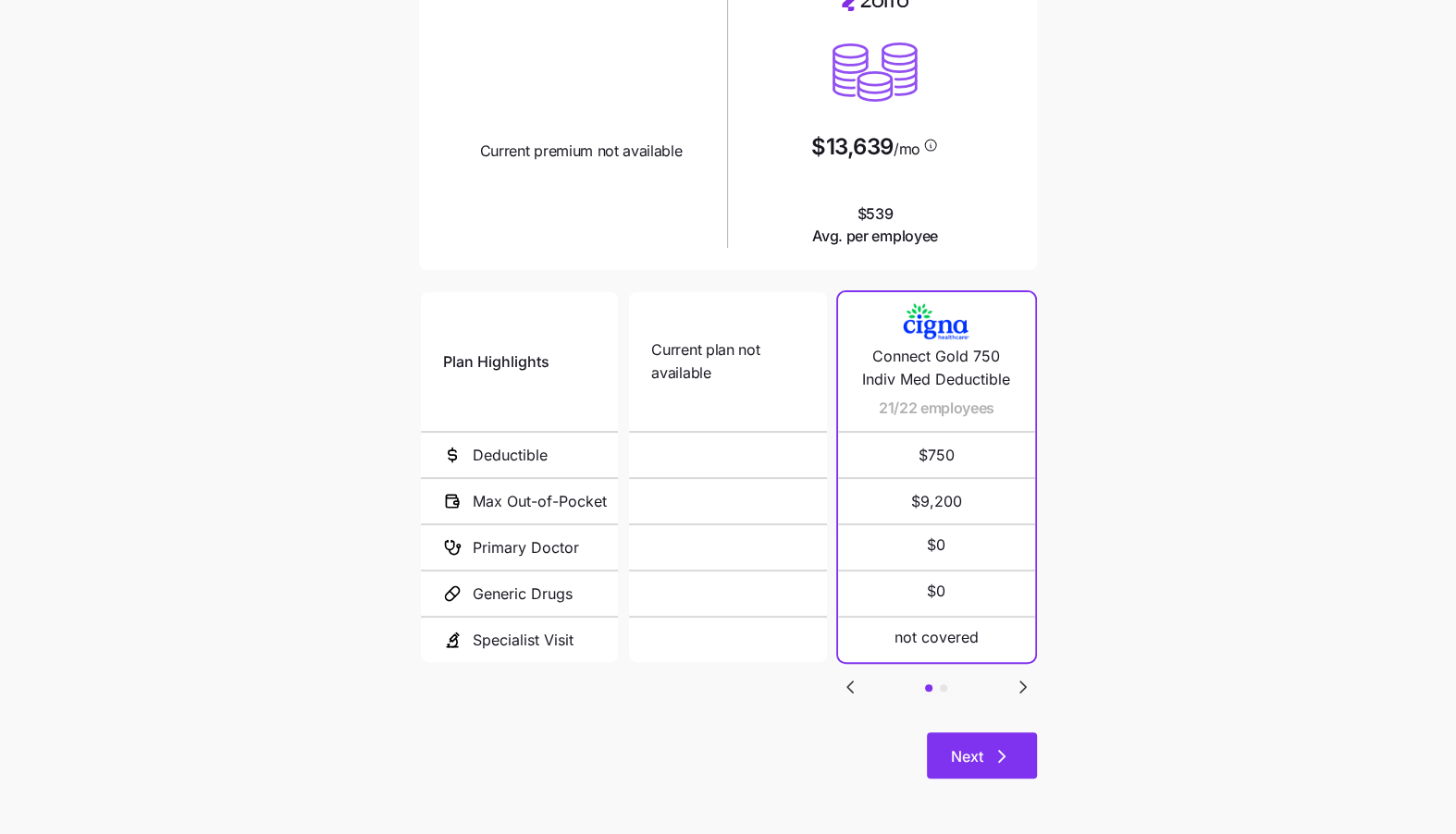 click on "Next" at bounding box center (967, 756) 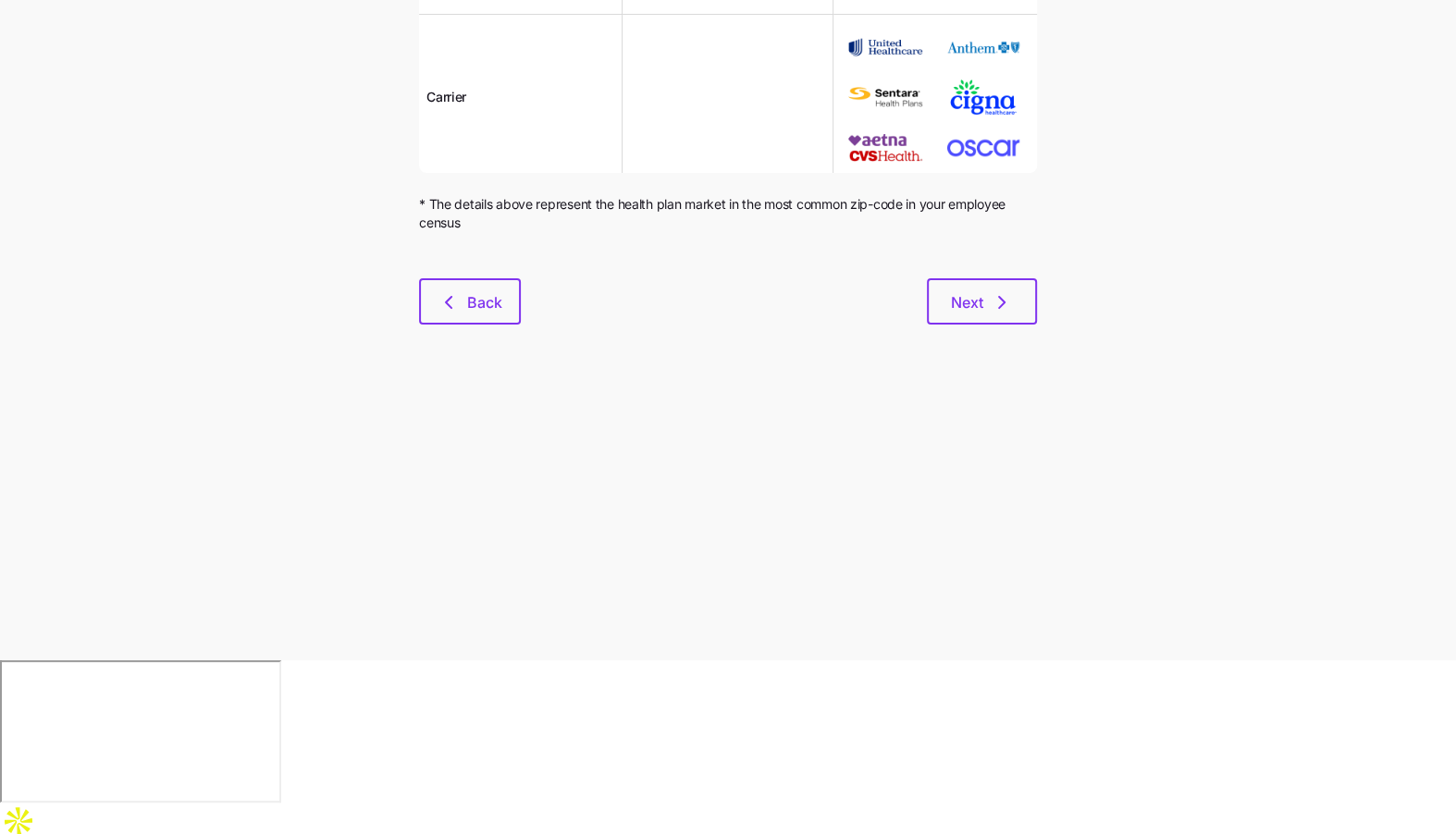 scroll, scrollTop: 0, scrollLeft: 0, axis: both 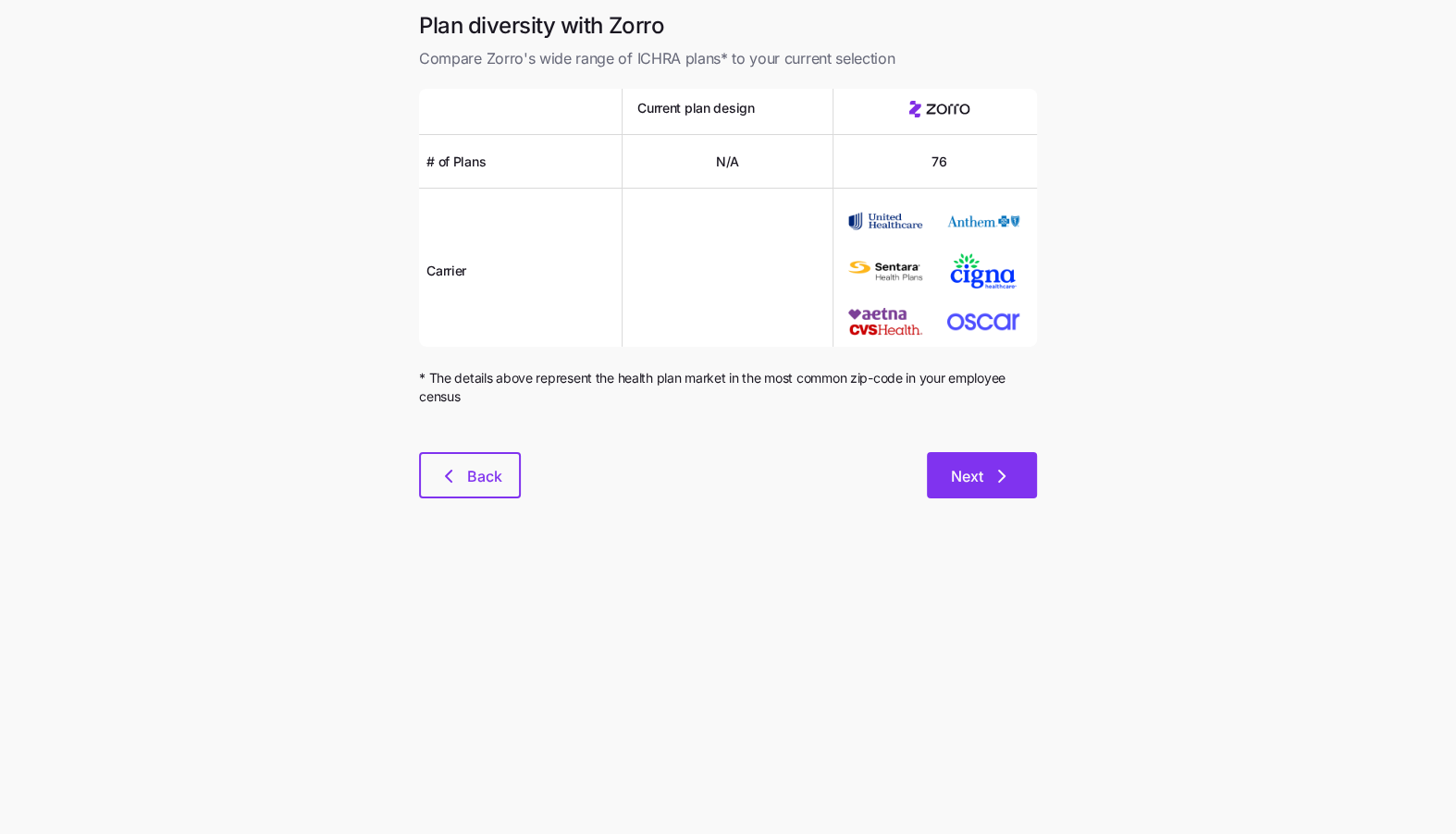 click 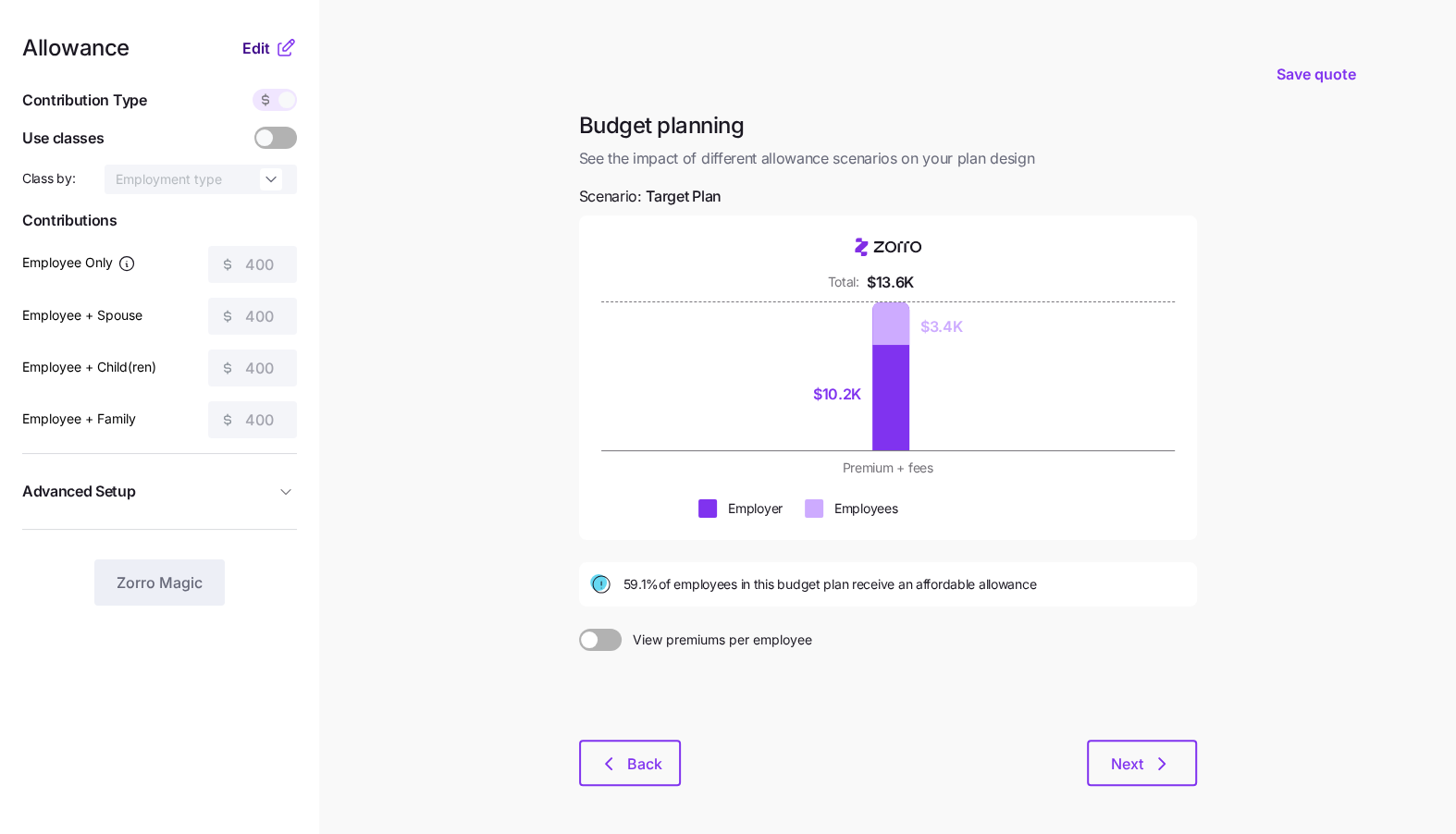 click on "Edit" at bounding box center [256, 48] 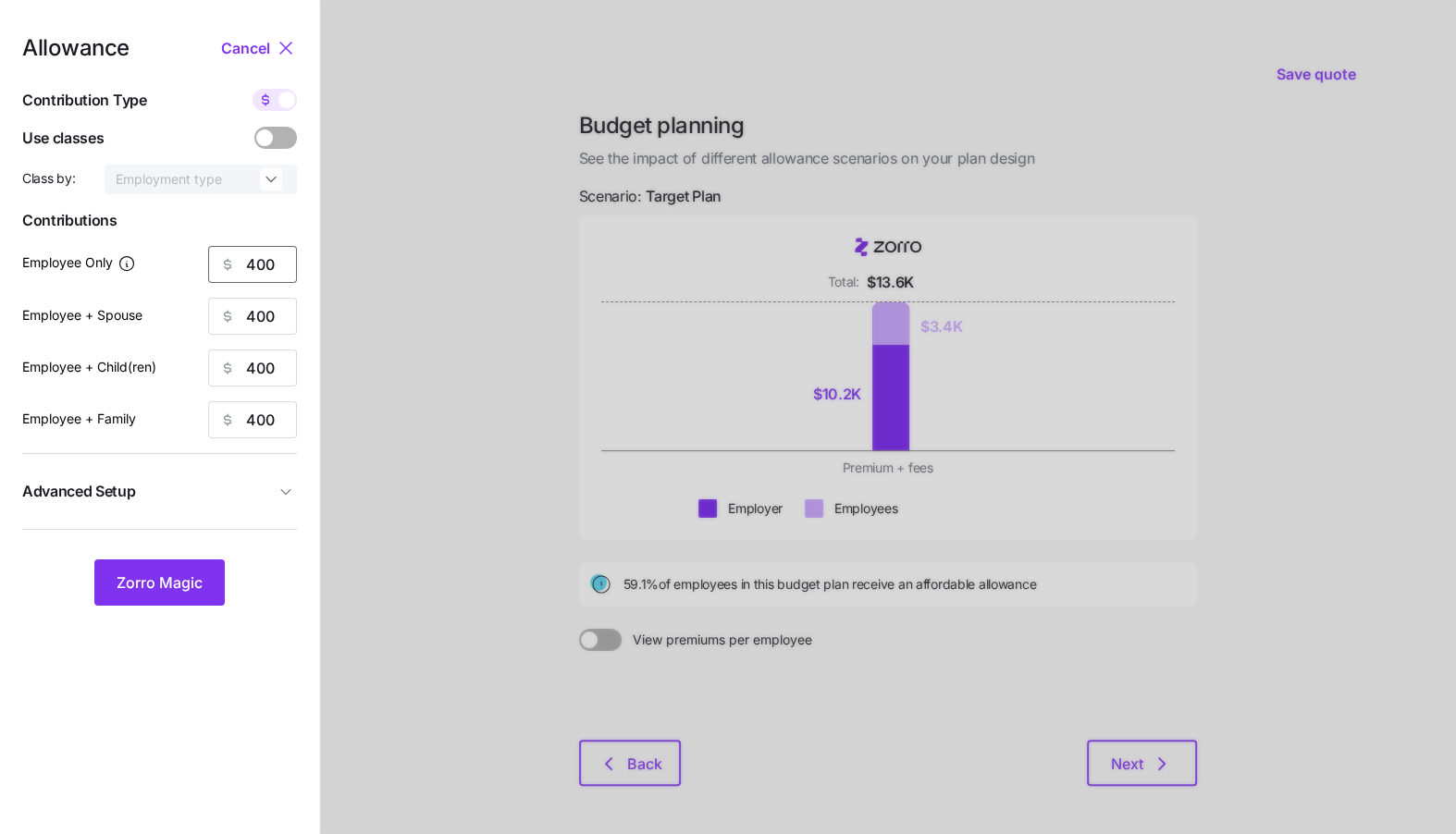 click on "400" at bounding box center (253, 264) 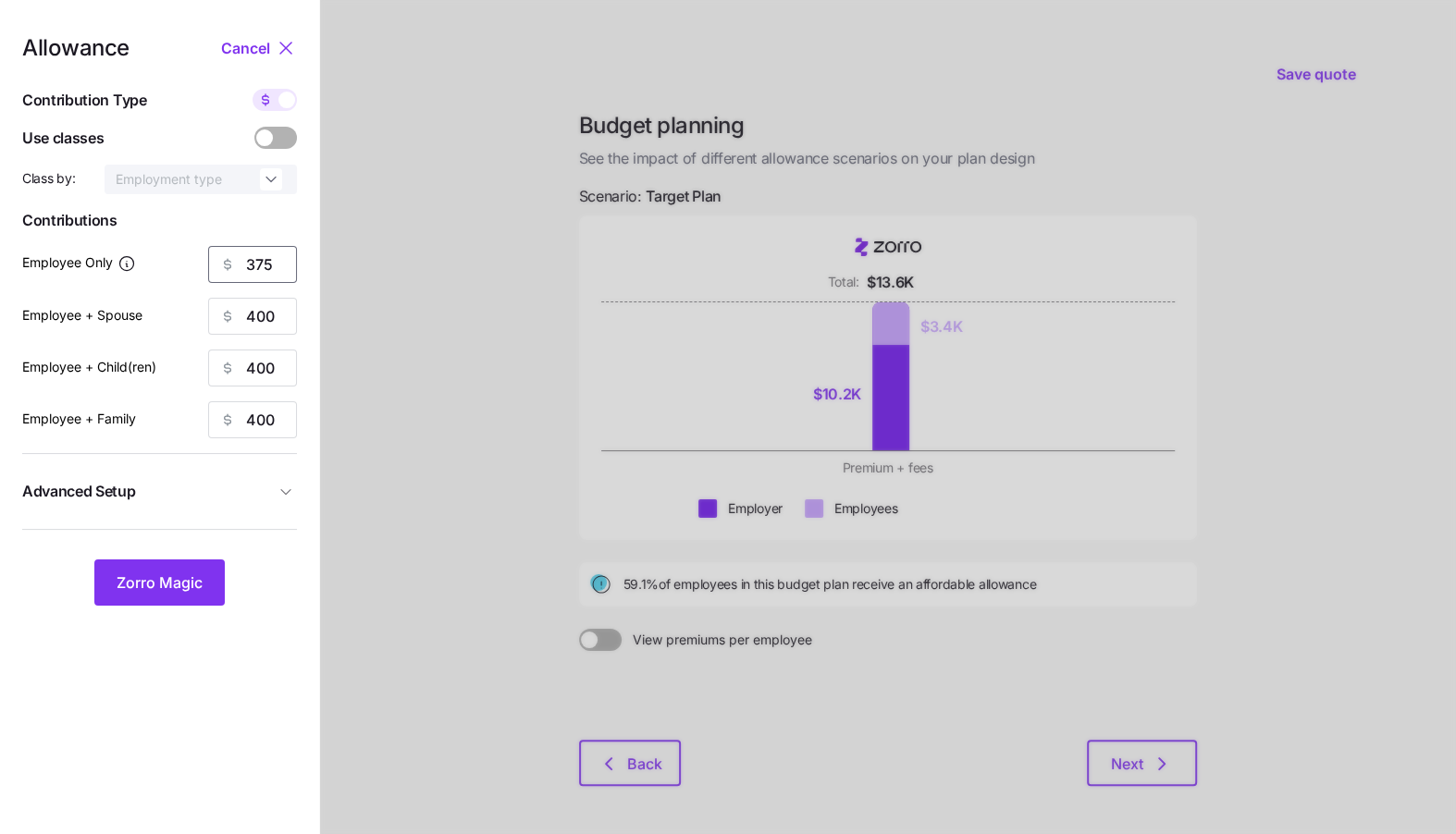 type on "375" 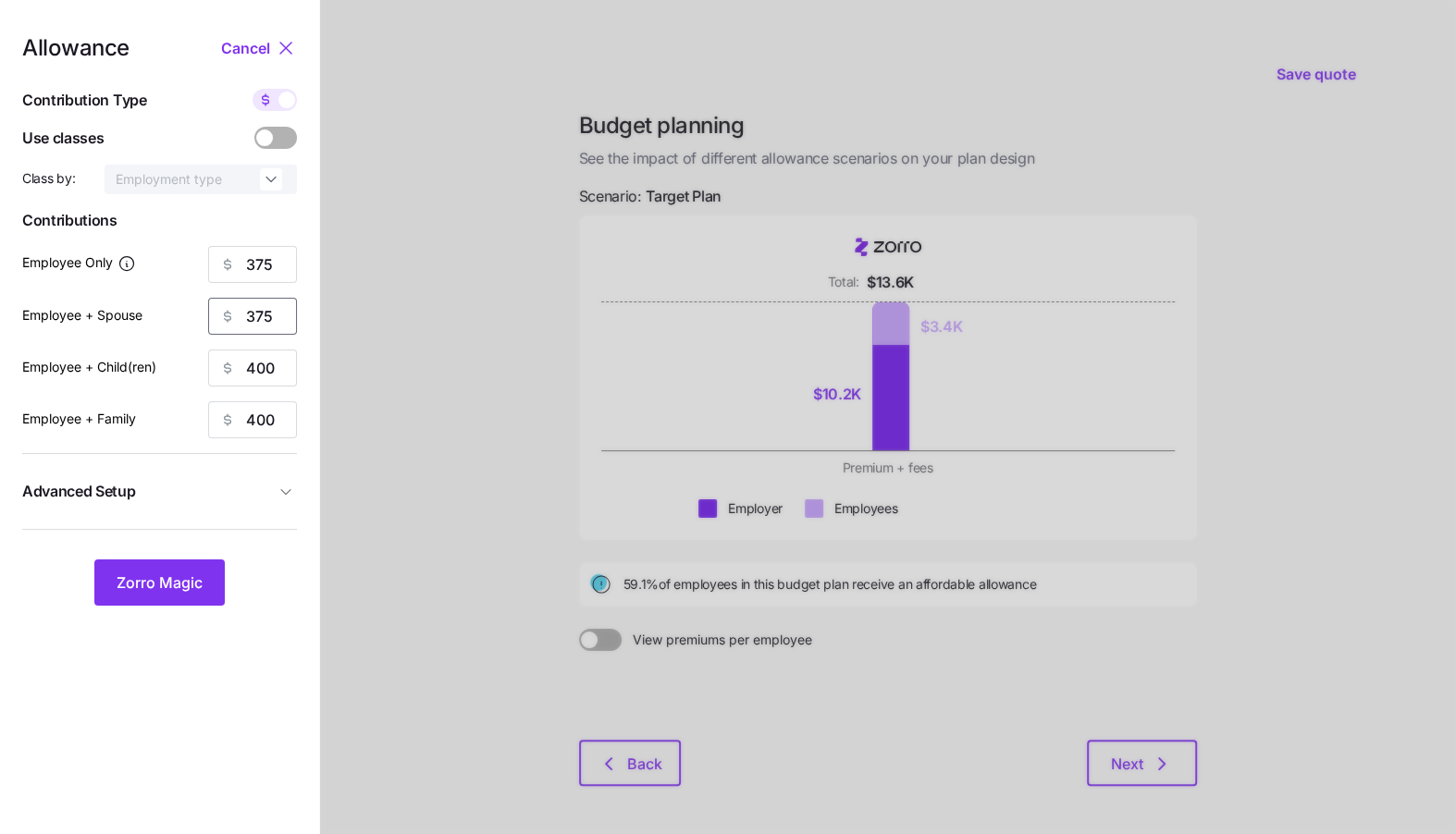 type on "375" 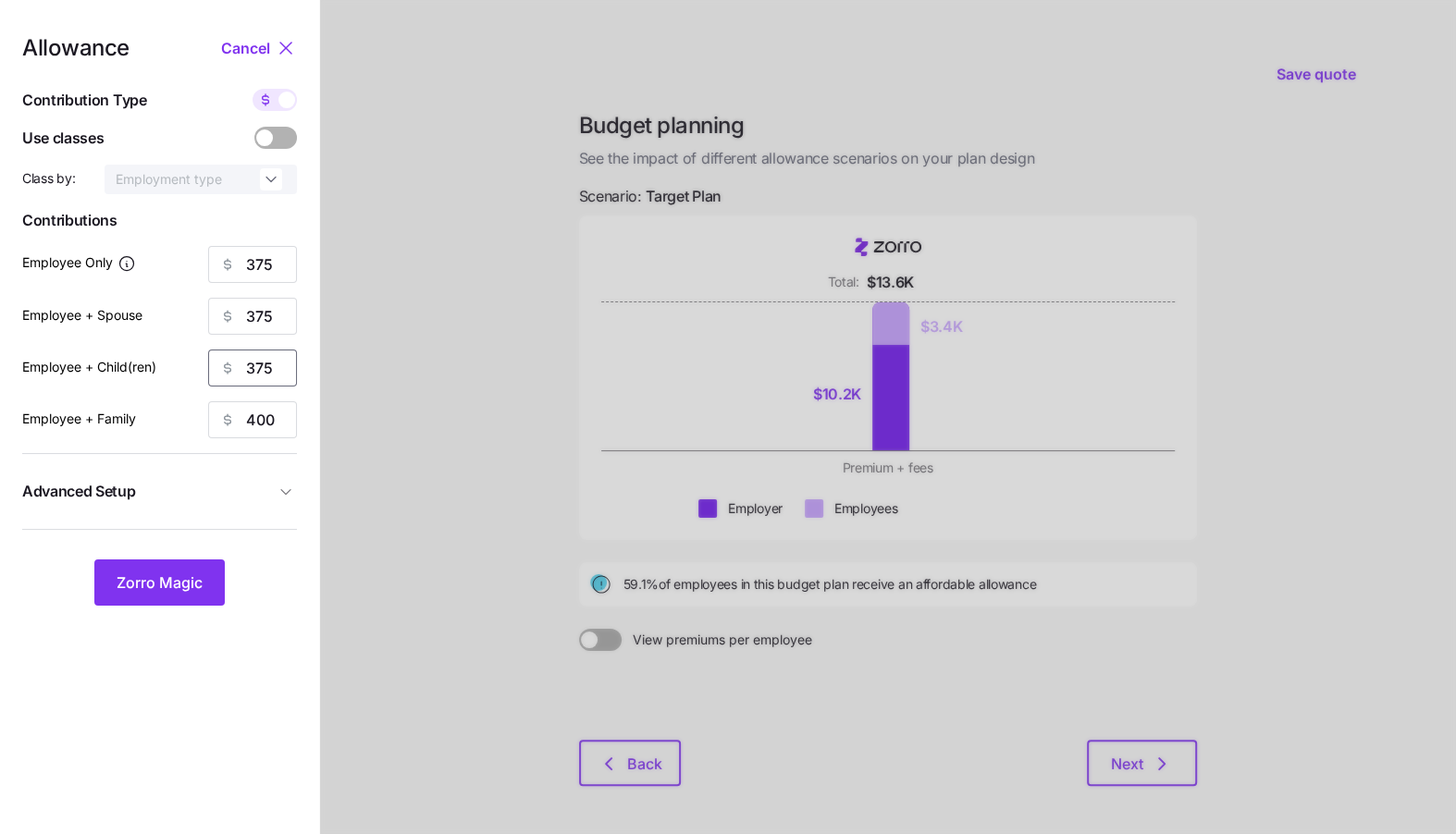 type on "375" 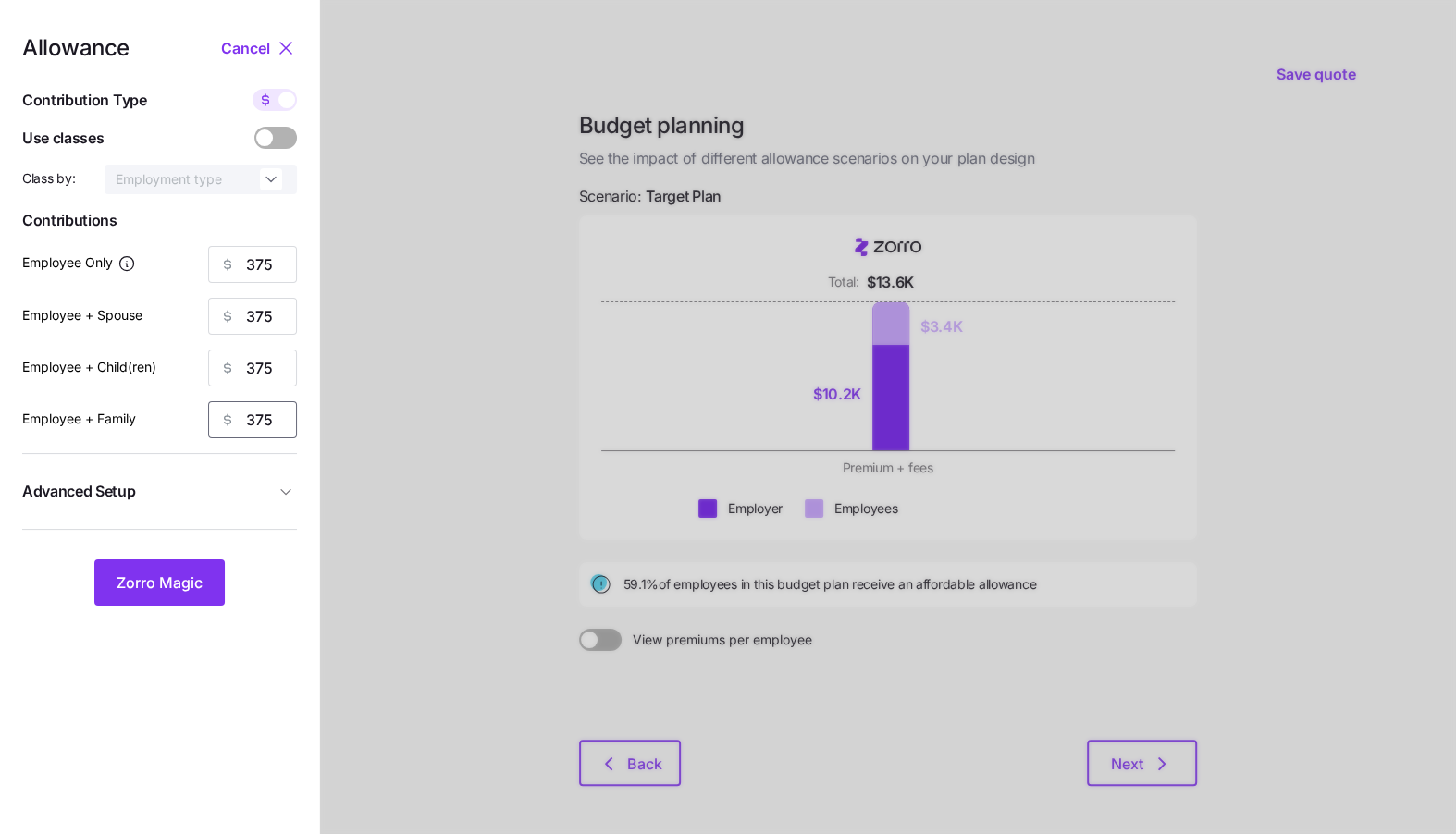 type on "375" 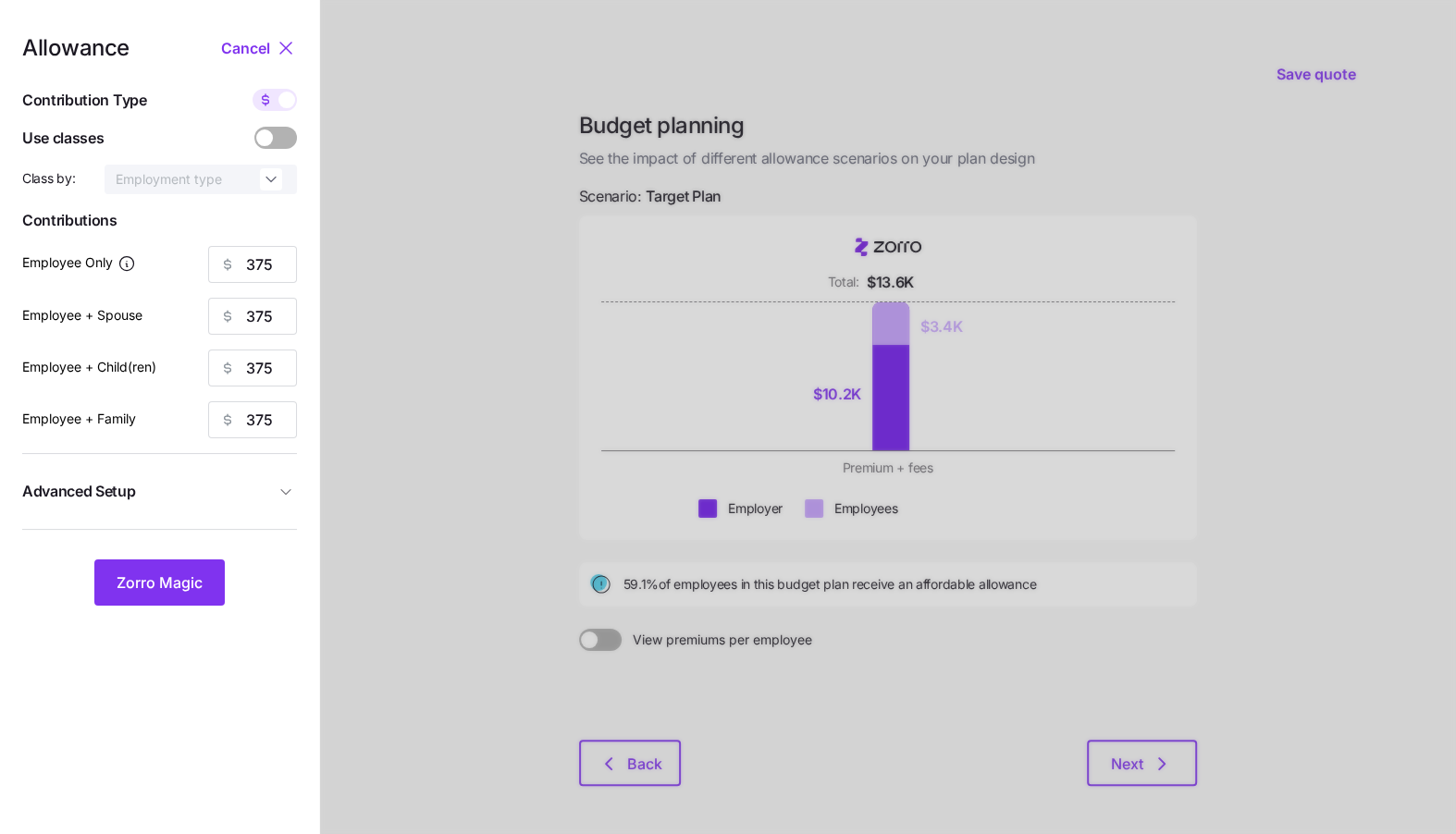 click on "Advanced Setup" at bounding box center [159, 491] 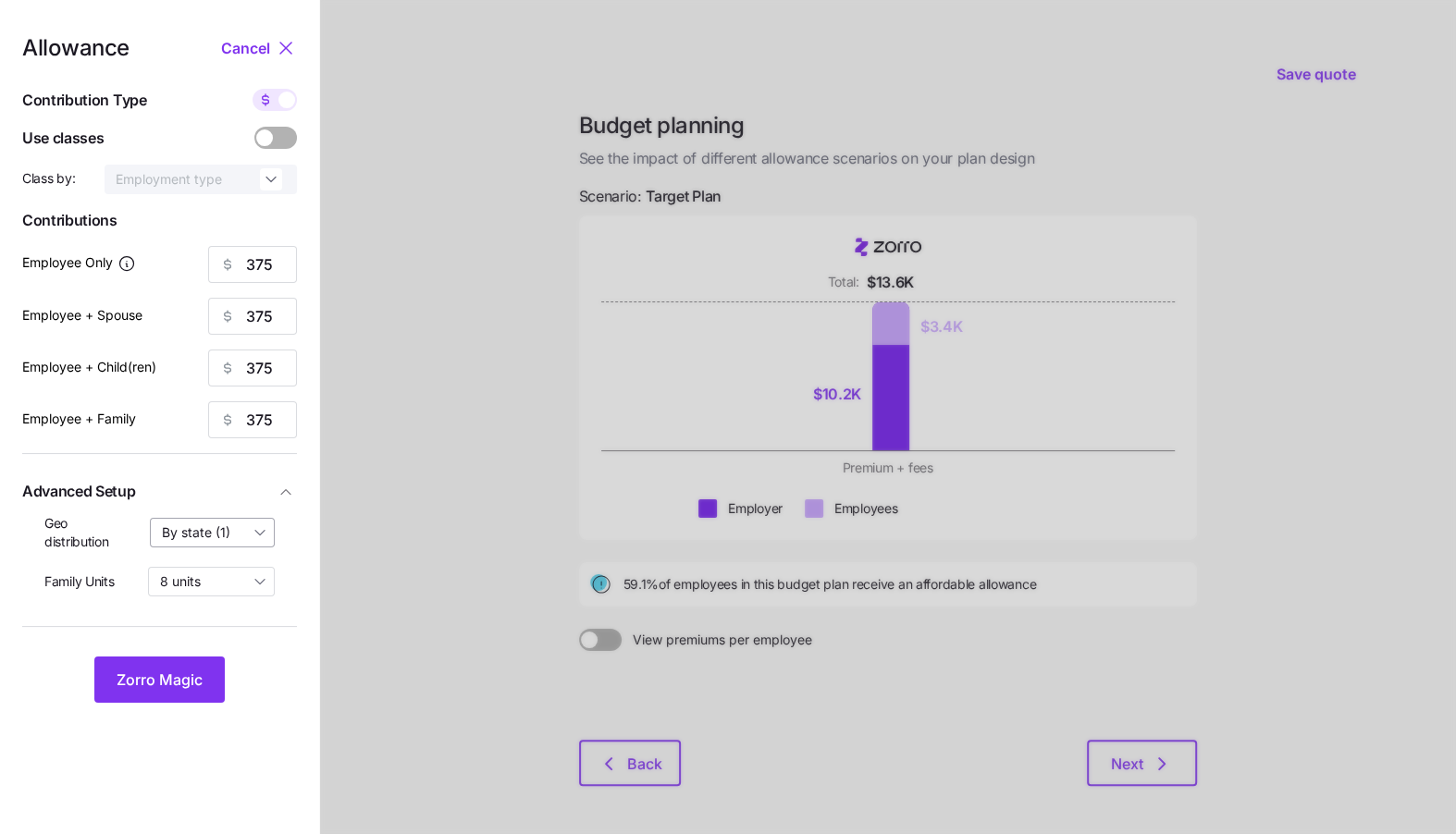 click on "By state (1)" at bounding box center (213, 533) 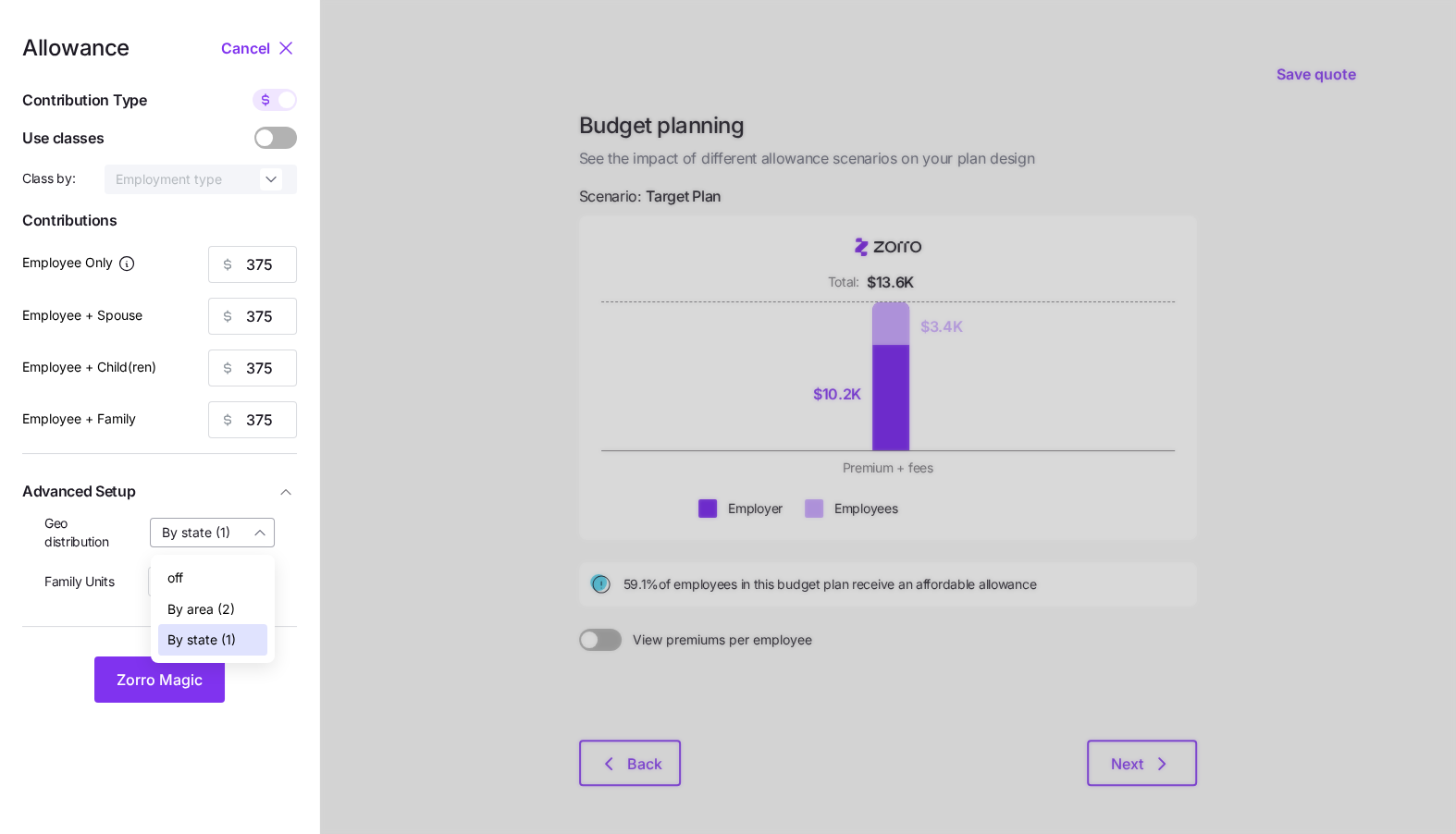 click on "By state (1)" at bounding box center (213, 533) 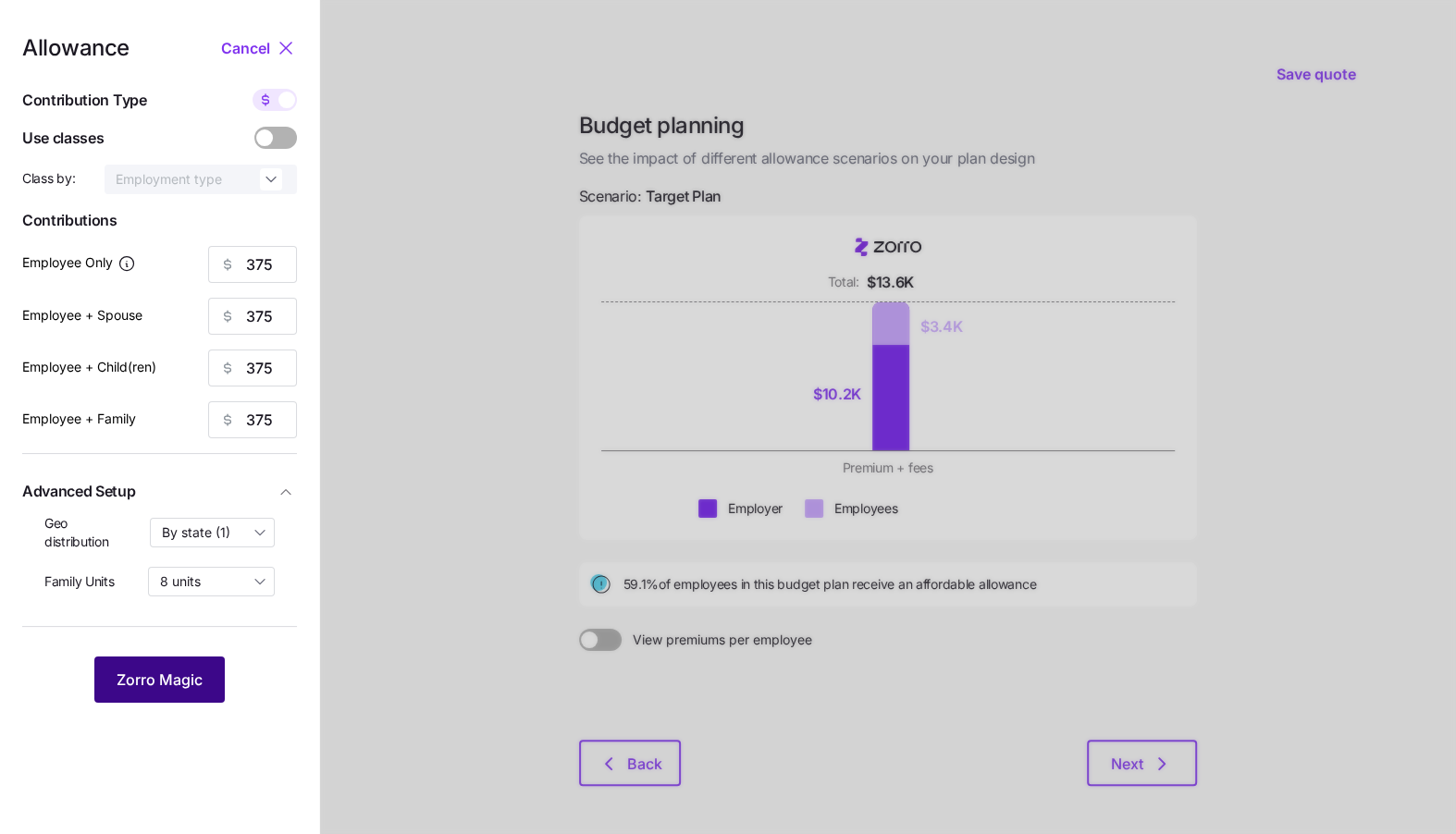 click on "Zorro Magic" at bounding box center (159, 680) 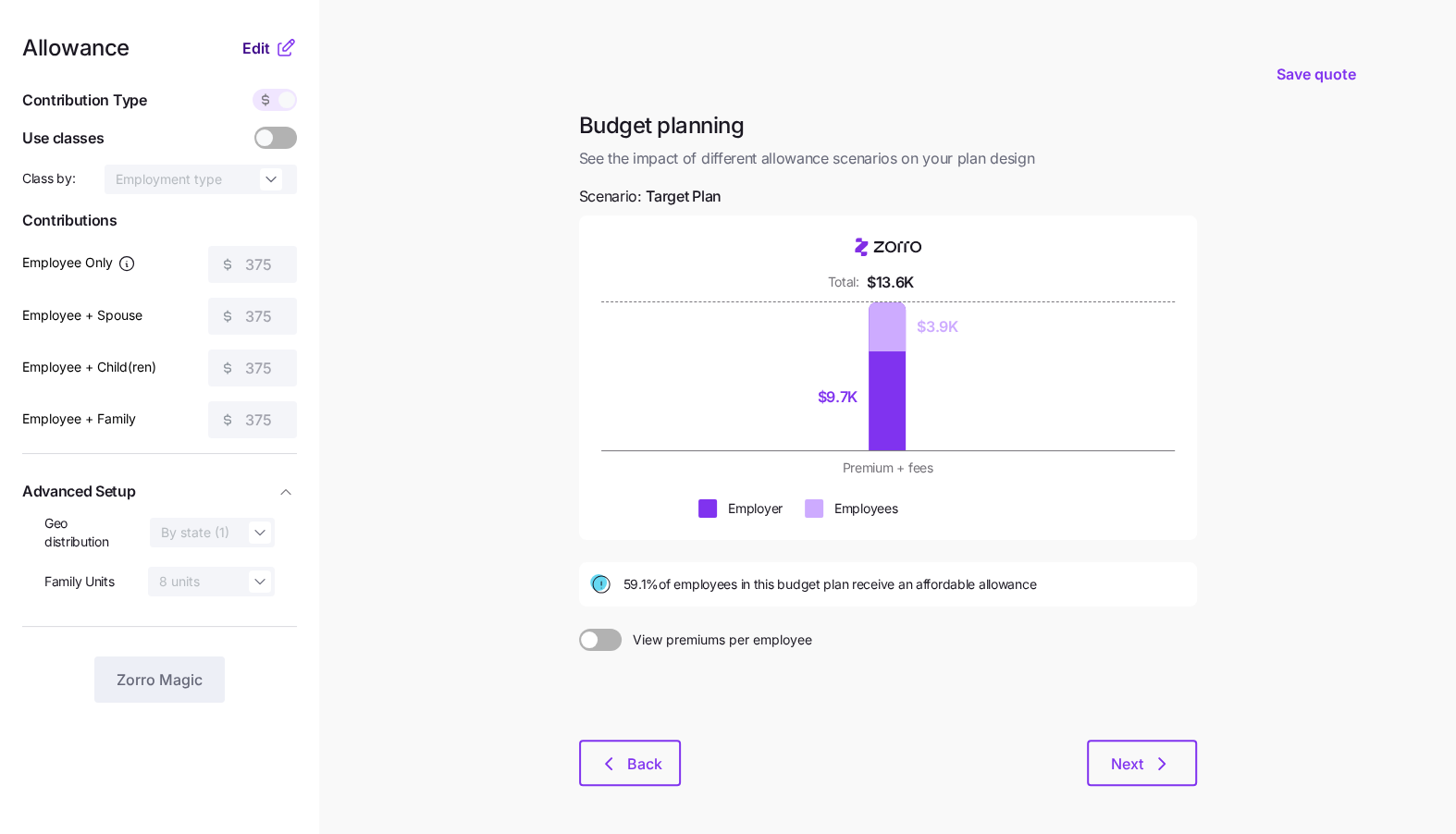 click on "Edit" at bounding box center [256, 48] 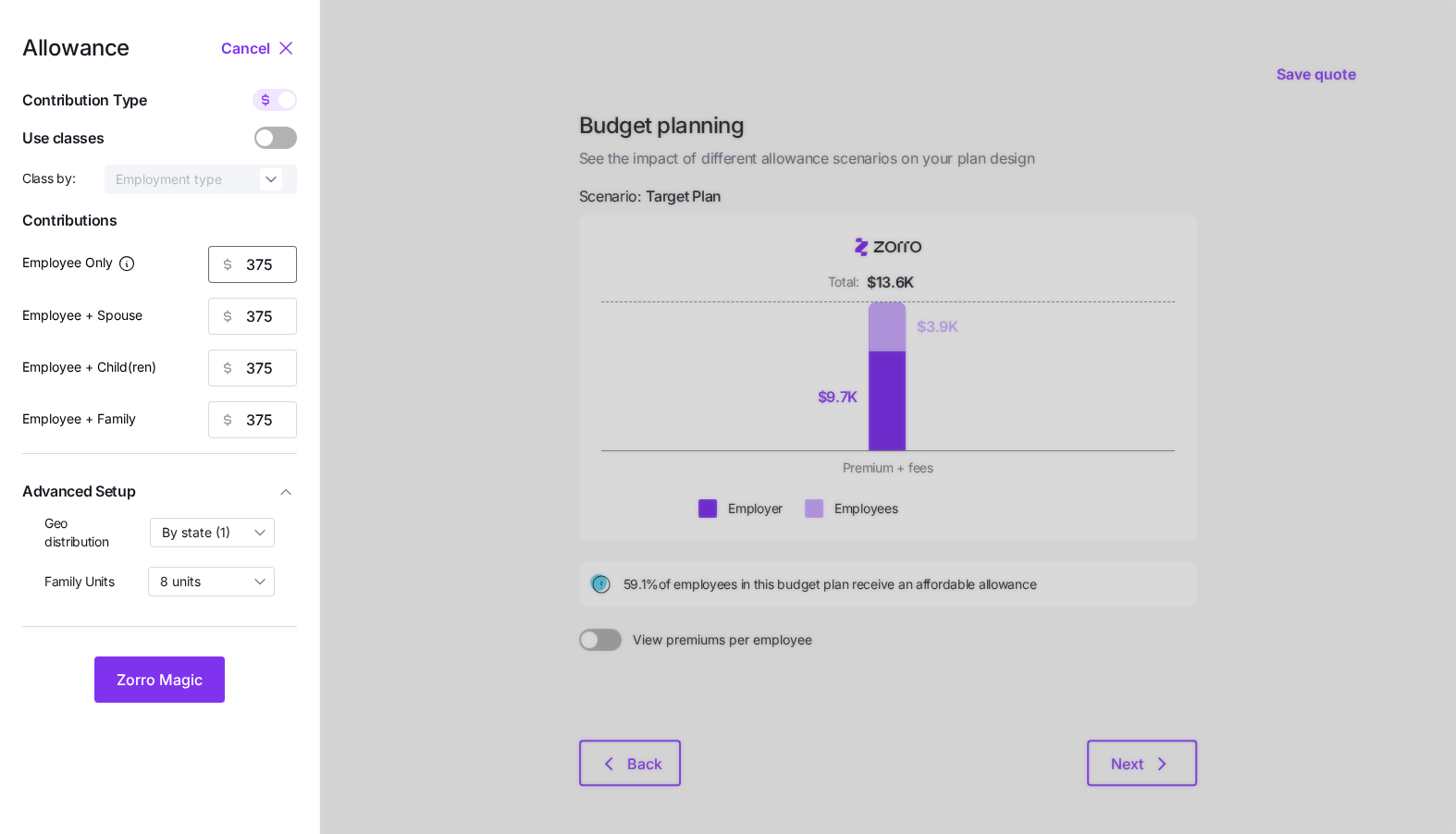 click on "375" at bounding box center (253, 264) 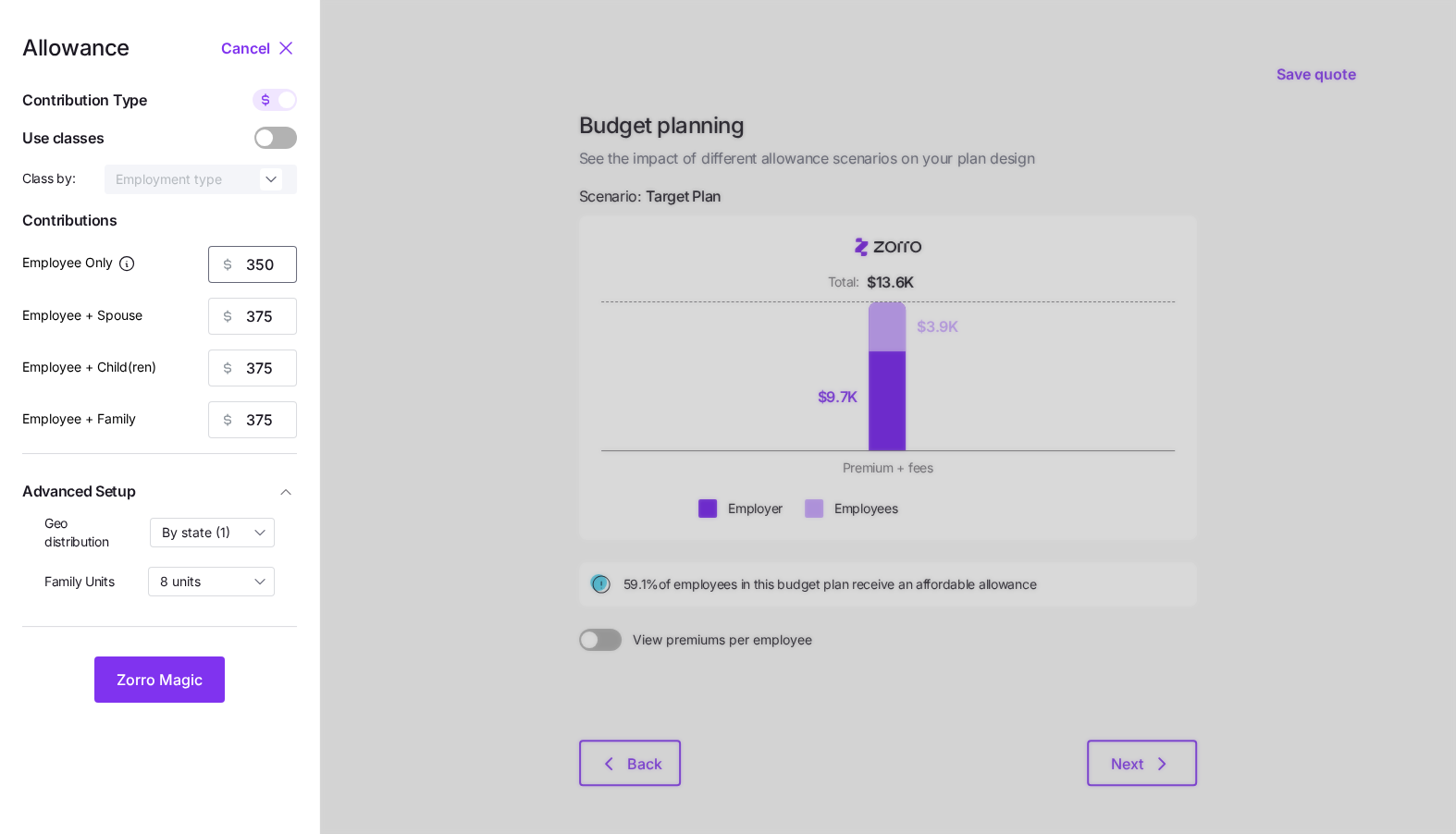 type on "350" 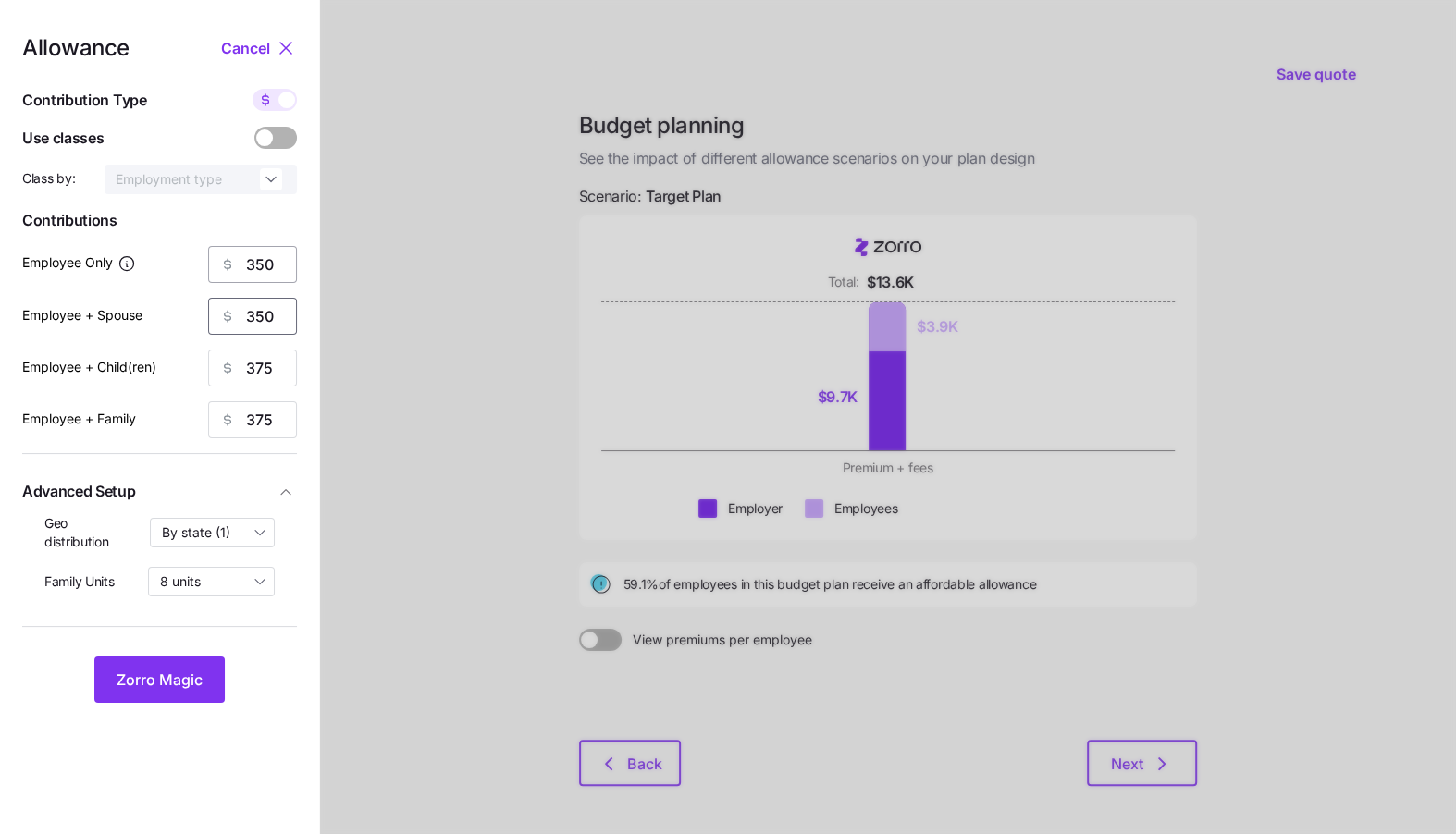 type on "350" 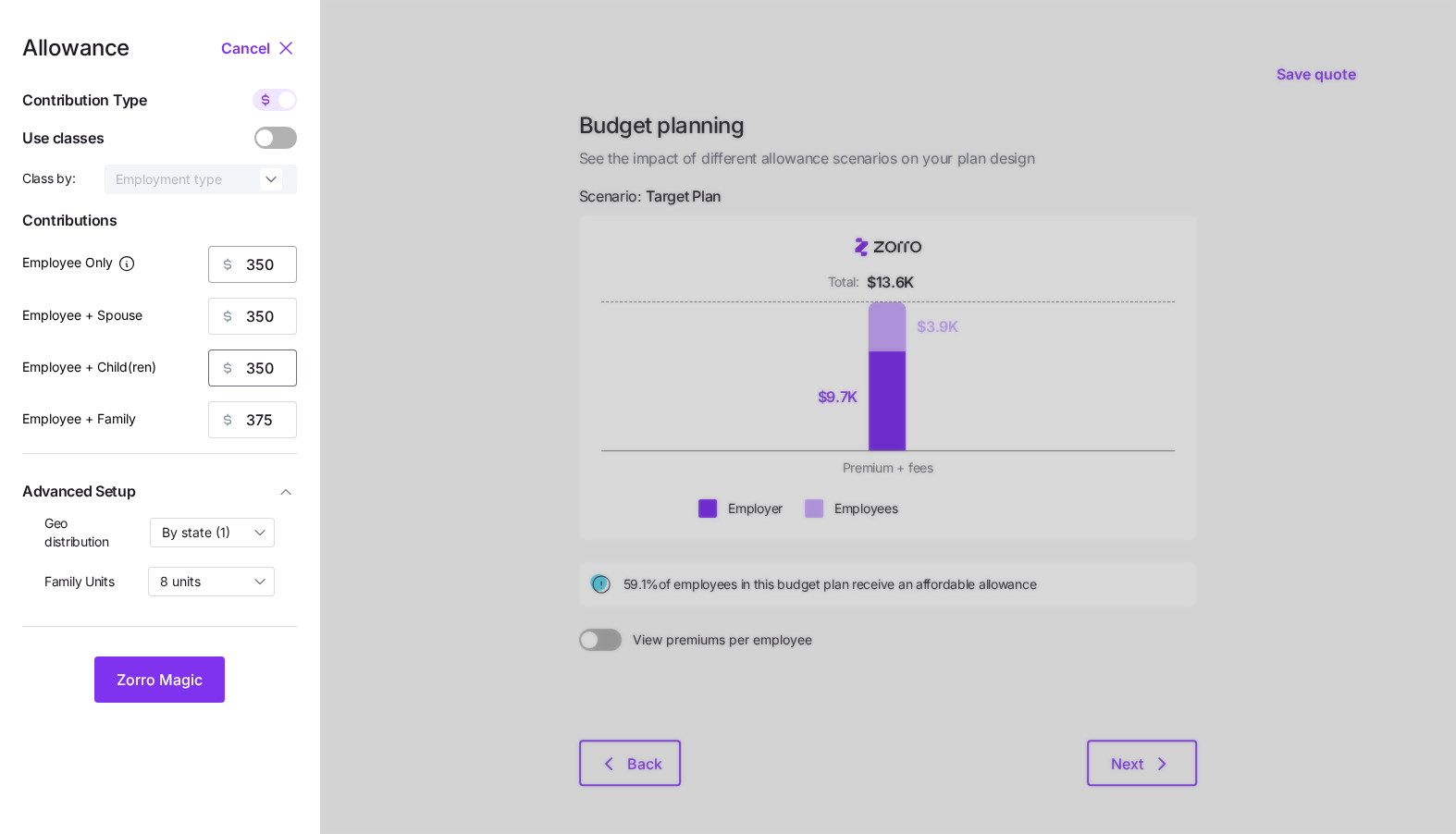 type on "350" 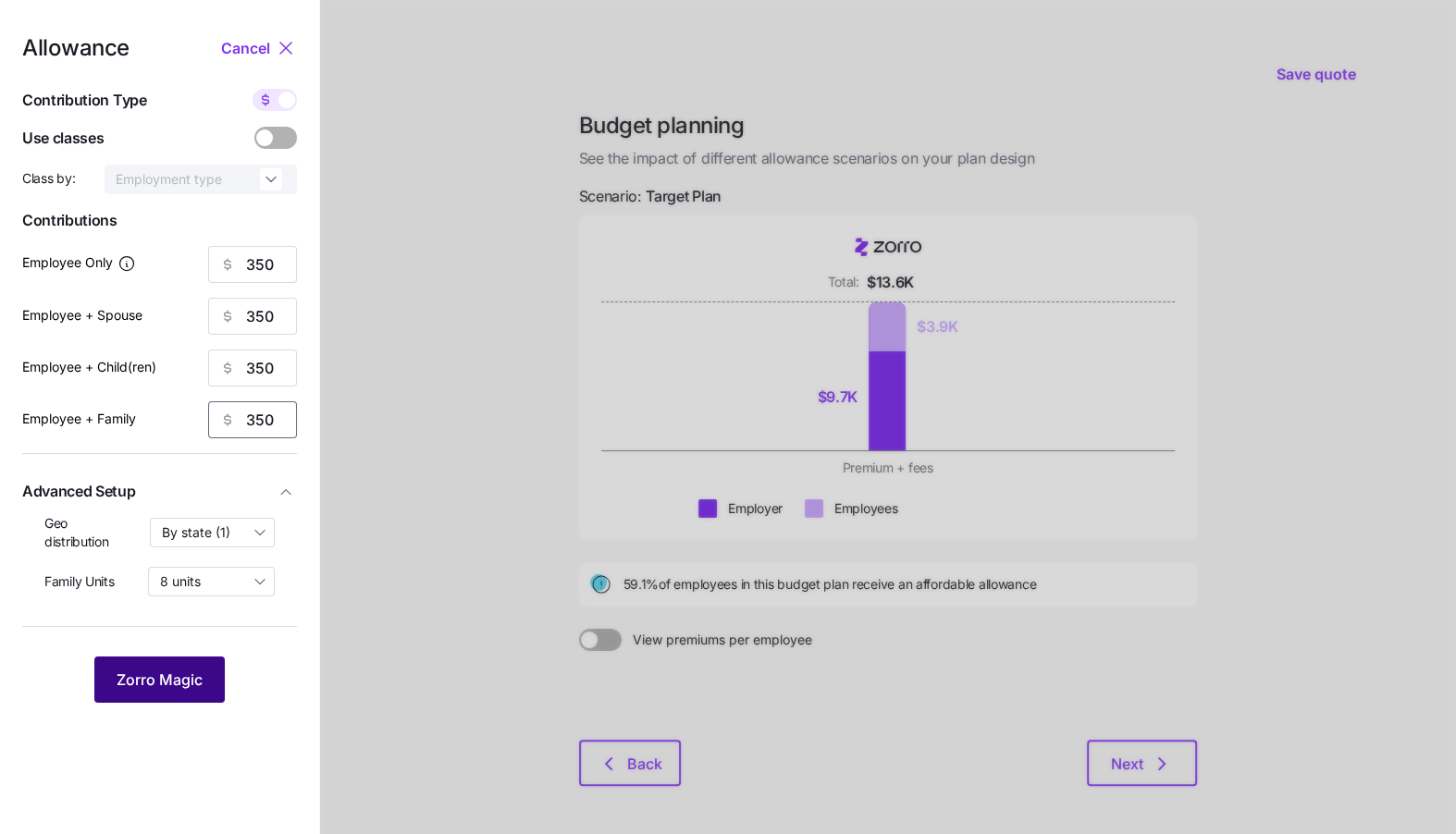 type on "350" 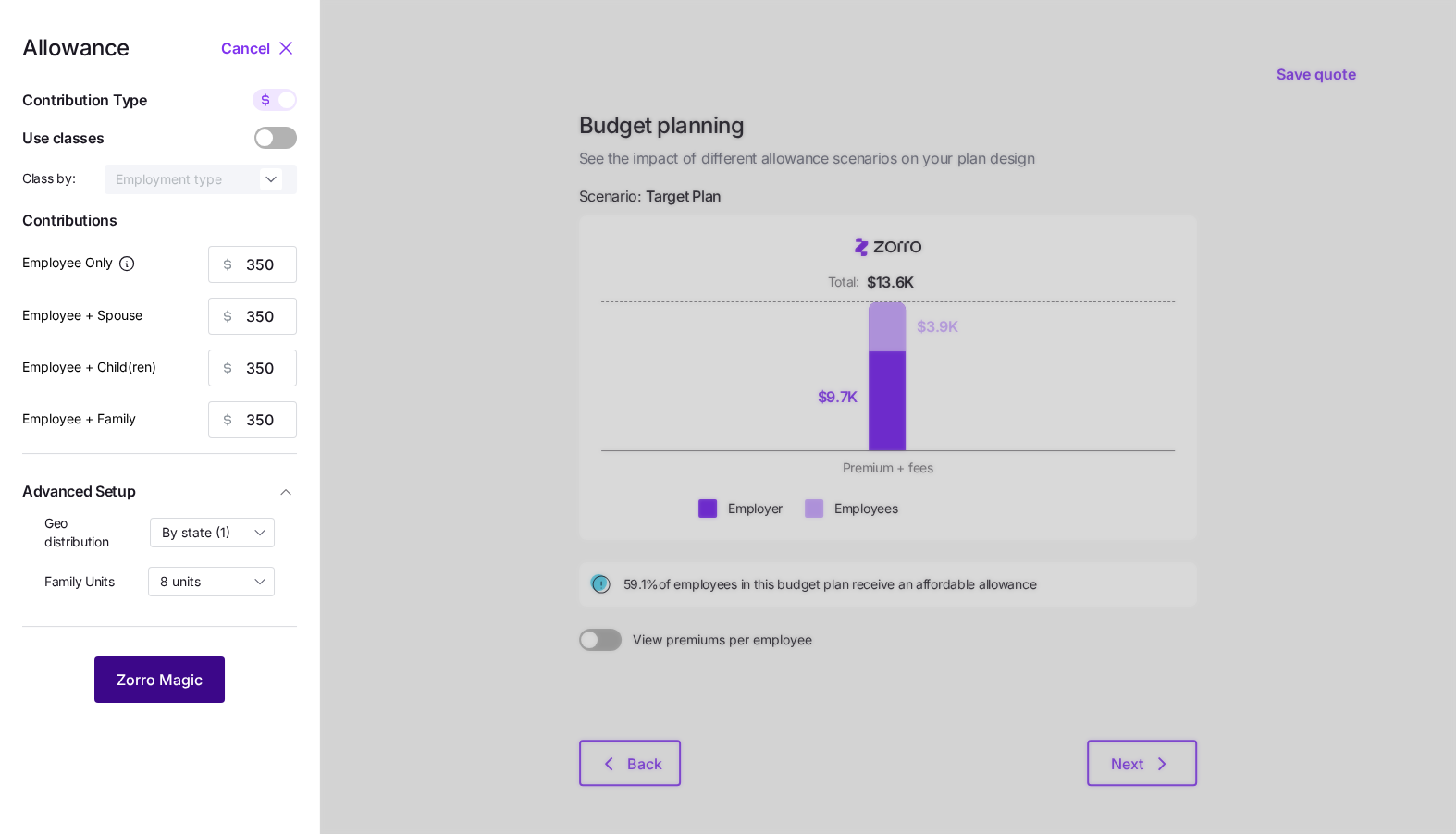 click on "Zorro Magic" at bounding box center [159, 680] 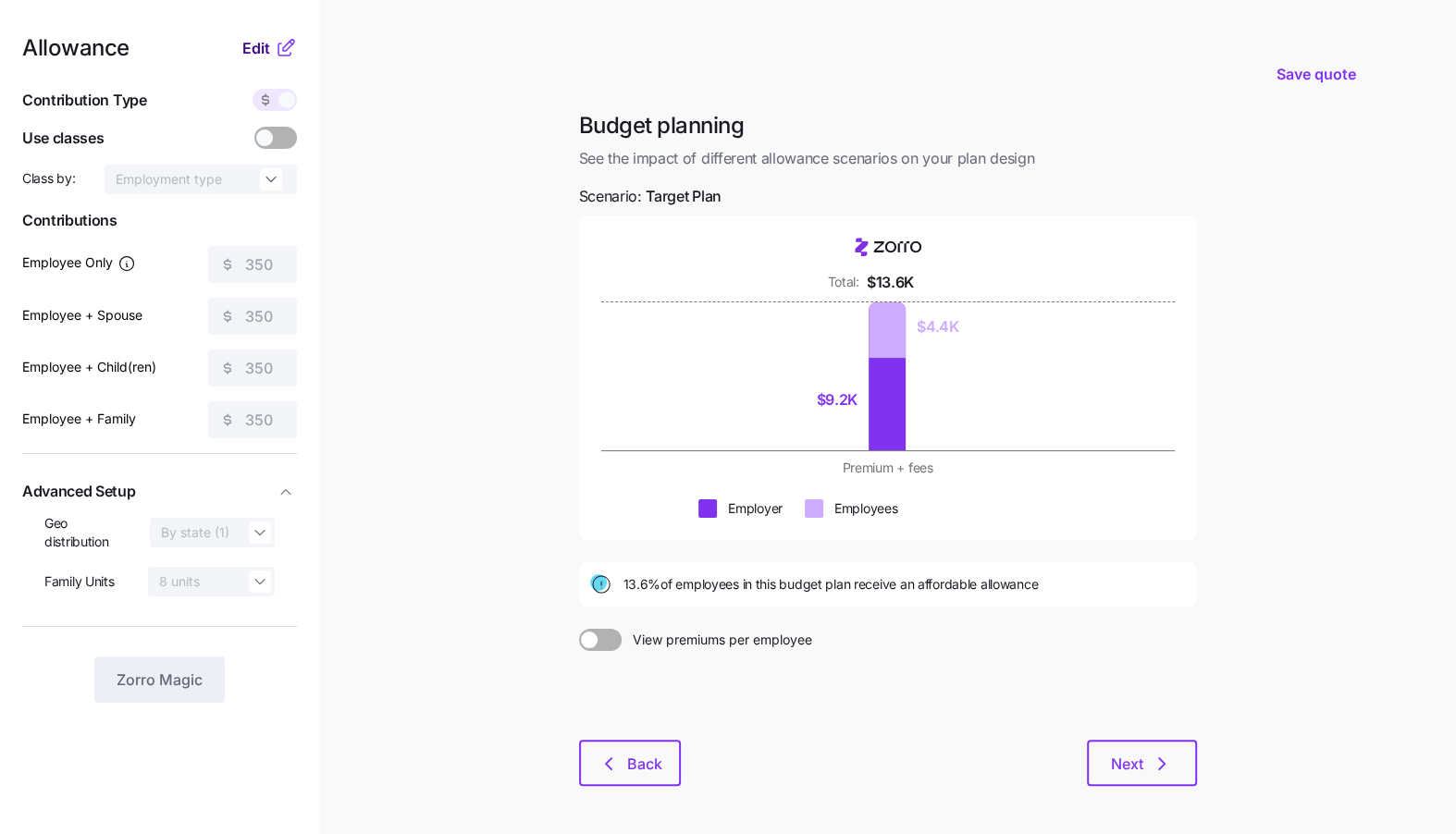 click on "Edit" at bounding box center [256, 48] 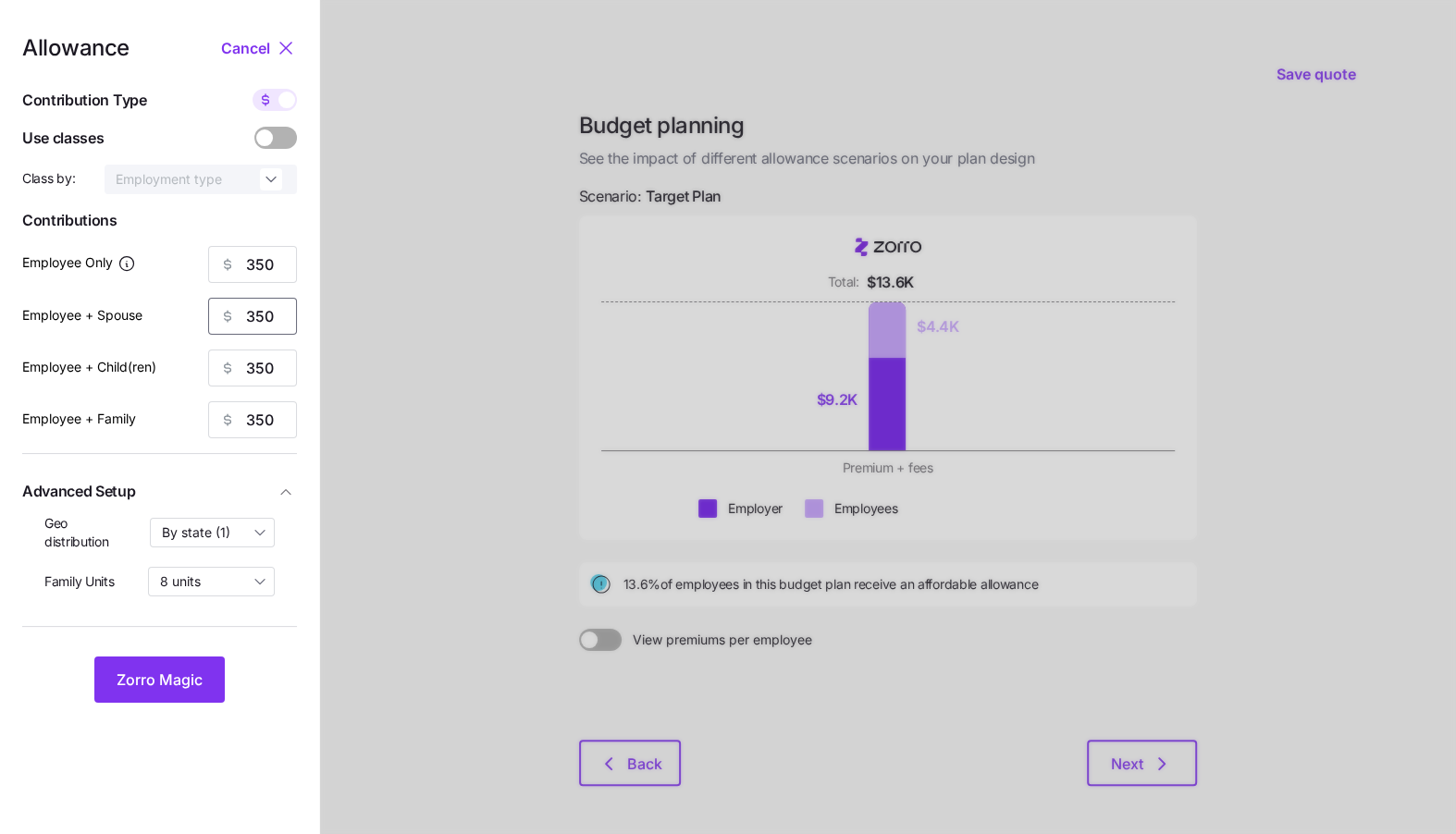 click on "350" at bounding box center (253, 316) 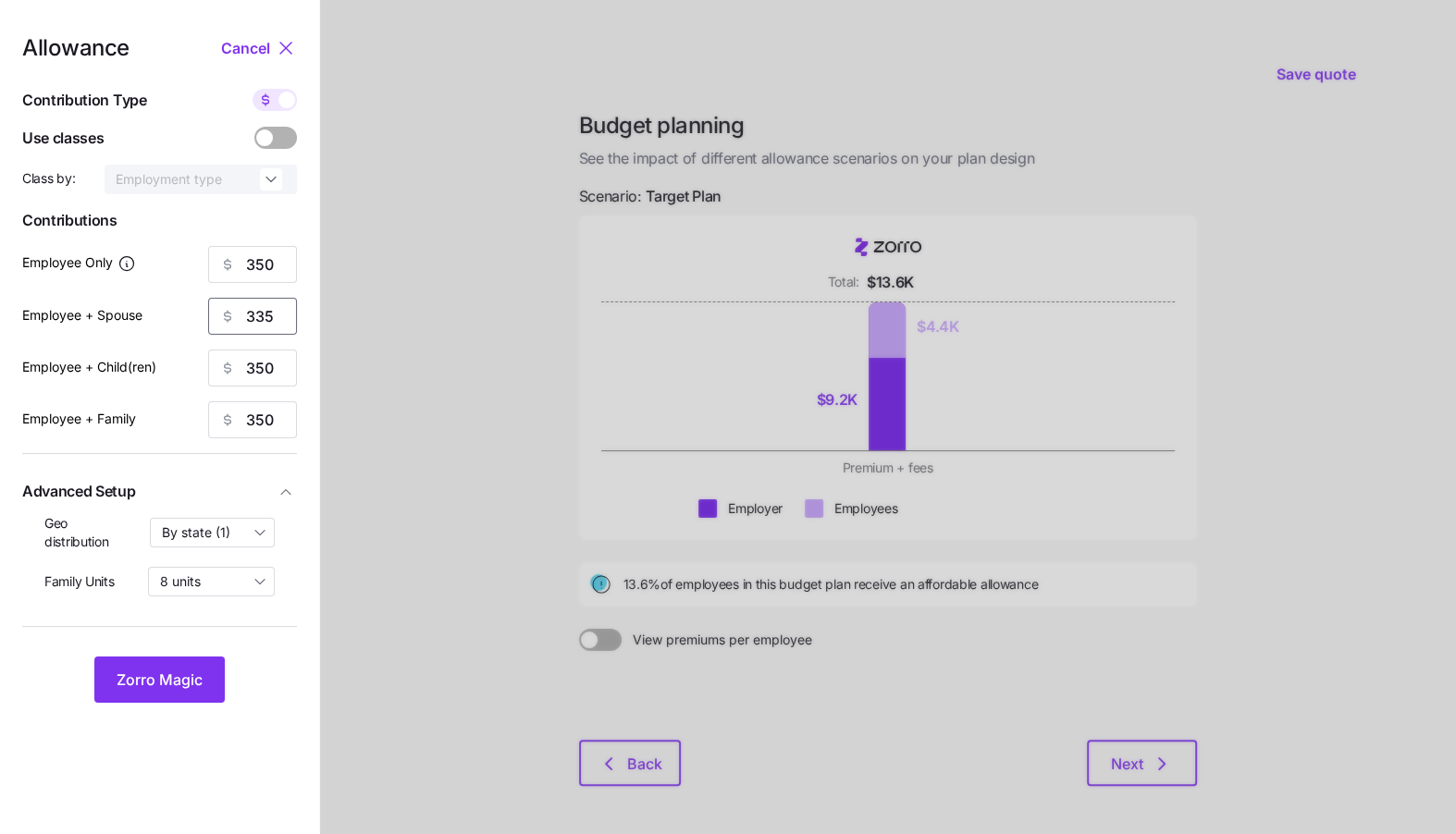 type on "335" 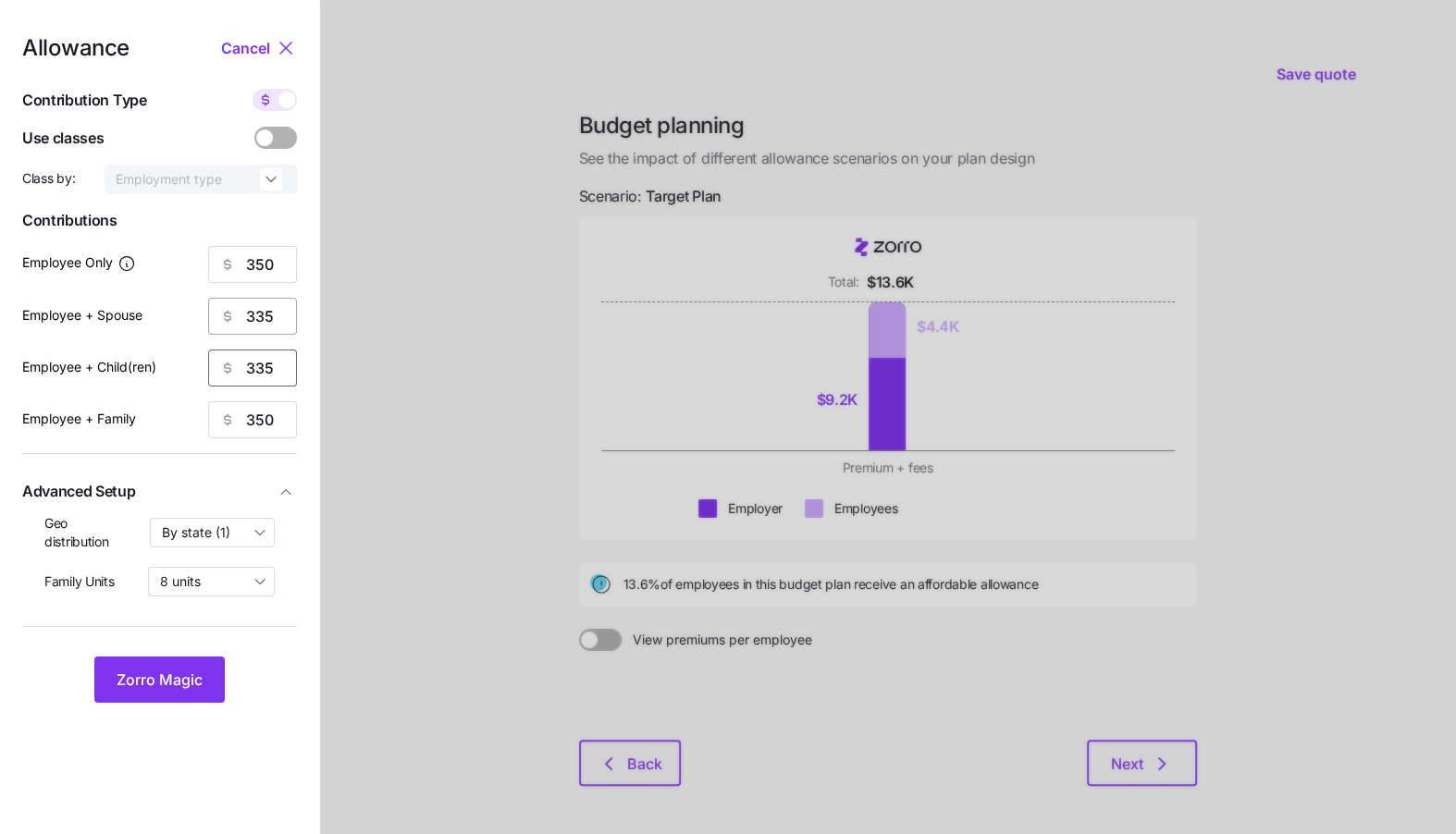 type on "335" 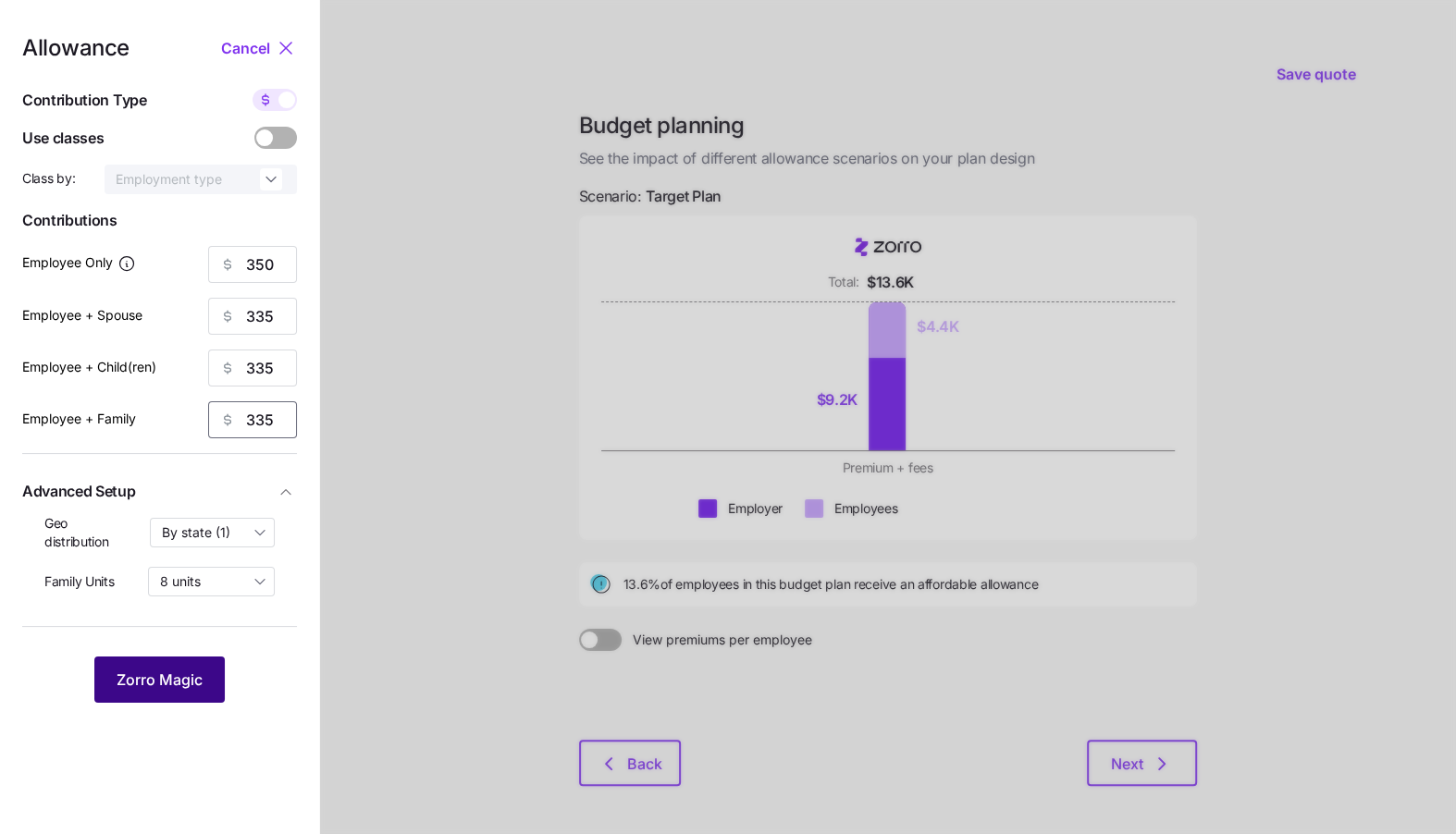 type on "335" 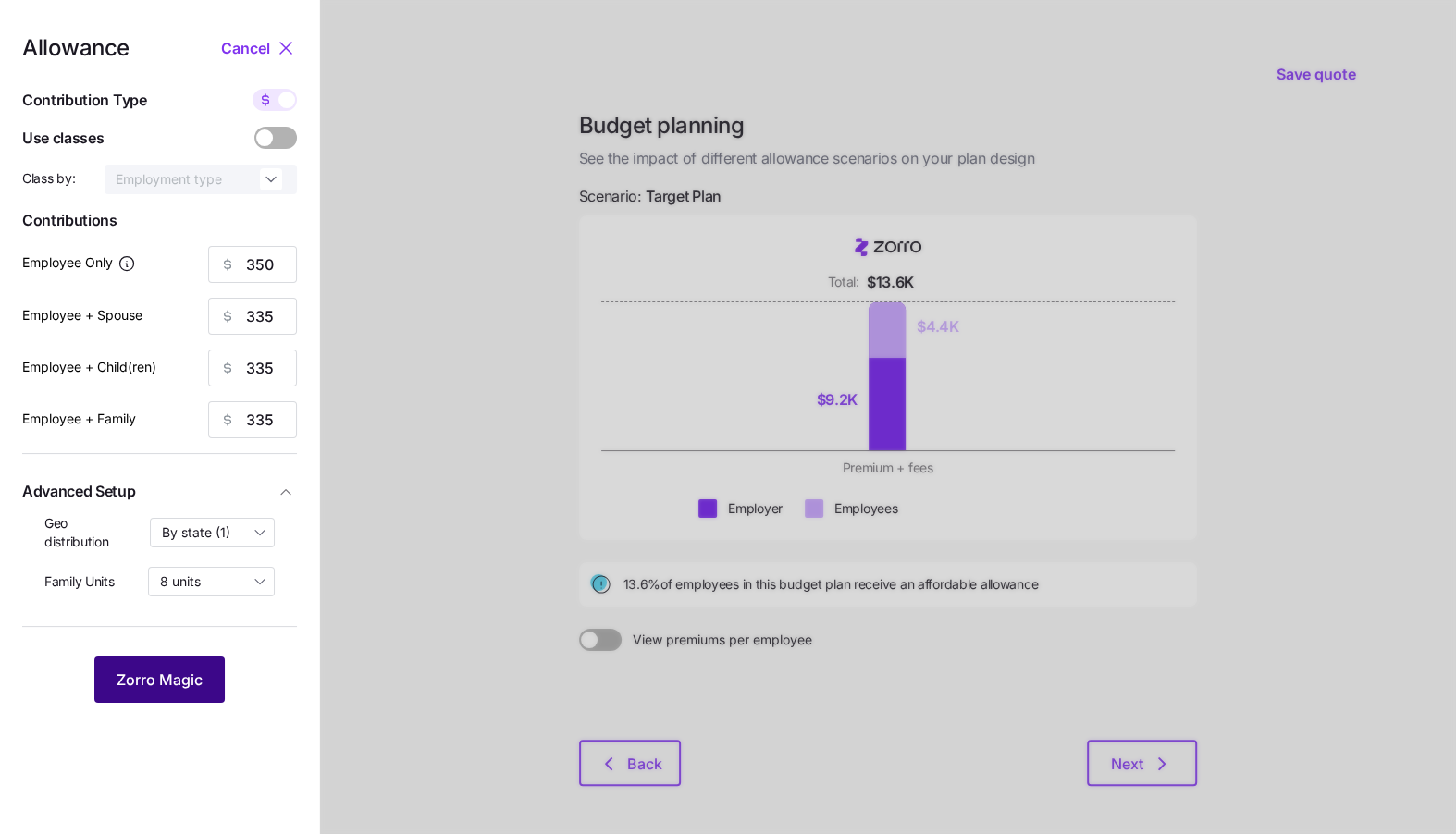 click on "Zorro Magic" at bounding box center [159, 680] 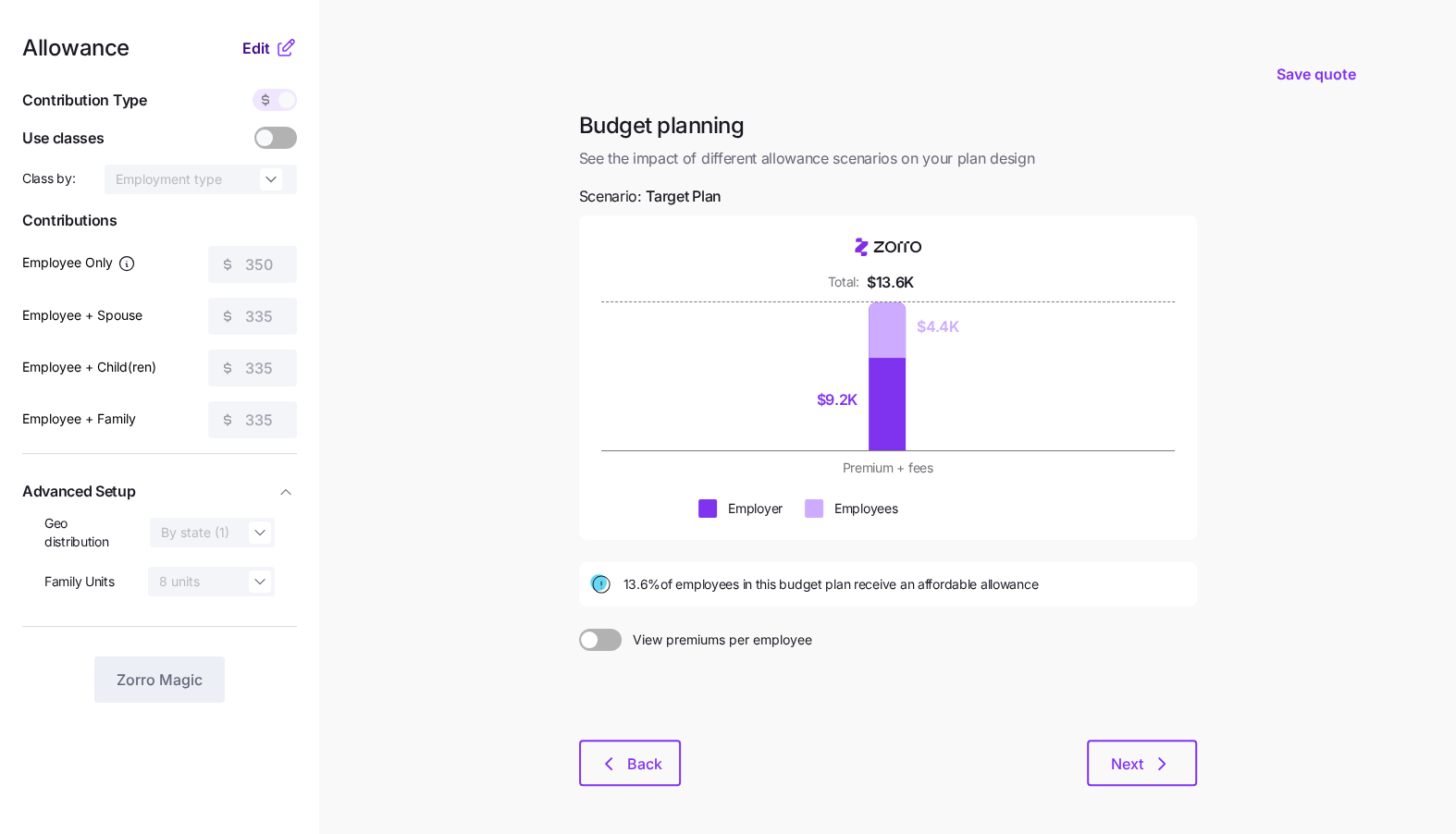 click on "Edit" at bounding box center [256, 48] 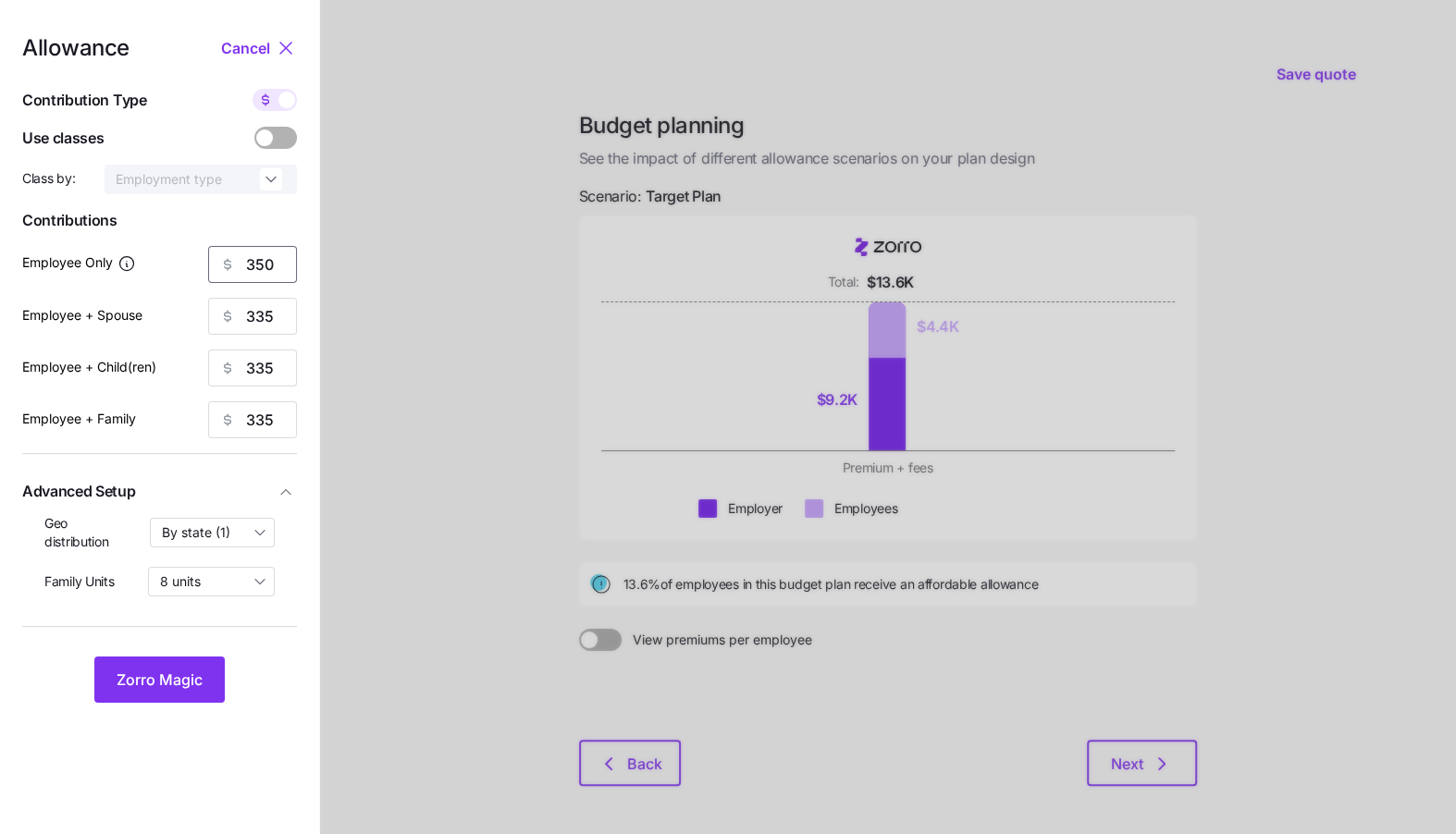 click on "350" at bounding box center [253, 264] 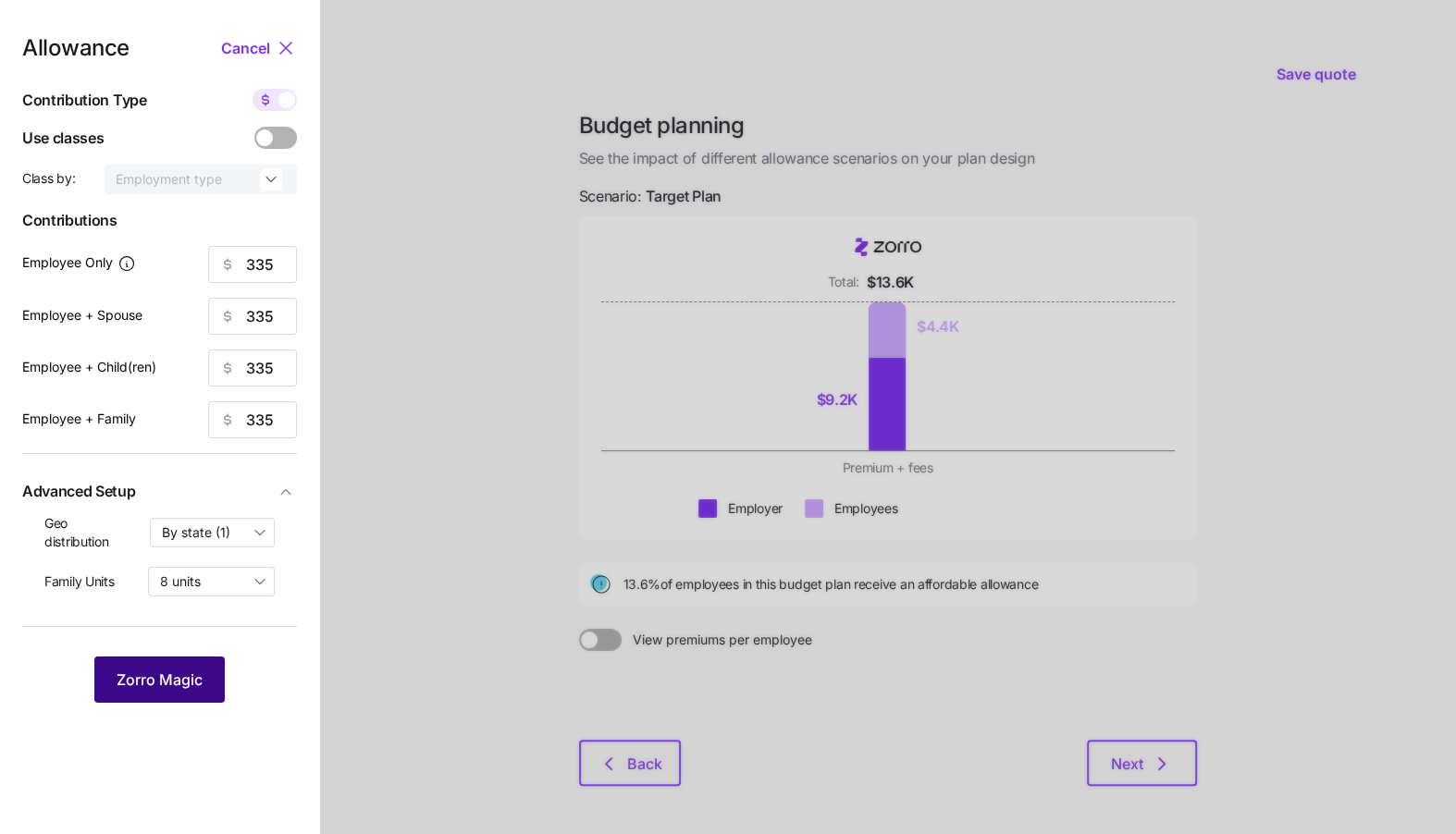 click on "Zorro Magic" at bounding box center (159, 680) 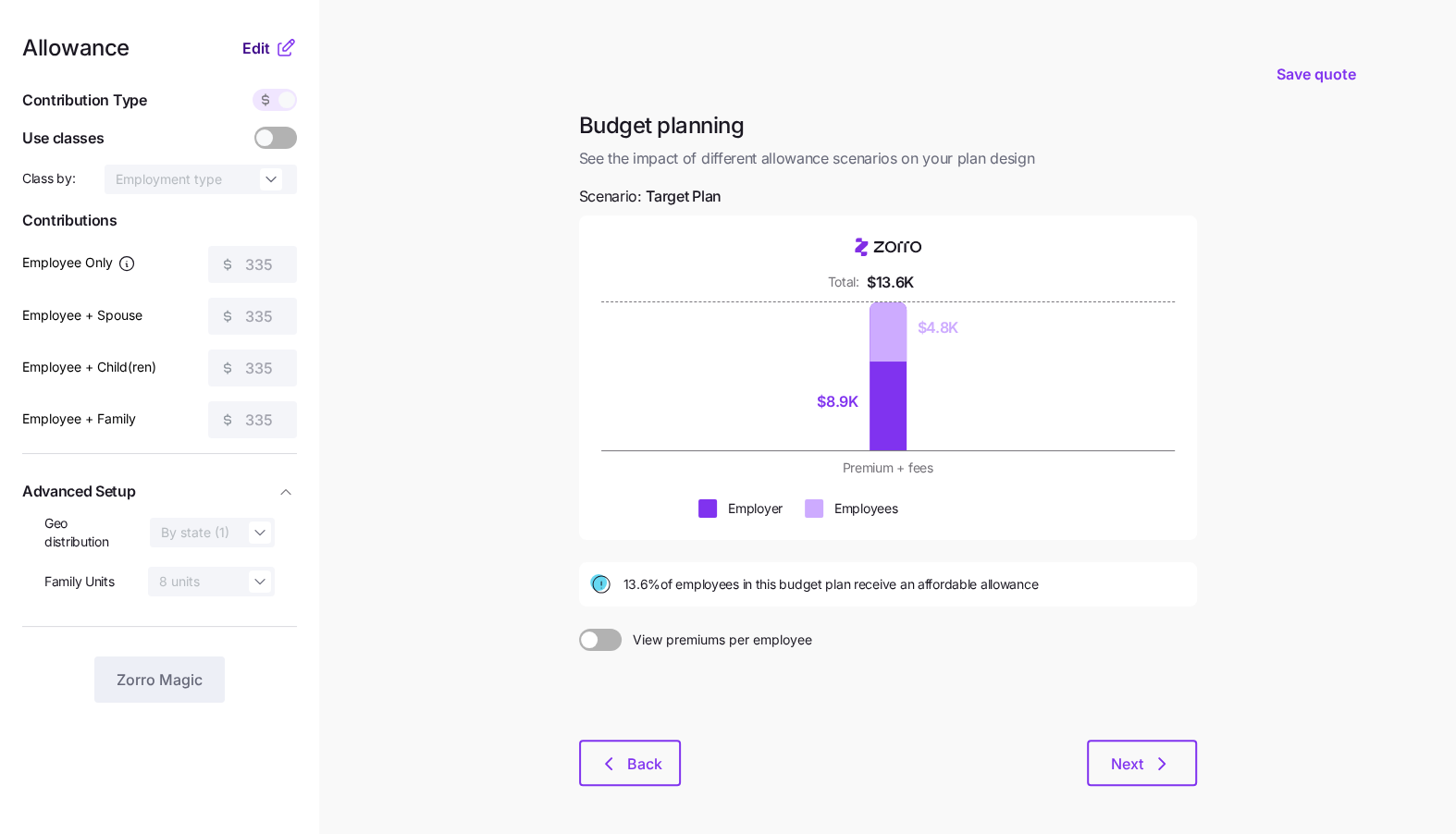 click on "Edit" at bounding box center [256, 48] 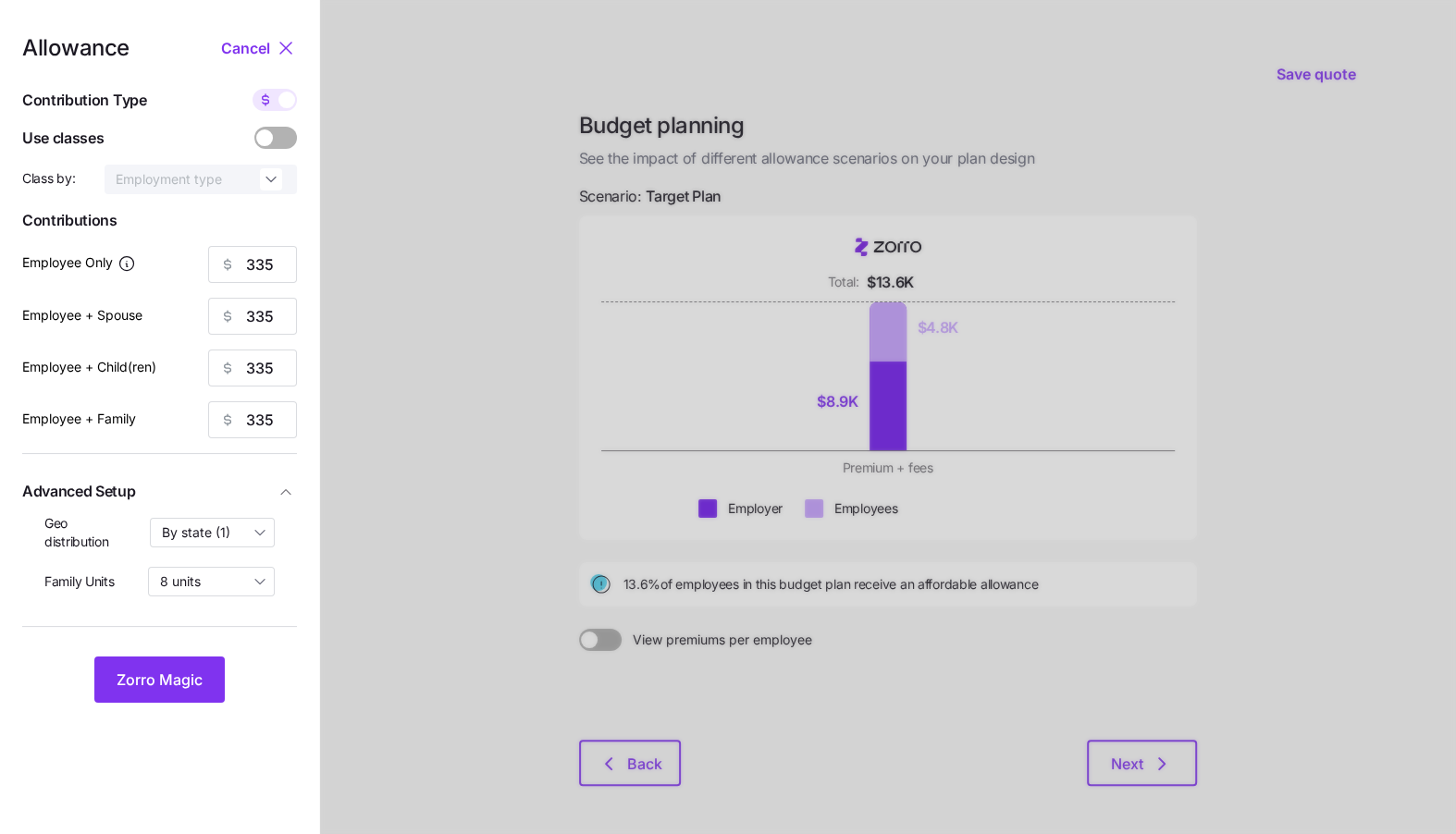click on "Allowance Cancel Contribution Type Use classes Class by: Employment type Contributions Employee Only 335 Employee + Spouse 335 Employee + Child(ren) 335 Employee + Family 335 Advanced Setup Geo distribution By state (1) Family Units 8 units Zorro Magic" at bounding box center (159, 370) 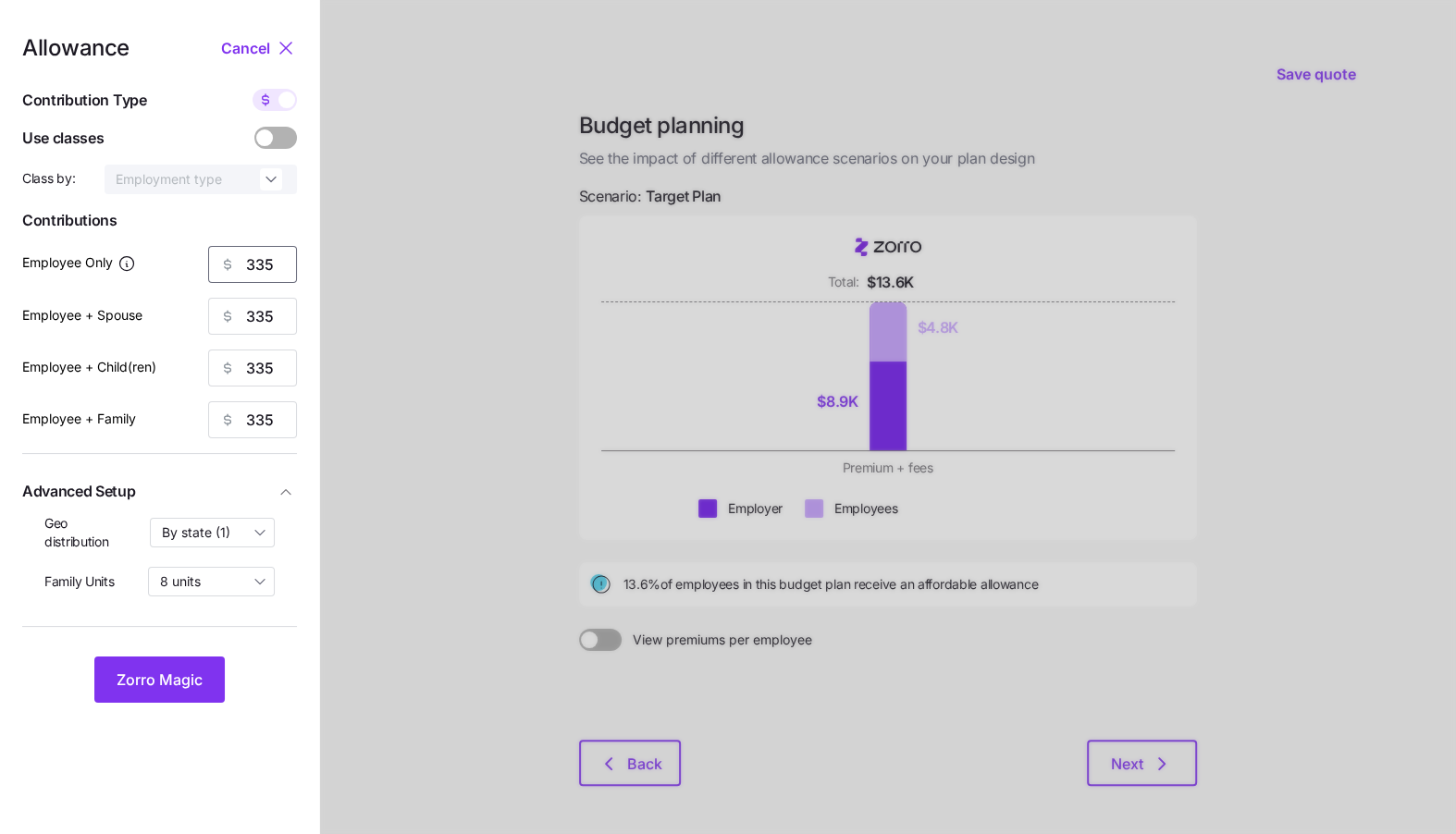 click on "335" at bounding box center (253, 264) 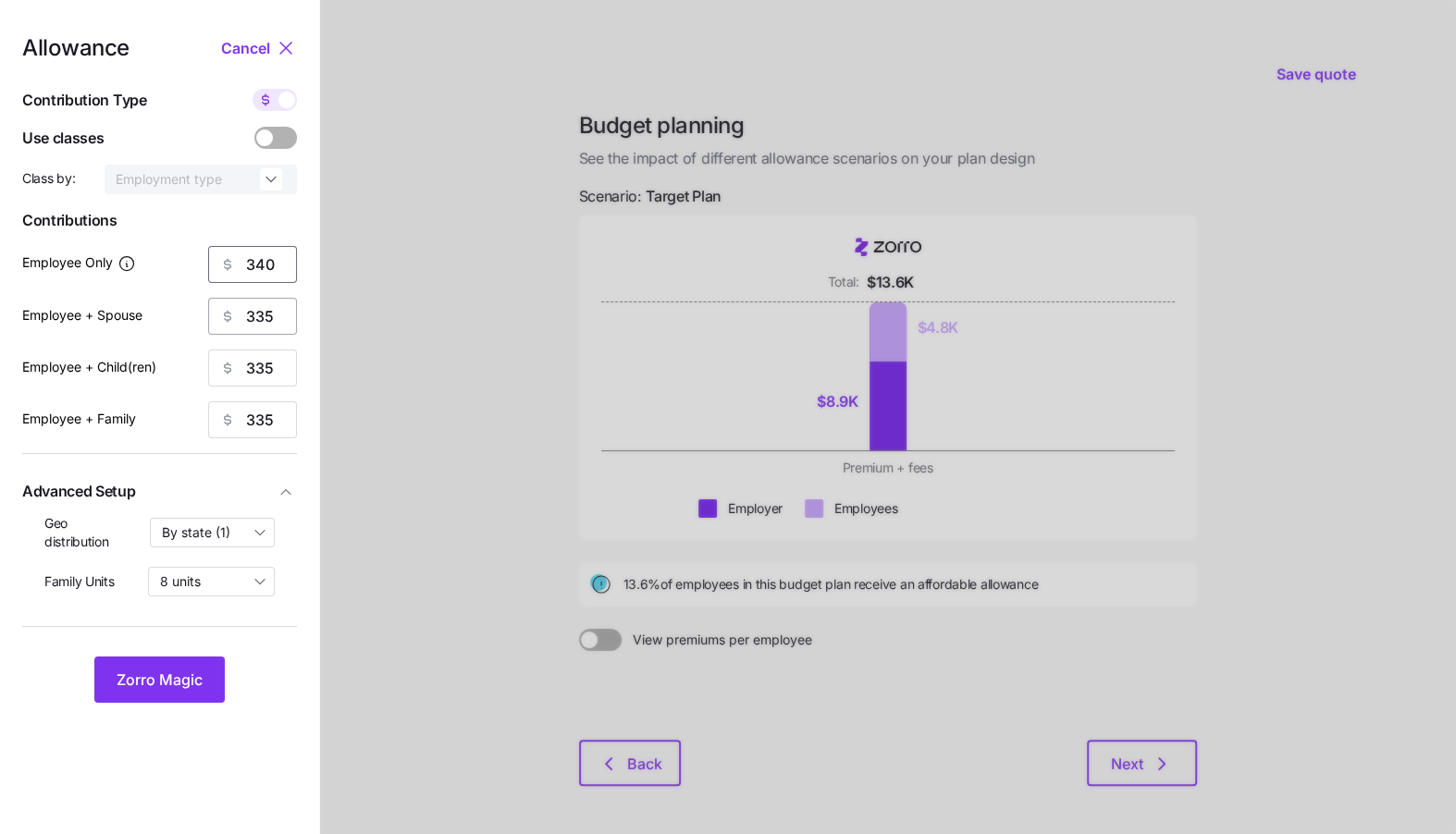 type on "340" 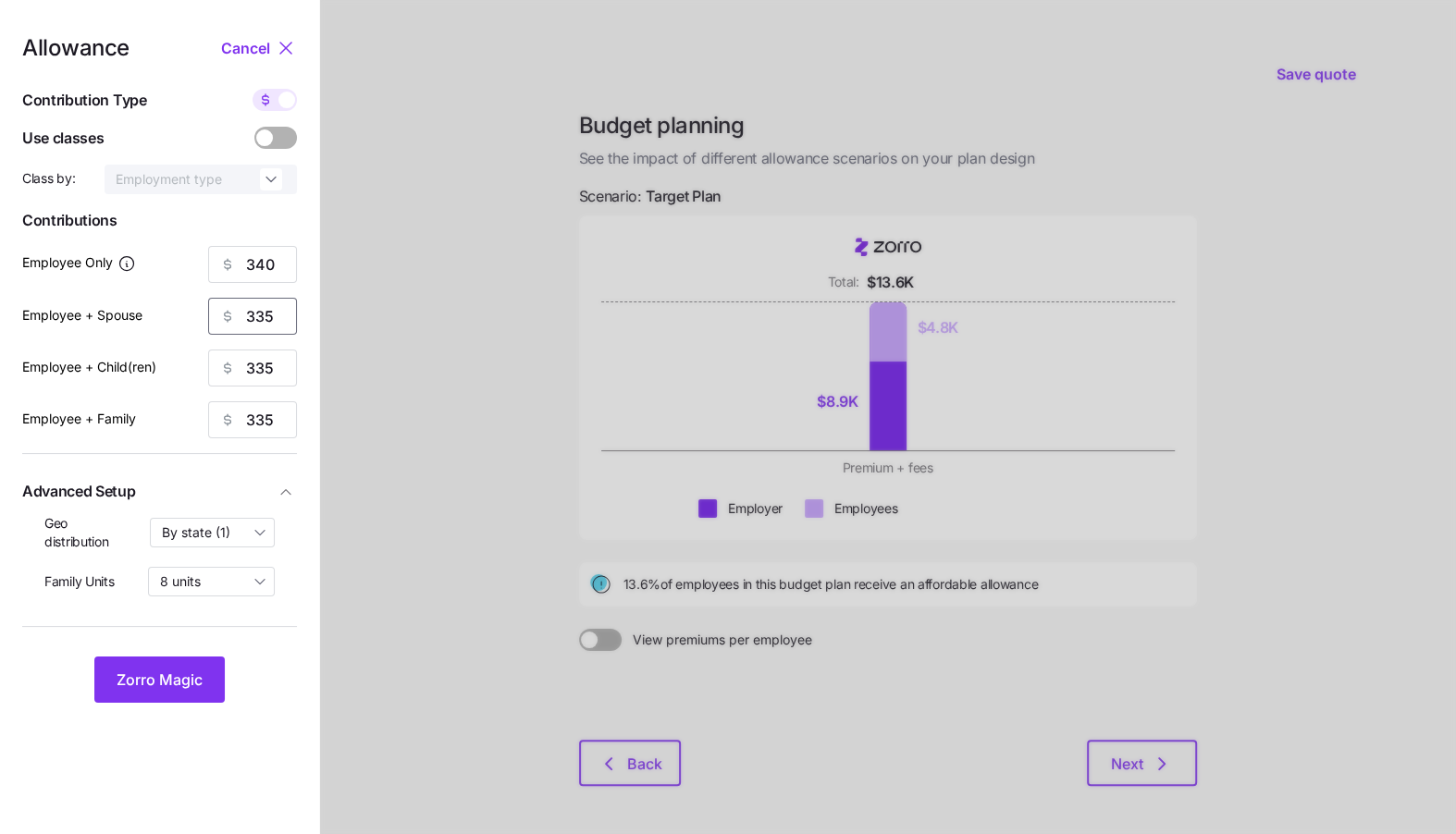 click on "335" at bounding box center (253, 316) 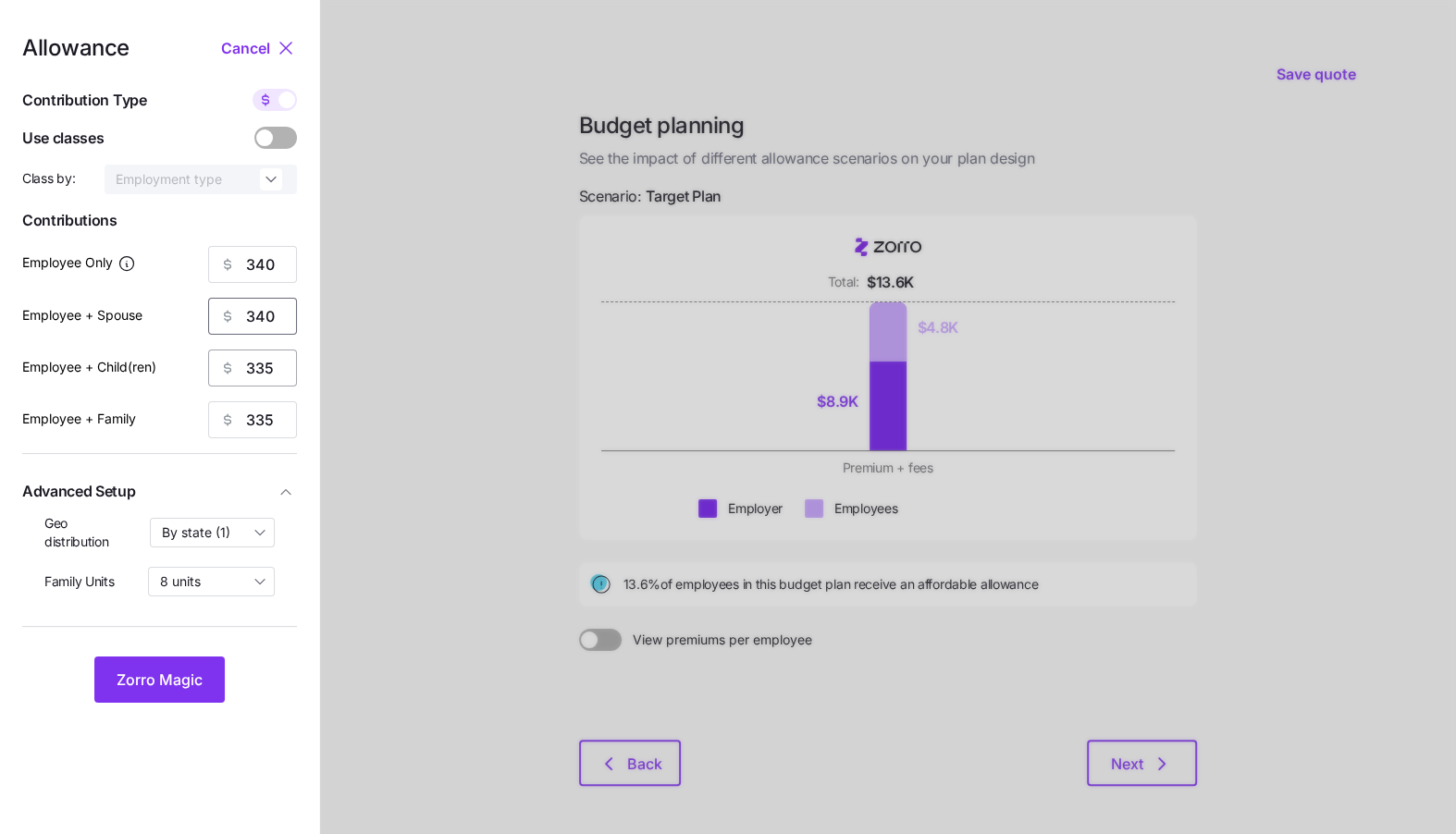 type on "340" 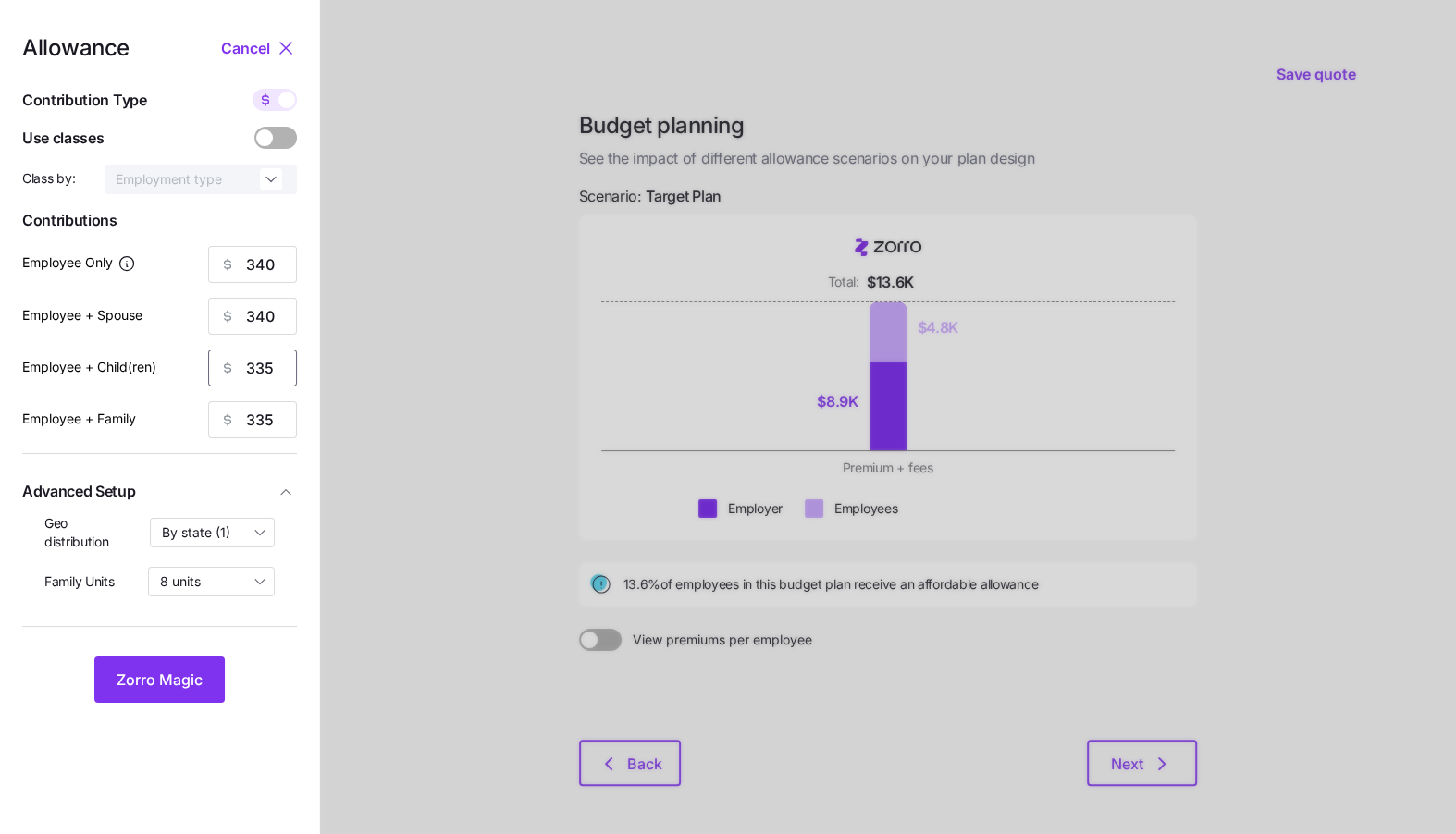 click on "335" at bounding box center [253, 368] 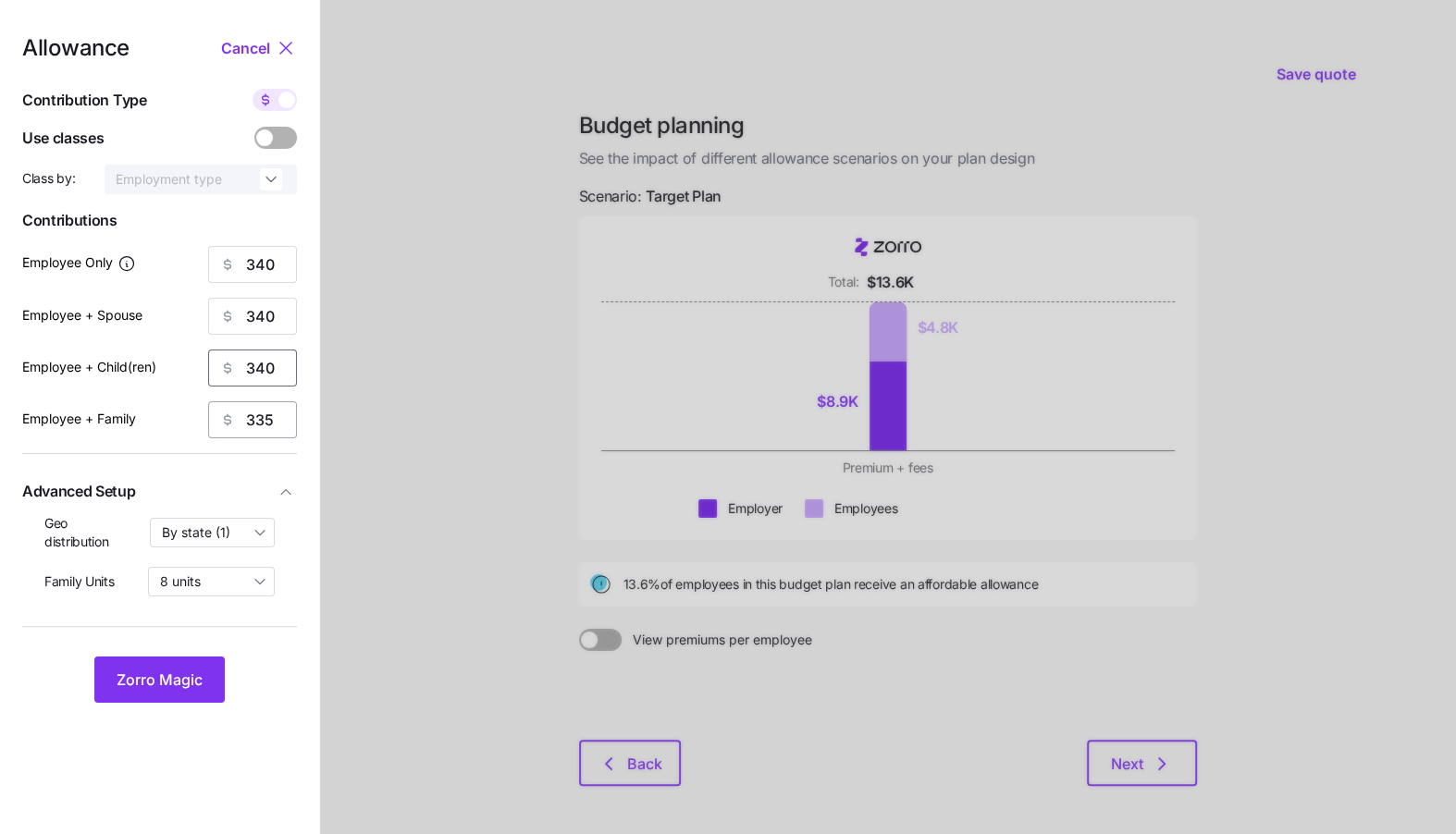 type on "340" 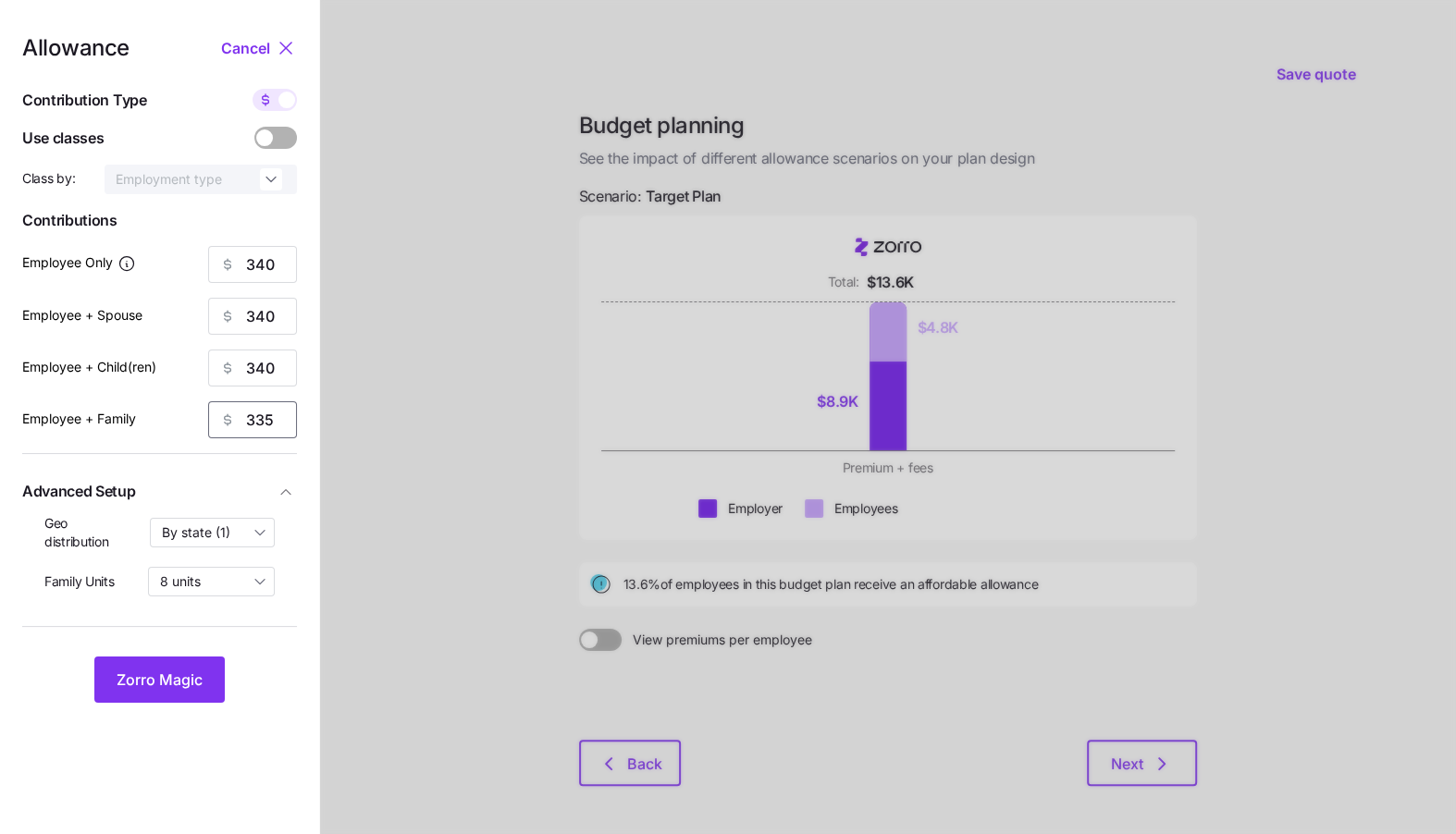 click on "335" at bounding box center [253, 420] 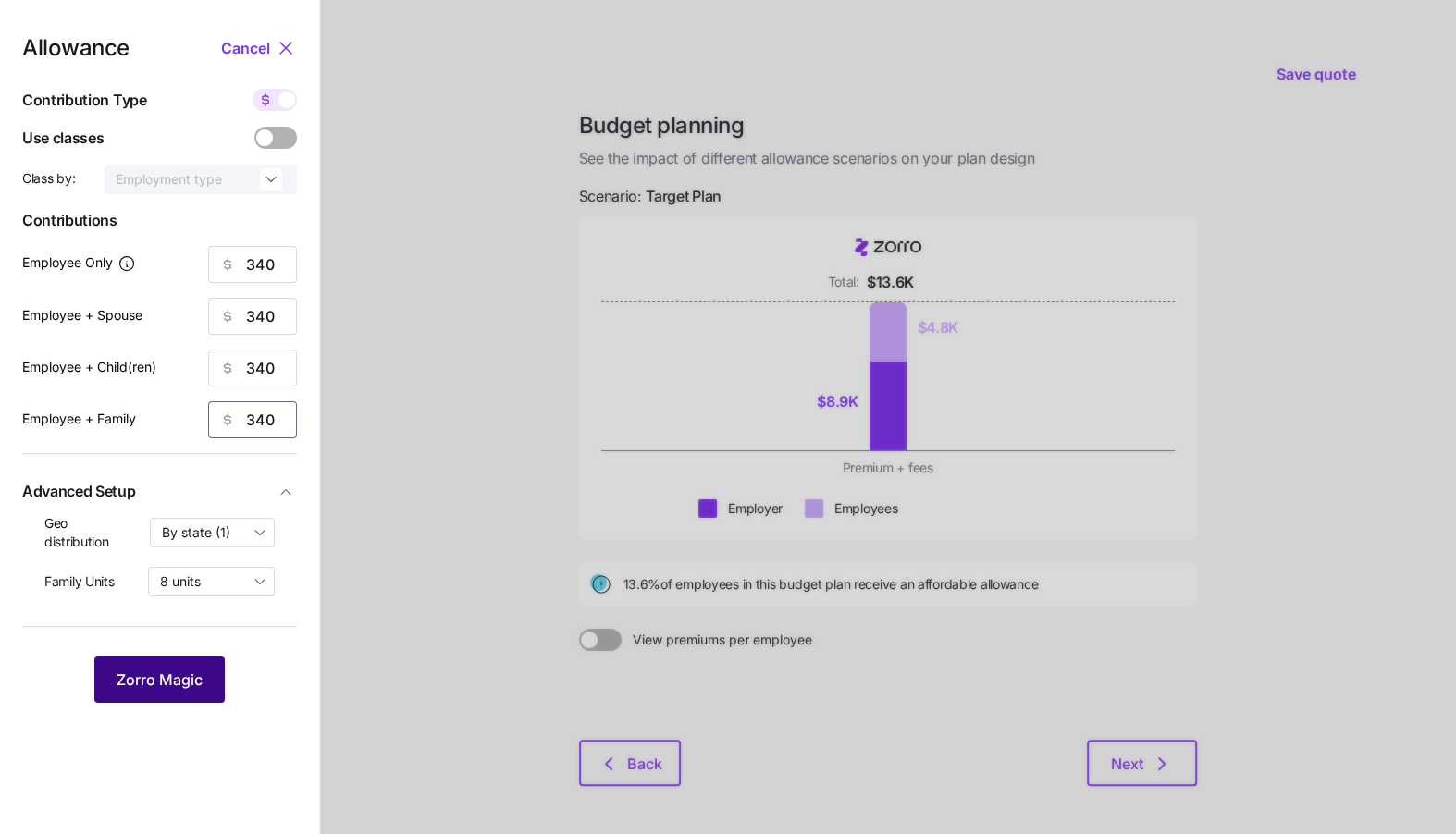 type on "340" 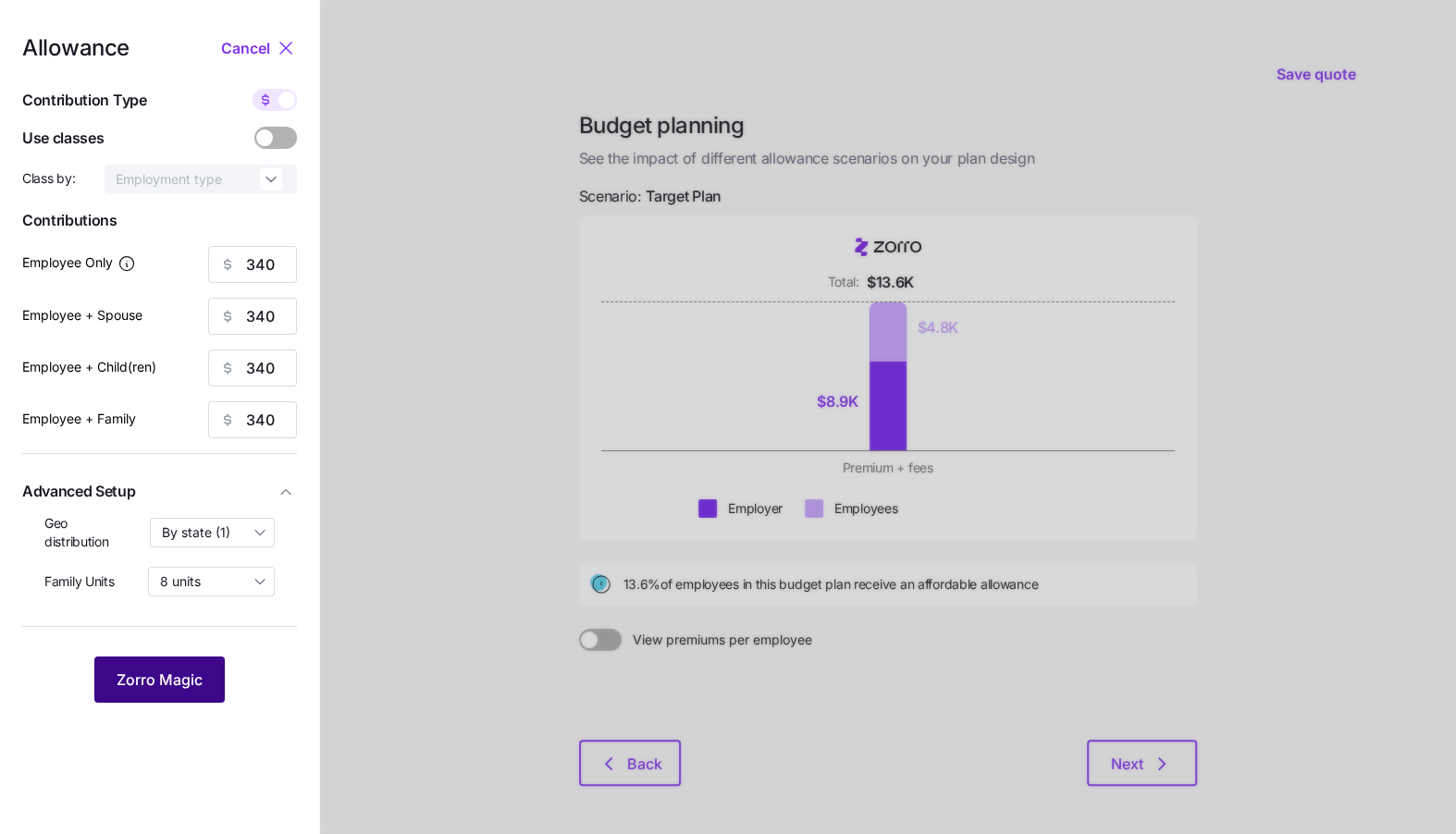 click on "Zorro Magic" at bounding box center (159, 680) 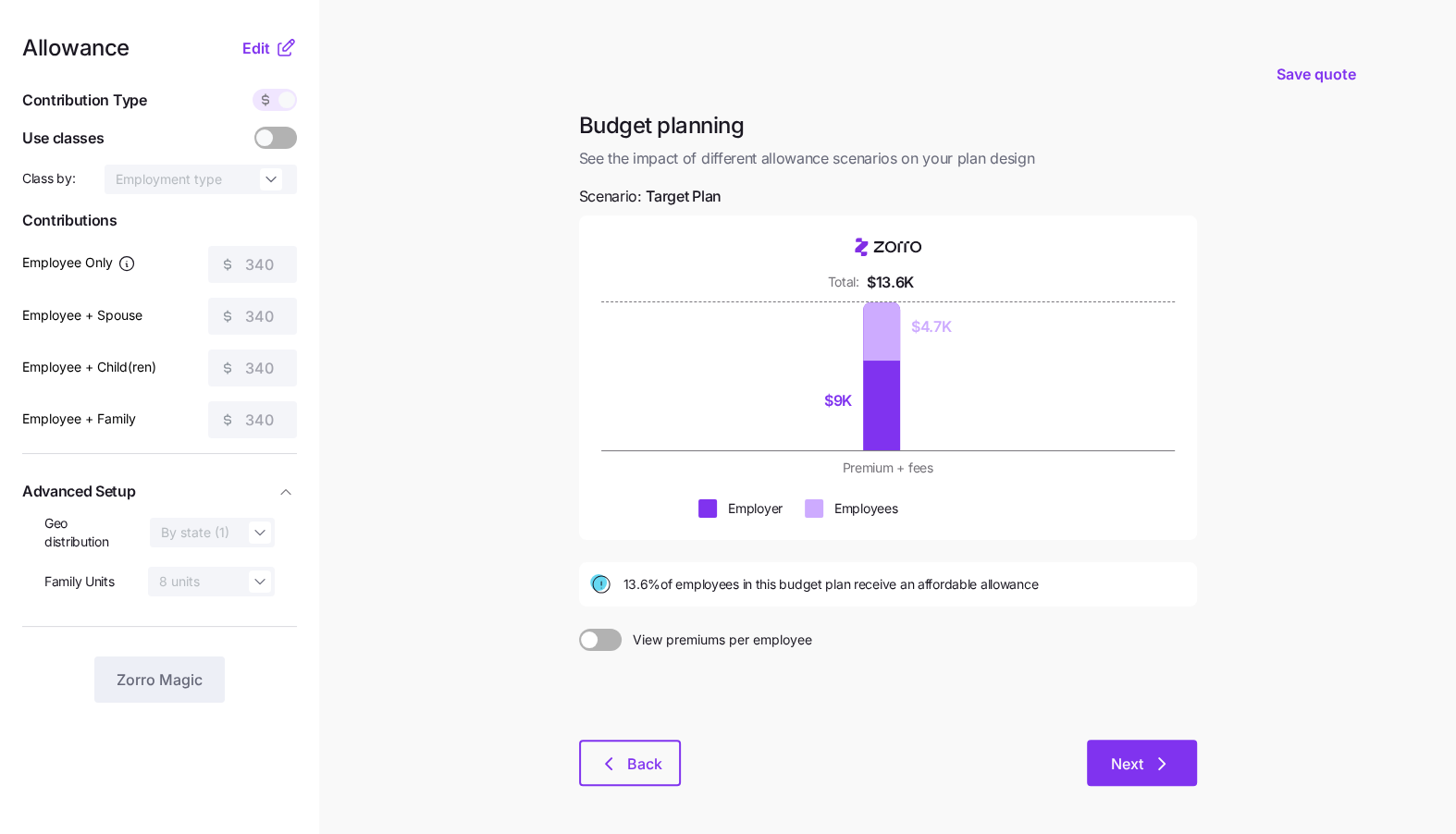 click on "Next" at bounding box center (1141, 763) 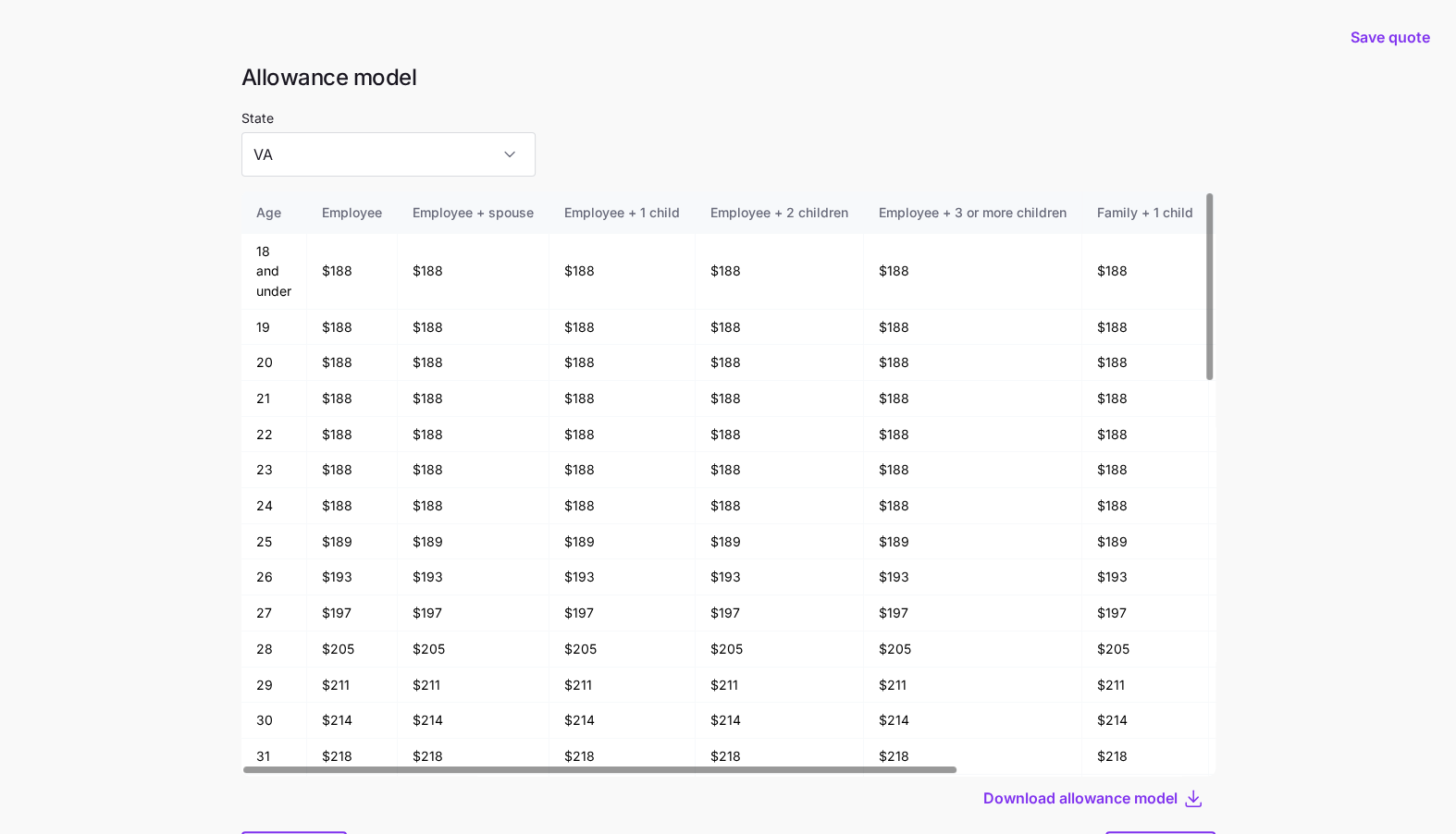 scroll, scrollTop: 98, scrollLeft: 0, axis: vertical 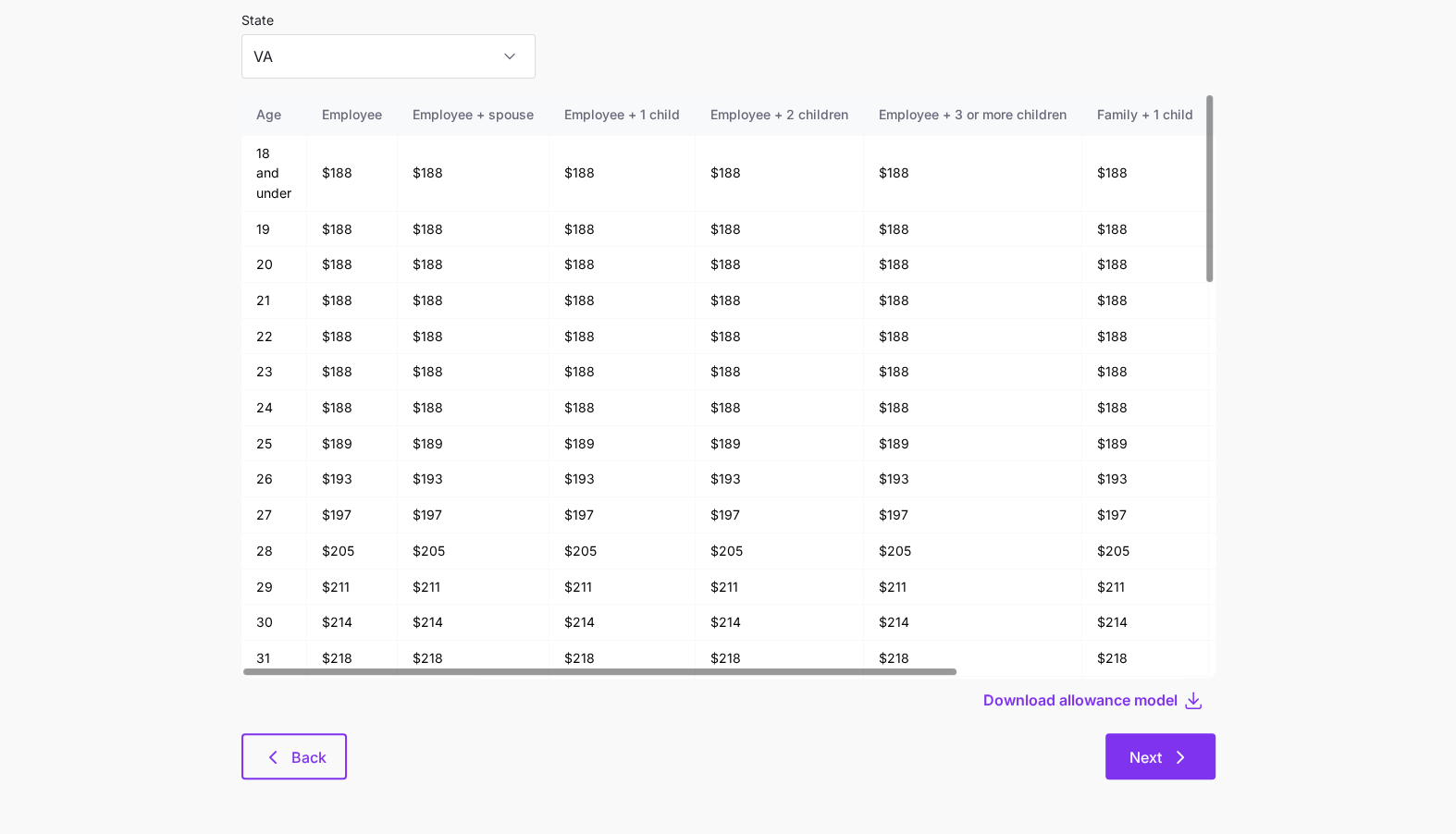 click on "Next" at bounding box center (1145, 757) 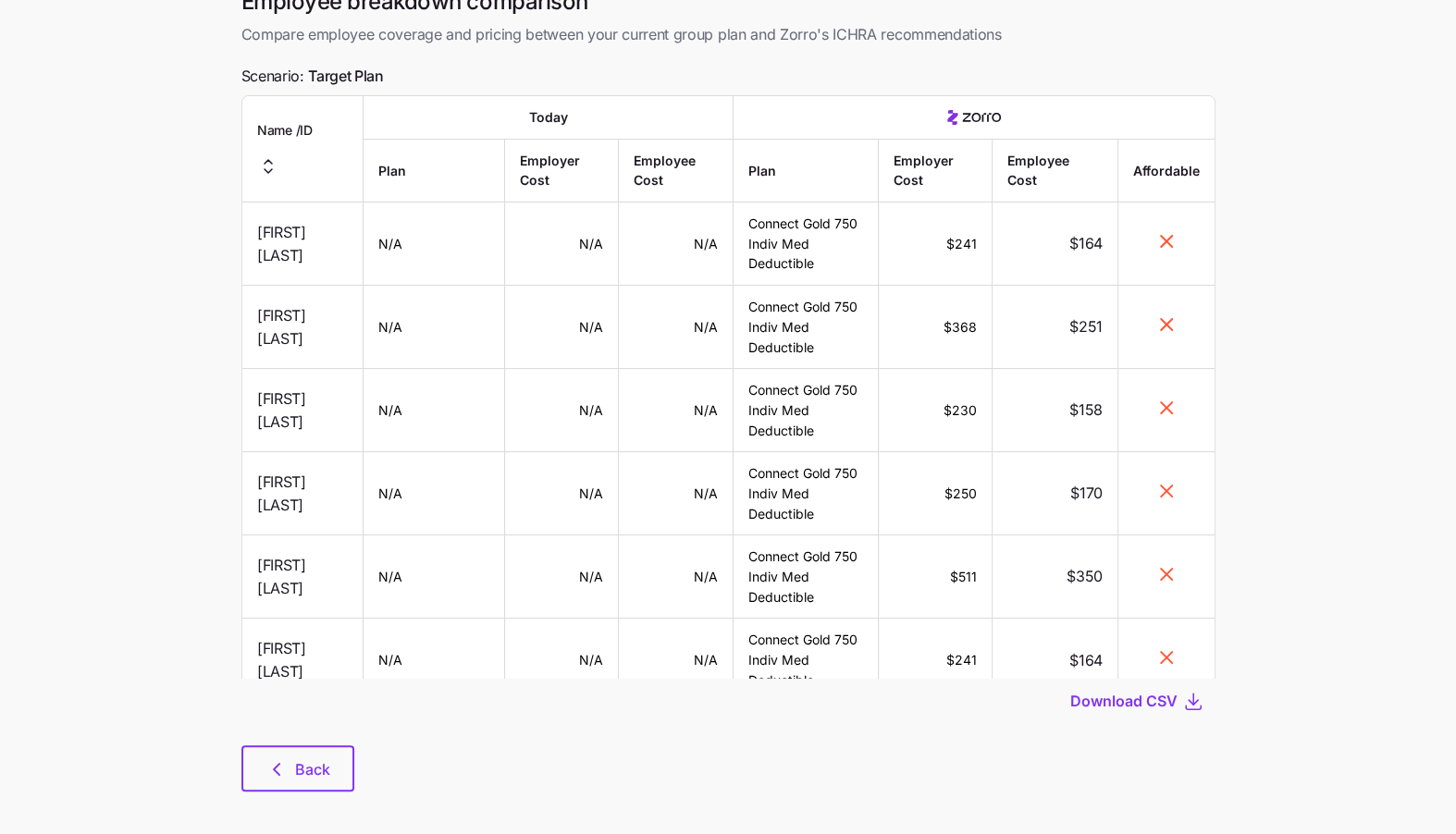 scroll, scrollTop: 0, scrollLeft: 0, axis: both 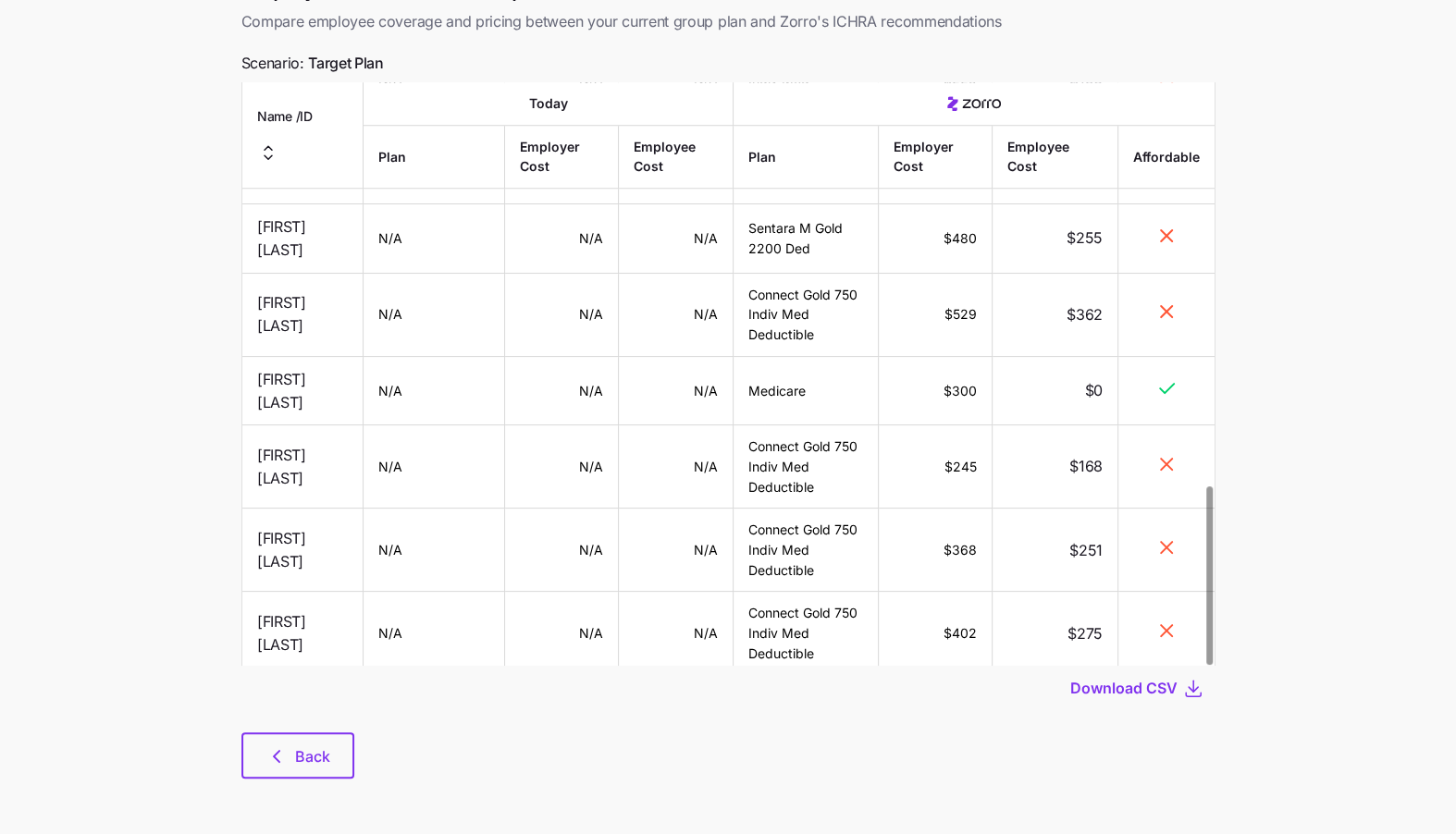 click on "Save quote Employee breakdown comparison Compare employee coverage and pricing between your current group plan and Zorro's ICHRA recommendations Scenario:   Target Plan Name /  ID Today Plan Employer Cost Employee Cost Plan Employer Cost Employee Cost Affordable Michael Coates N/A N/A N/A Connect Gold 750 Indiv Med Deductible $241 $164 Mark Hargrove N/A N/A N/A Connect Gold 750 Indiv Med Deductible $368 $251 Arianny Gaspar N/A N/A N/A Connect Gold 750 Indiv Med Deductible $230 $158 Robert McGraw N/A N/A N/A Connect Gold 750 Indiv Med Deductible $250 $170 Lee Embrose N/A N/A N/A Connect Gold 750 Indiv Med Deductible $511 $350 Brandon Dunkum N/A N/A N/A Connect Gold 750 Indiv Med Deductible $241 $164 Richard Dove N/A N/A N/A Connect Gold 750 Indiv Med Deductible $529 $362 Delorme Mahaffey N/A N/A N/A Connect Gold 750 Indiv Med Deductible $402 $275 Eddie Masiulis N/A N/A N/A Connect Gold 750 Indiv Med Deductible $250 $170 Jeff Heckel N/A N/A N/A Connect Gold 750 Indiv Med Deductible $541 $370 Kevin Jamerson N/A" at bounding box center [728, 362] 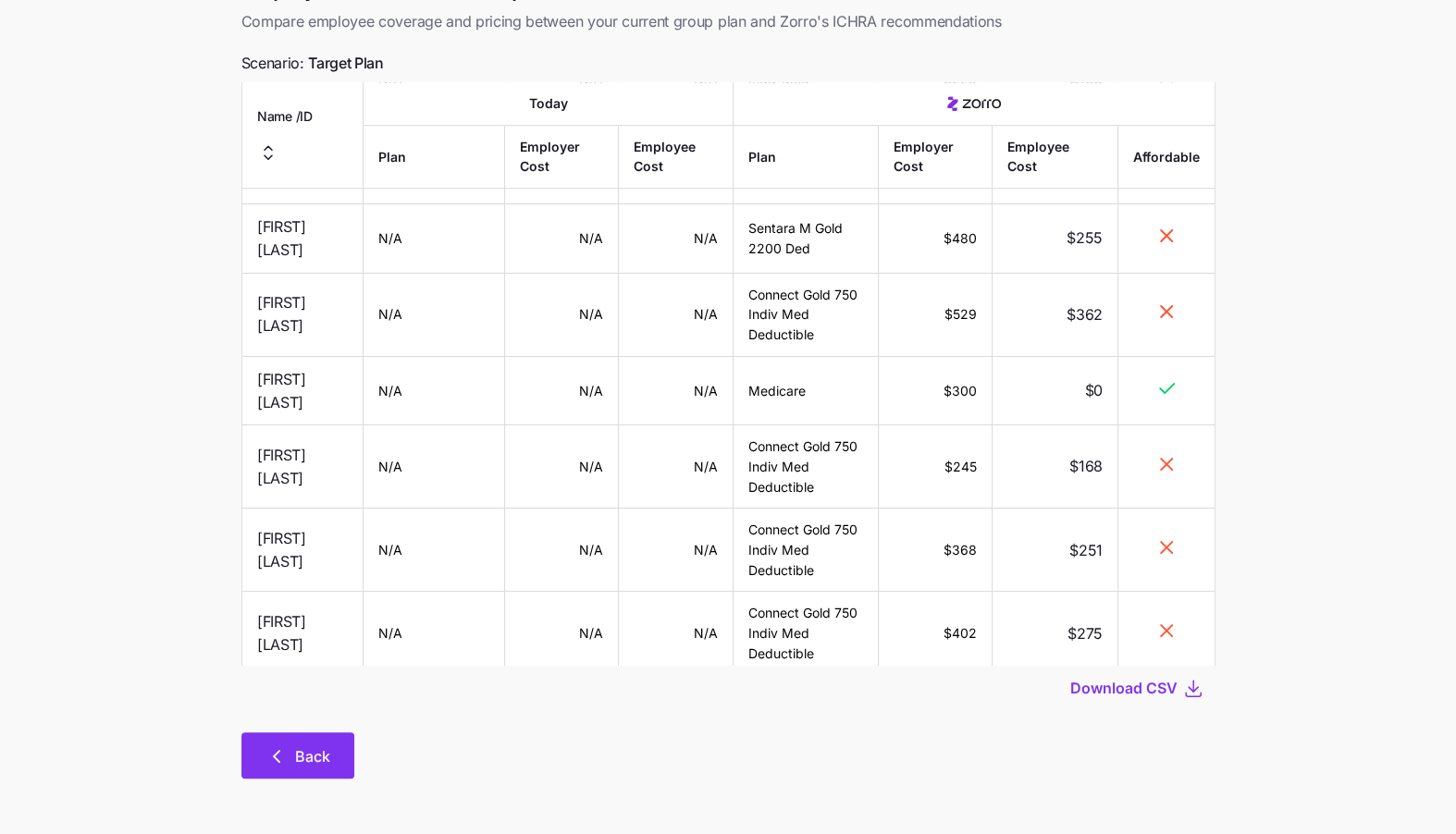 click on "Back" at bounding box center (298, 755) 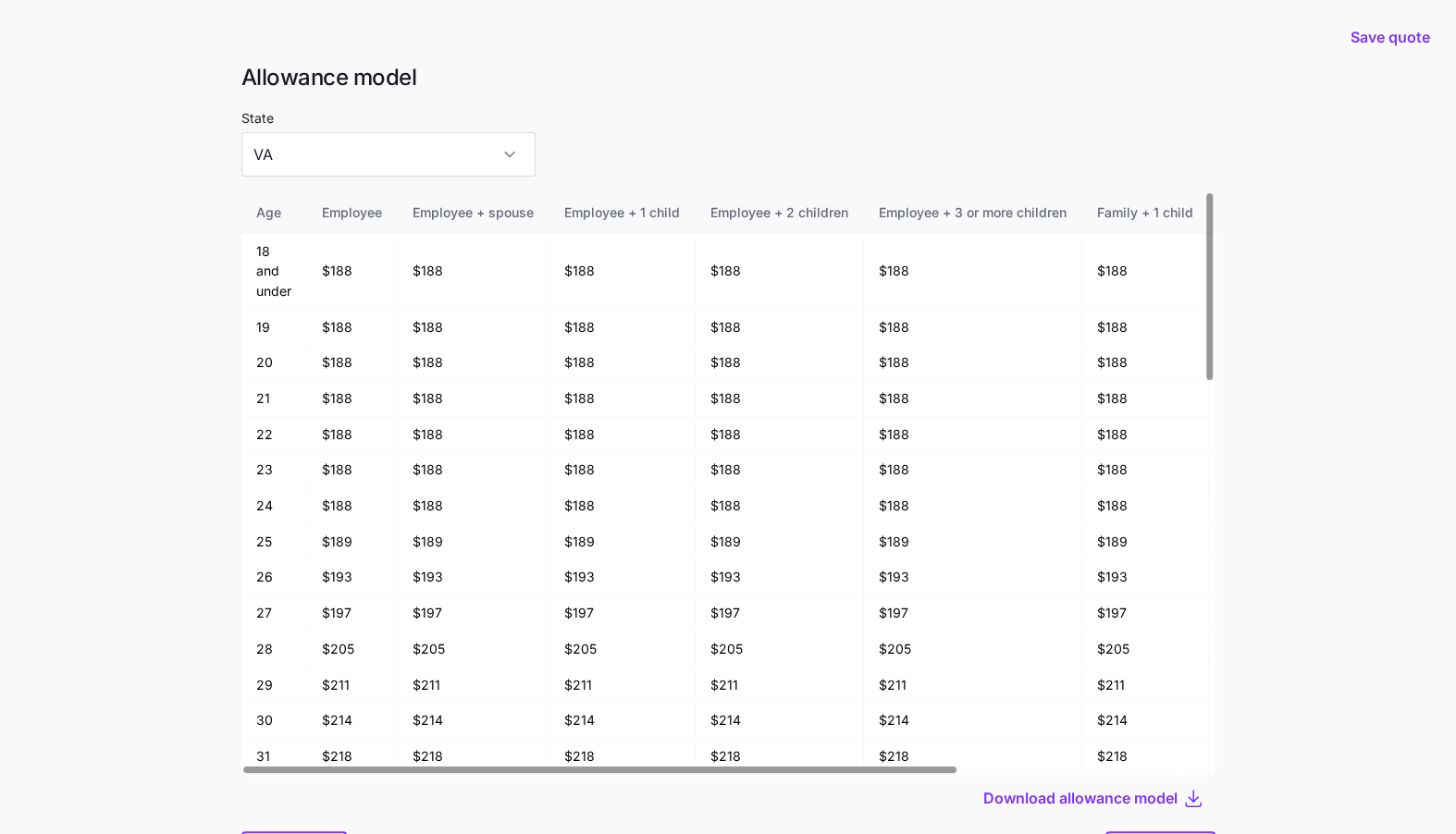 scroll, scrollTop: 98, scrollLeft: 0, axis: vertical 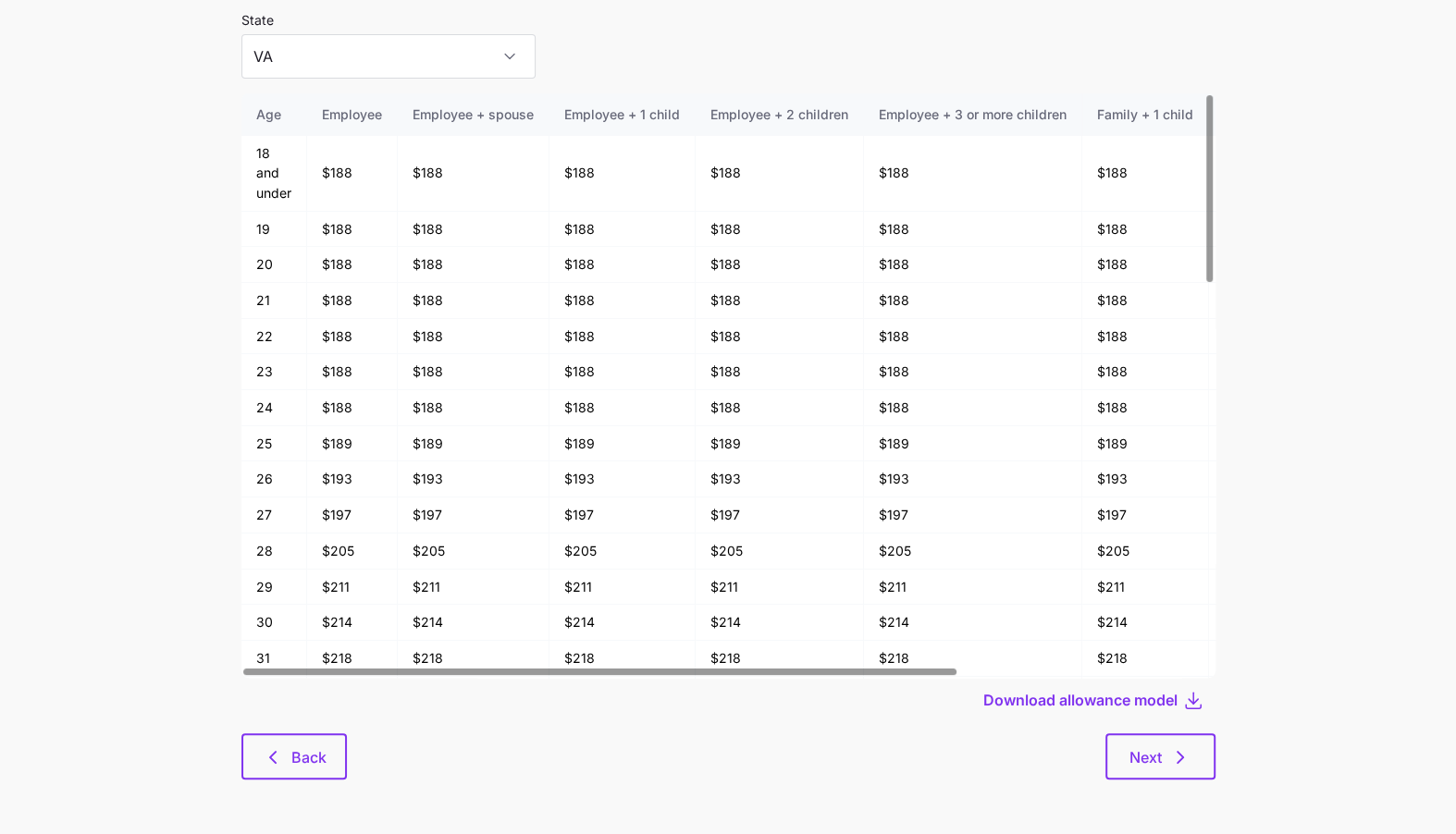 click at bounding box center (728, 728) 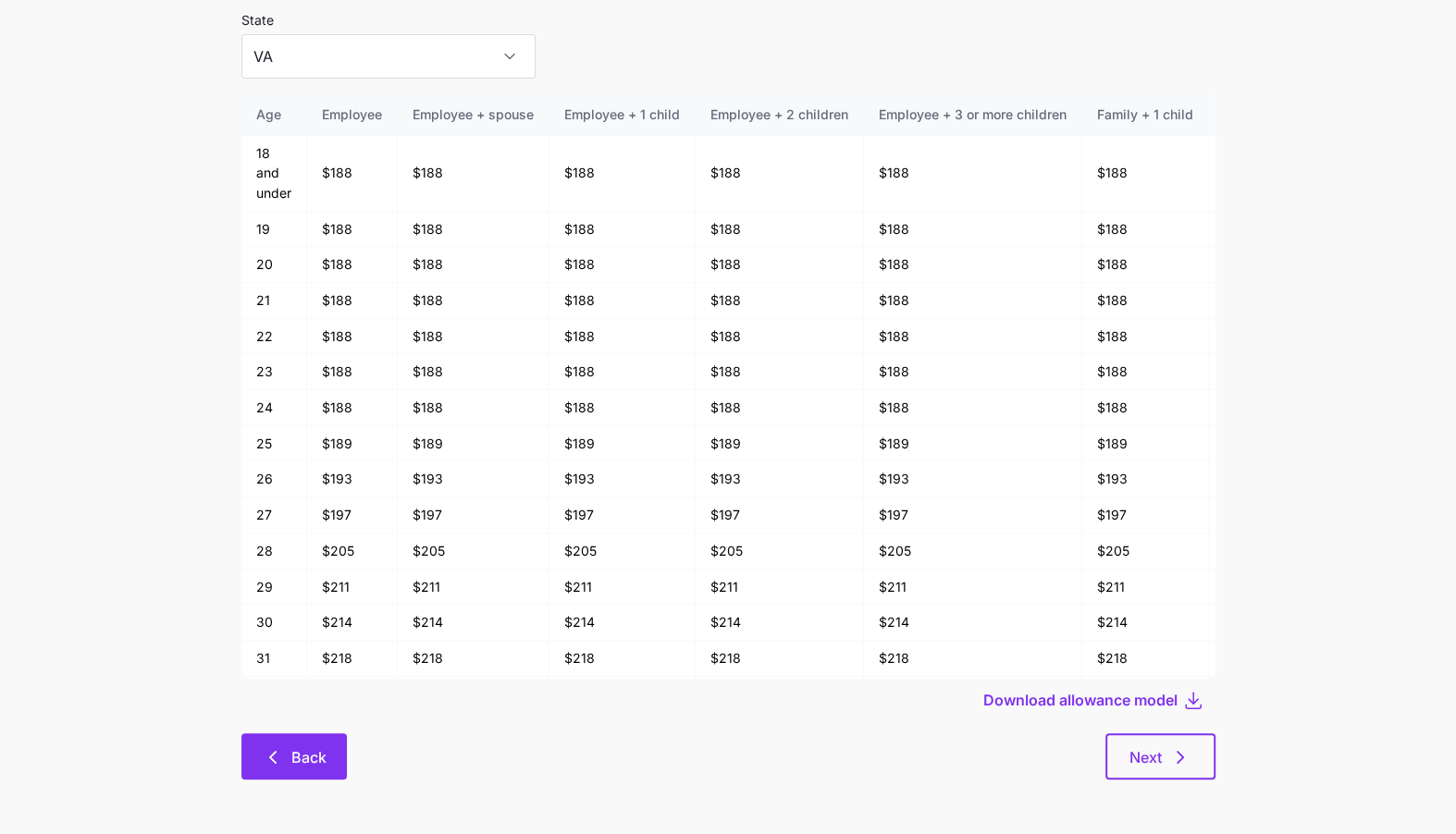 click on "Back" at bounding box center [294, 757] 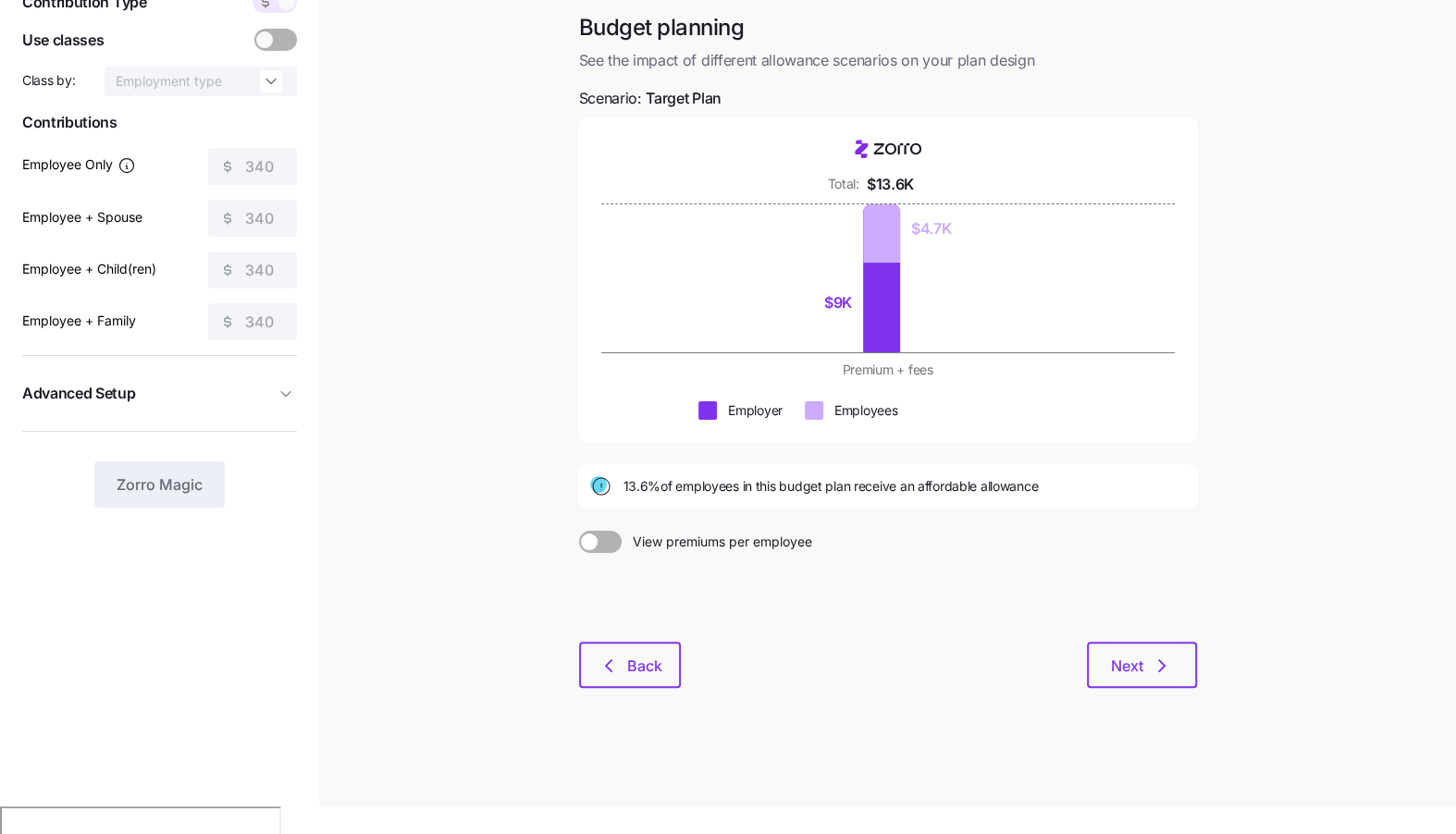 scroll, scrollTop: 0, scrollLeft: 0, axis: both 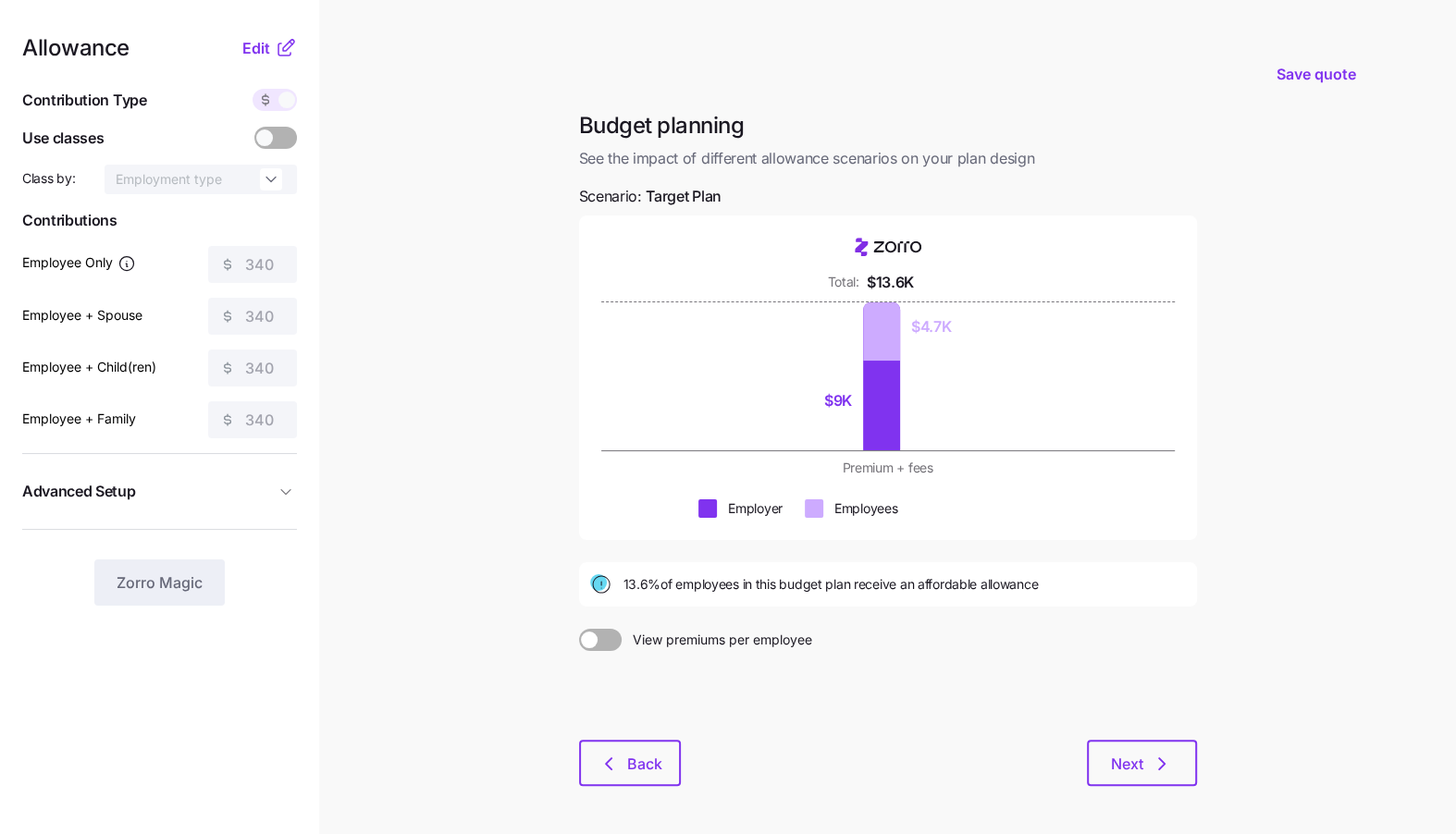 click on "Next" at bounding box center [939, 763] 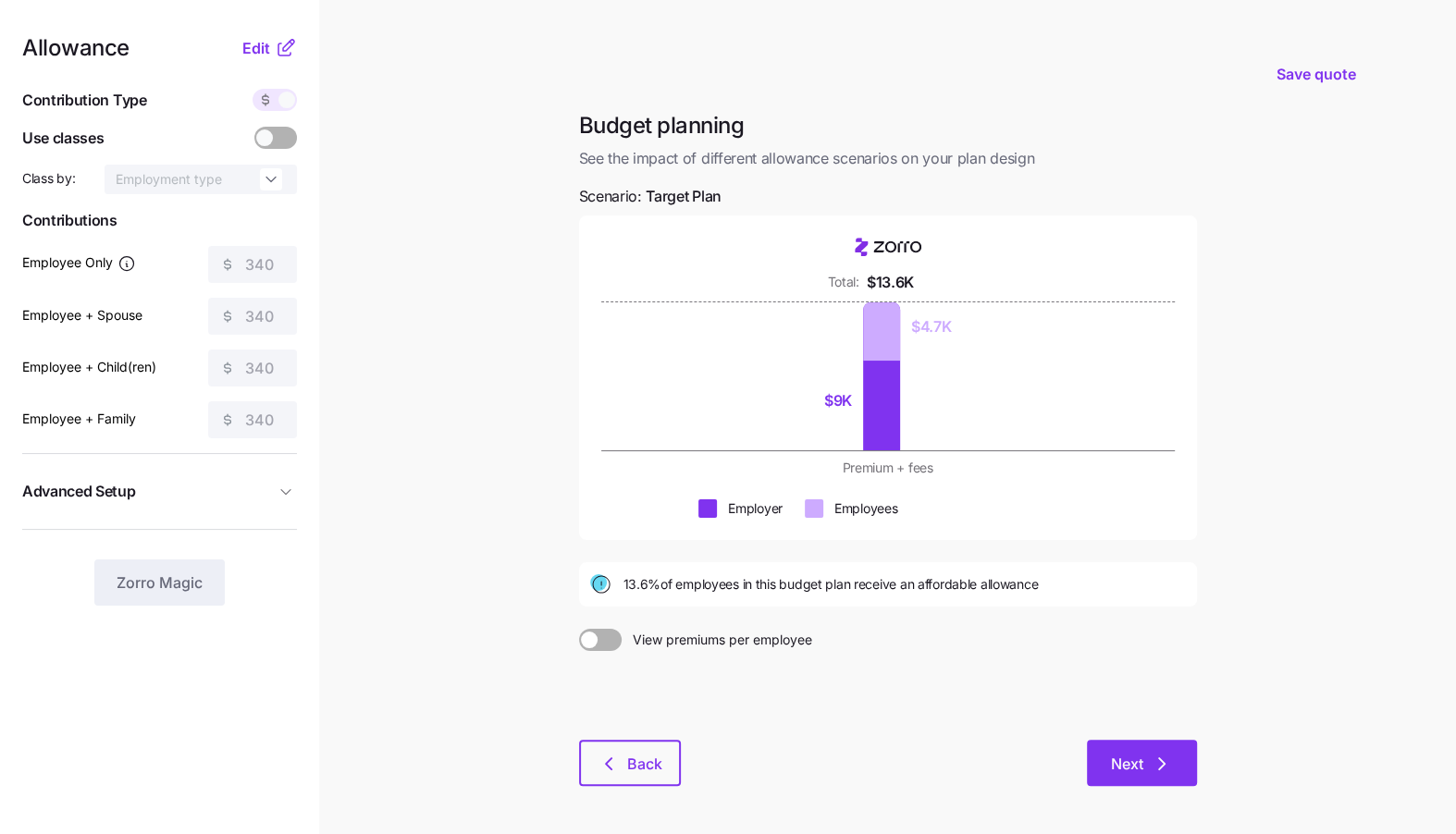 click on "Next" at bounding box center (1141, 763) 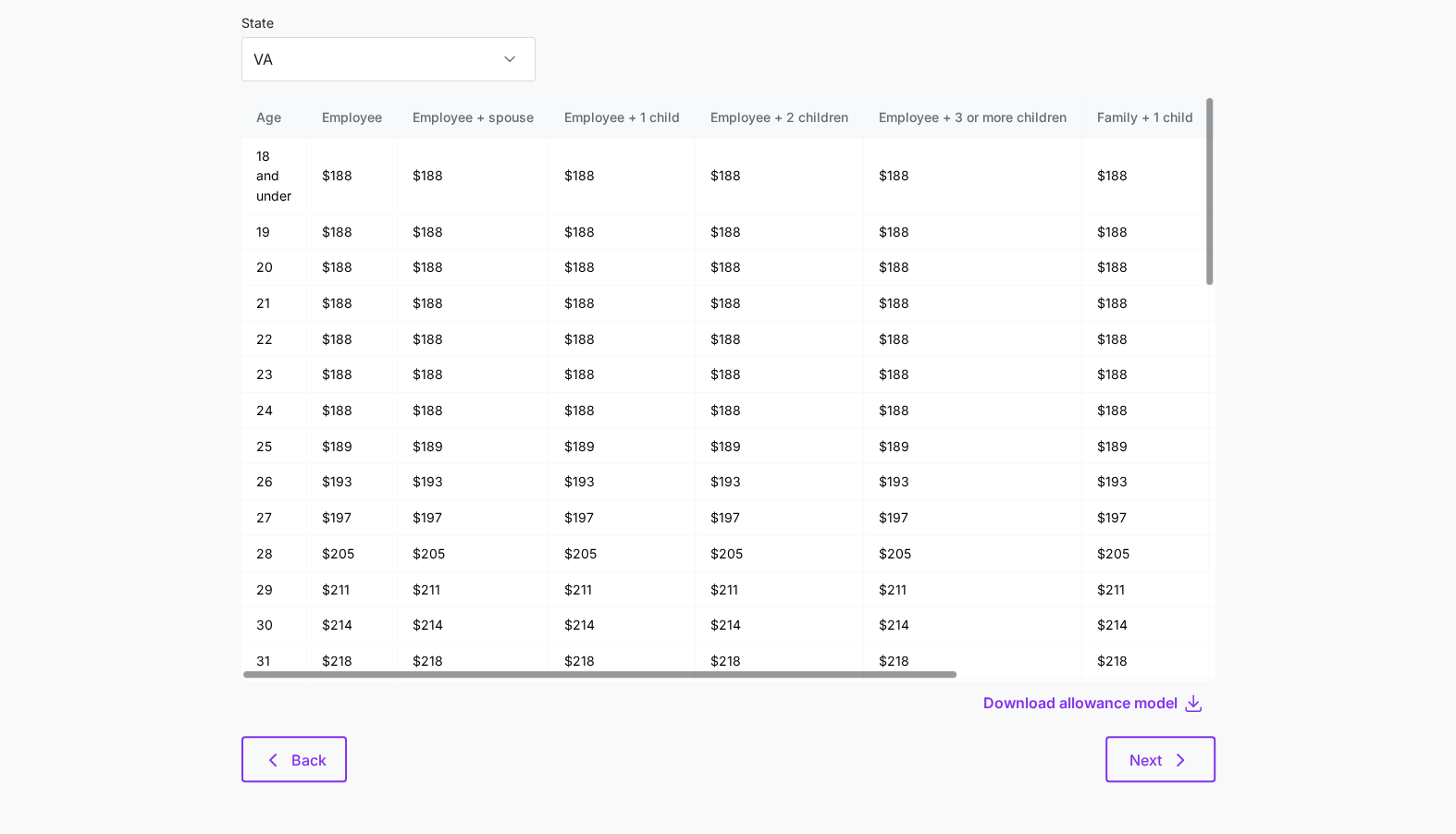 scroll, scrollTop: 98, scrollLeft: 0, axis: vertical 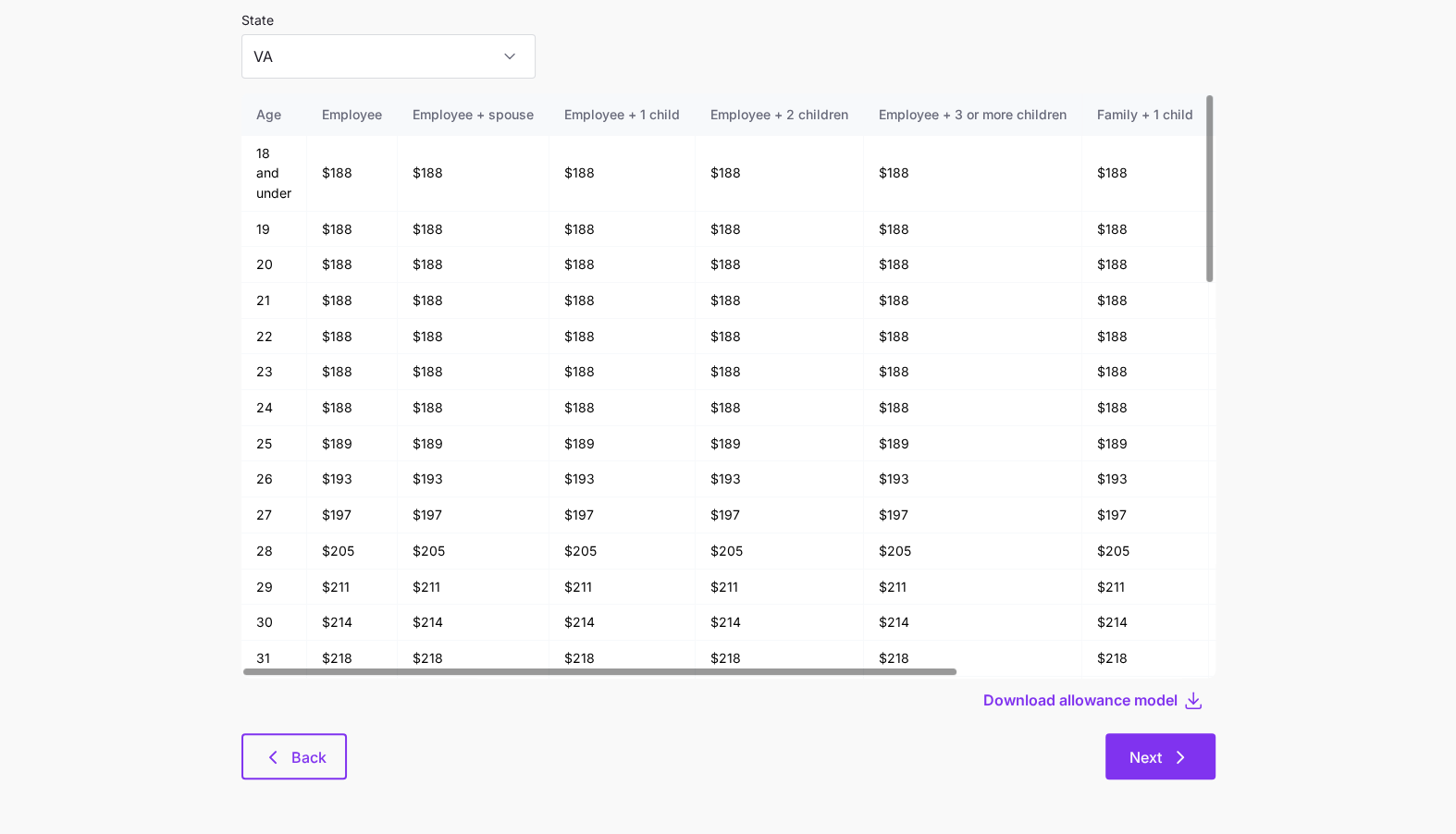 click on "Next" at bounding box center (1160, 756) 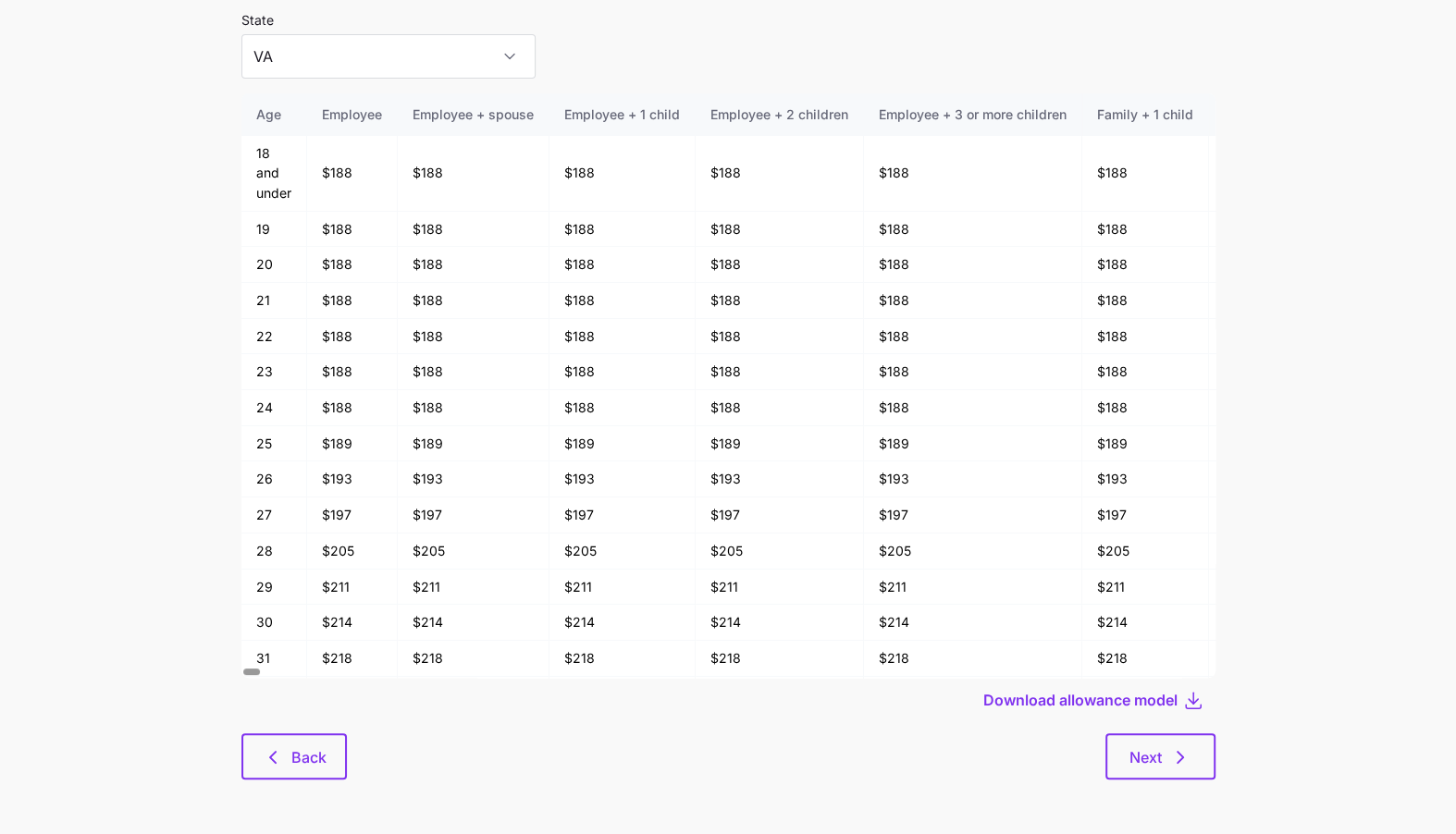 scroll, scrollTop: 0, scrollLeft: 0, axis: both 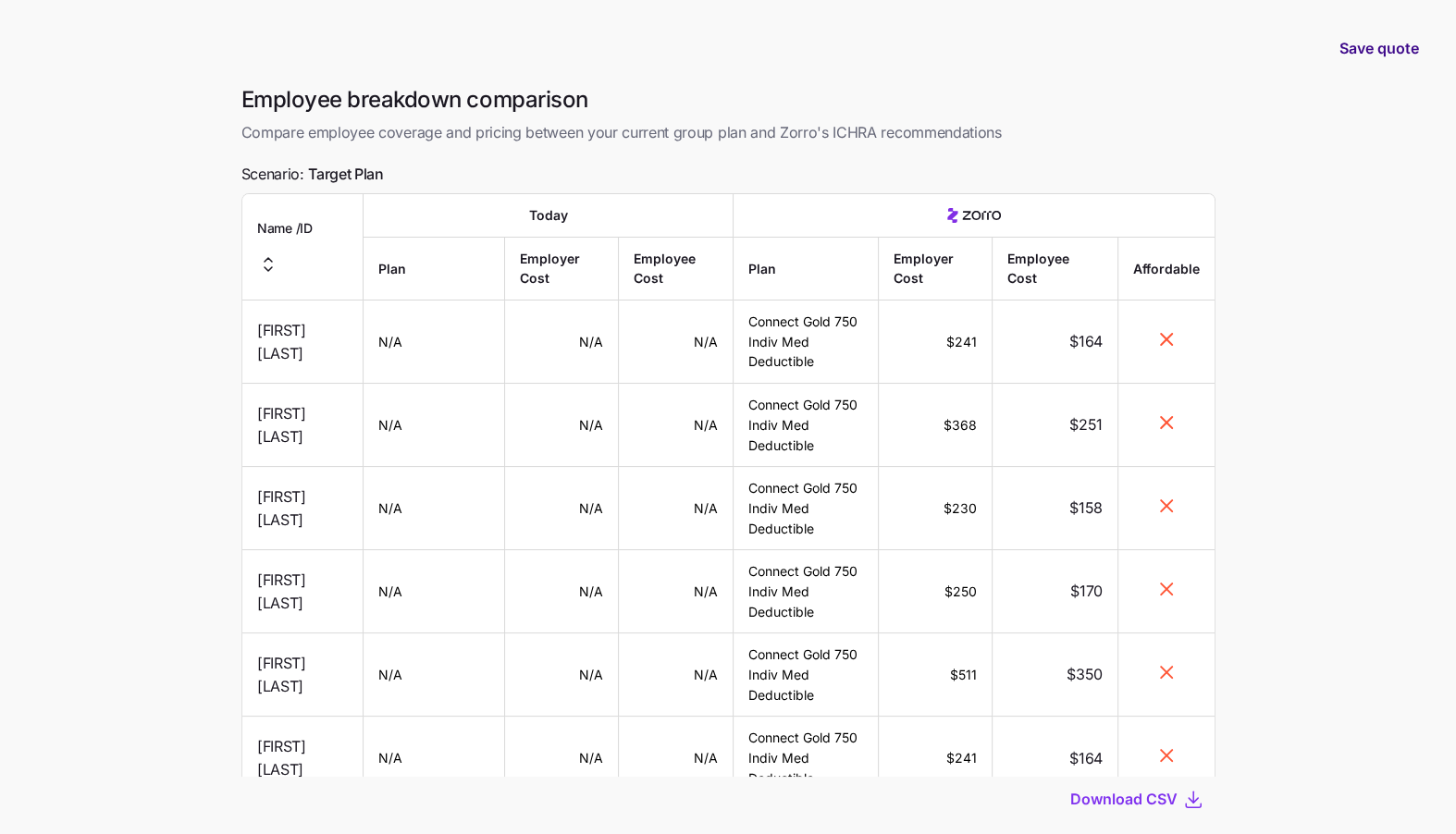 click on "Save quote" at bounding box center [1379, 48] 